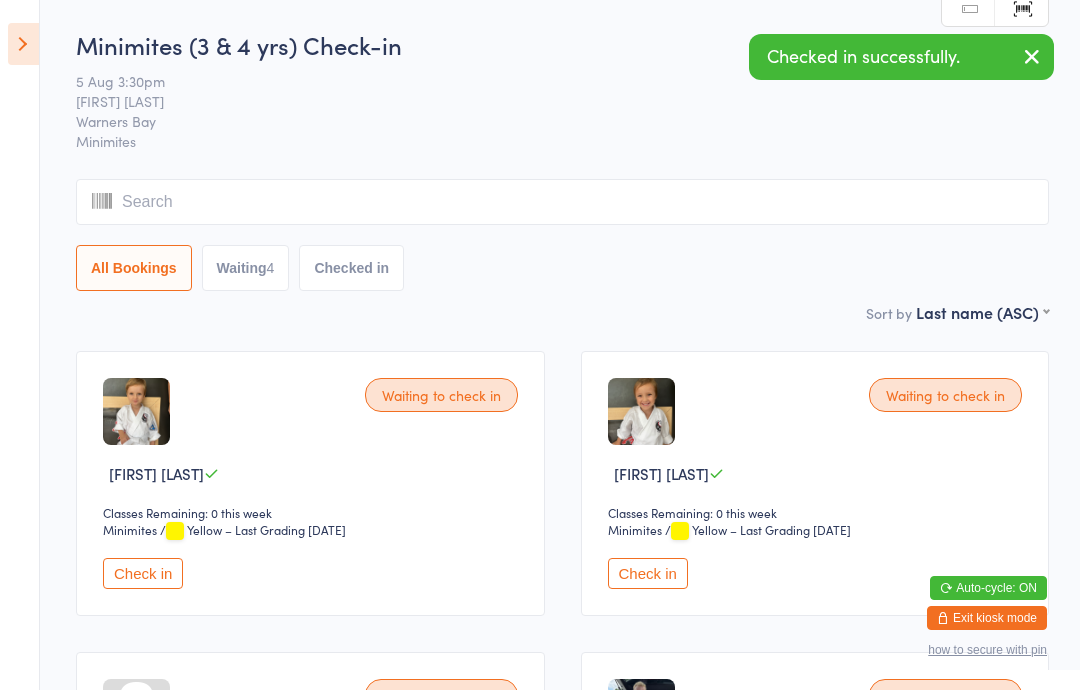 scroll, scrollTop: 0, scrollLeft: 0, axis: both 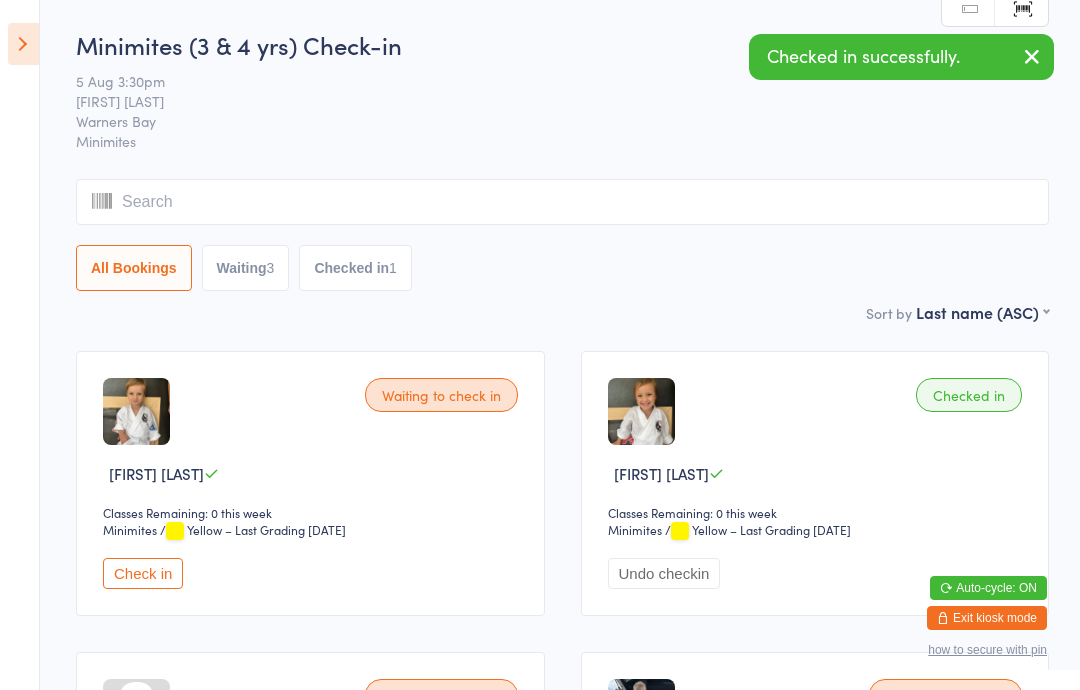 click on "Waiting to check in [FIRST] [LAST]  Classes Remaining: 0 this week Minimites  Minimites   /  Yellow – Last Grading [DATE]   Check in" at bounding box center [310, 483] 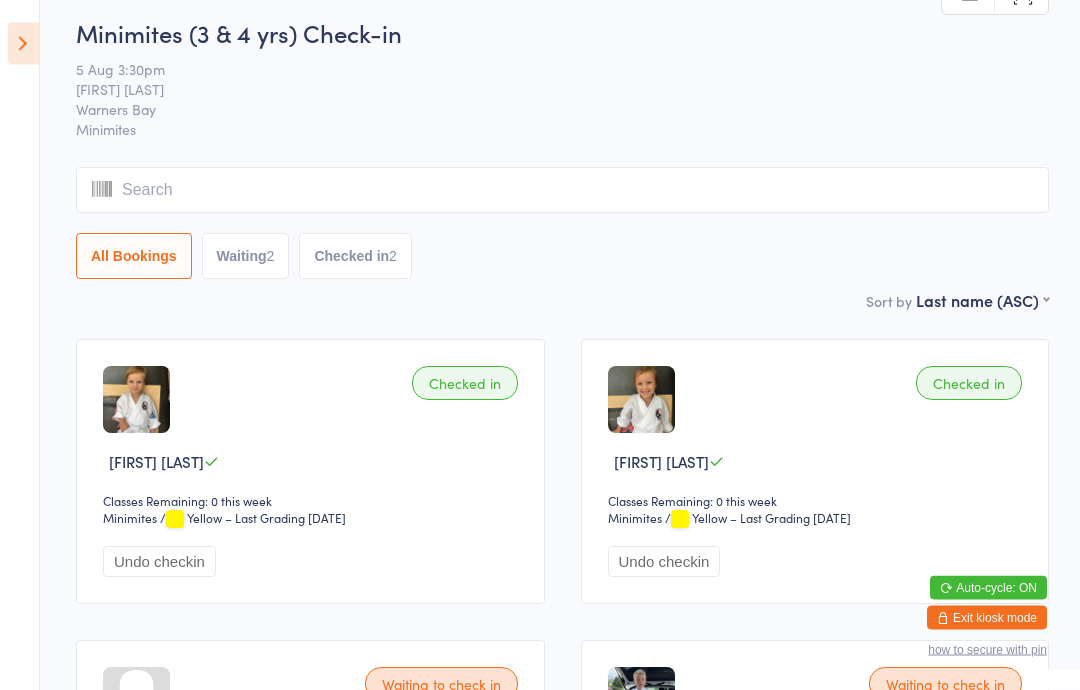 scroll, scrollTop: 0, scrollLeft: 0, axis: both 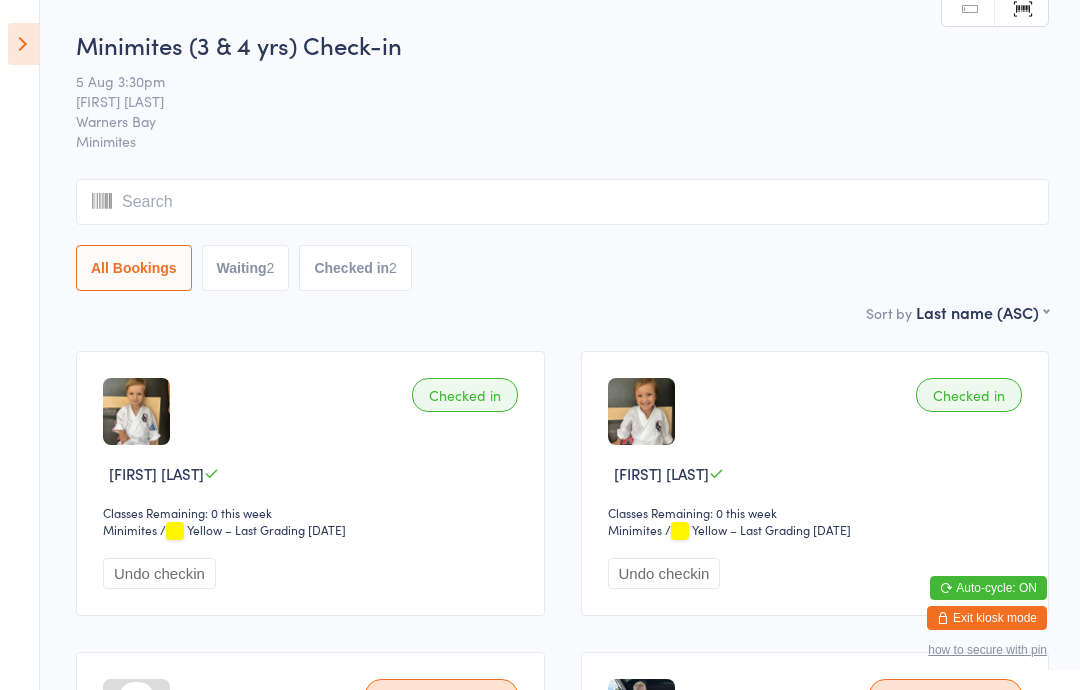 click at bounding box center [23, 44] 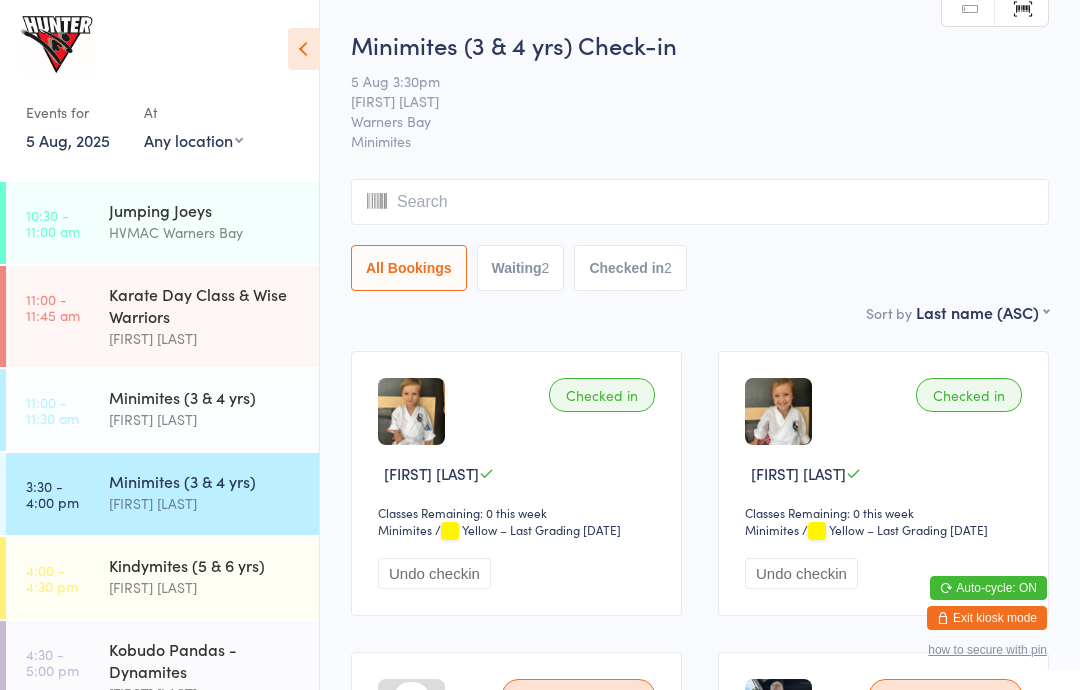 click on "Kindymites (5 & 6 yrs)" at bounding box center (205, 565) 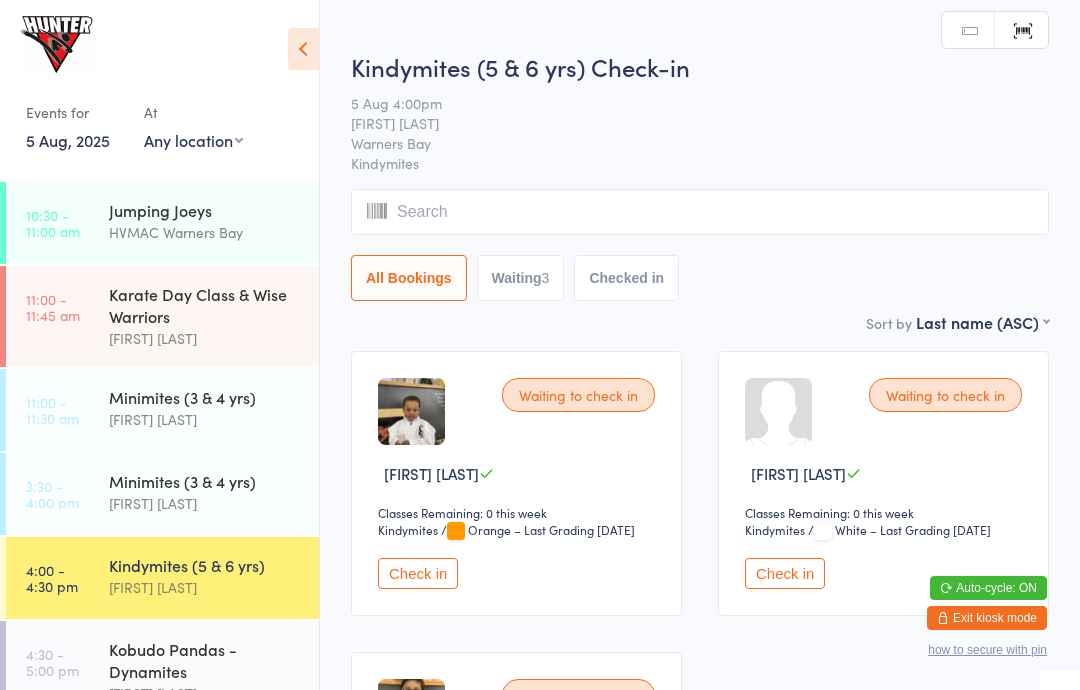 click on "Scanner input" at bounding box center (1021, 31) 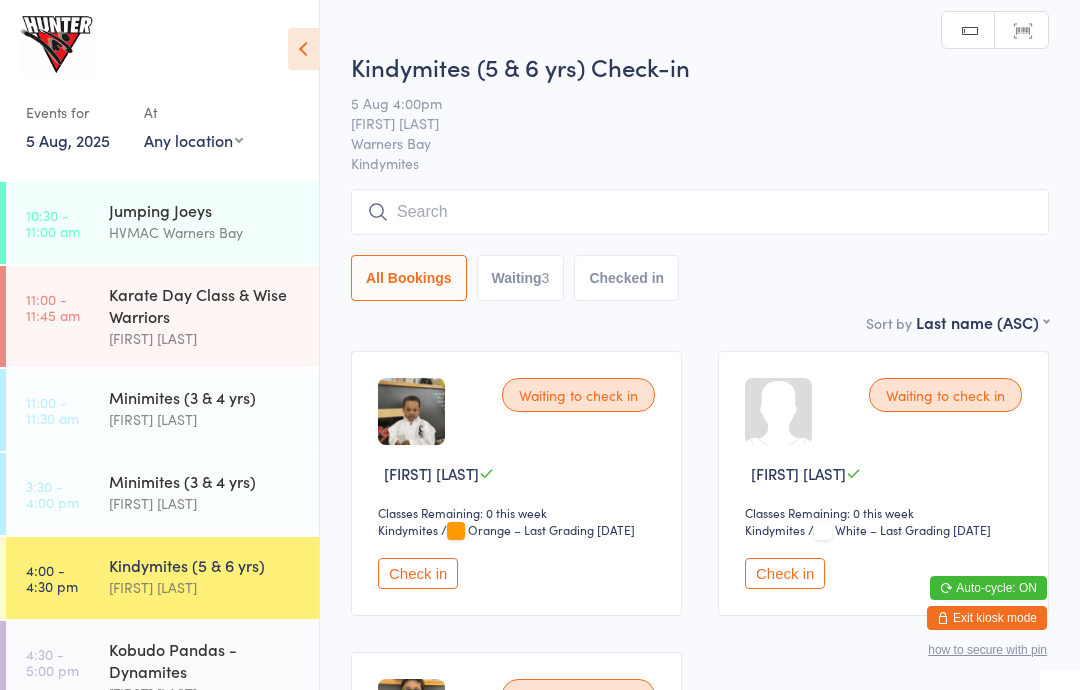click on "Scanner input" at bounding box center [1021, 31] 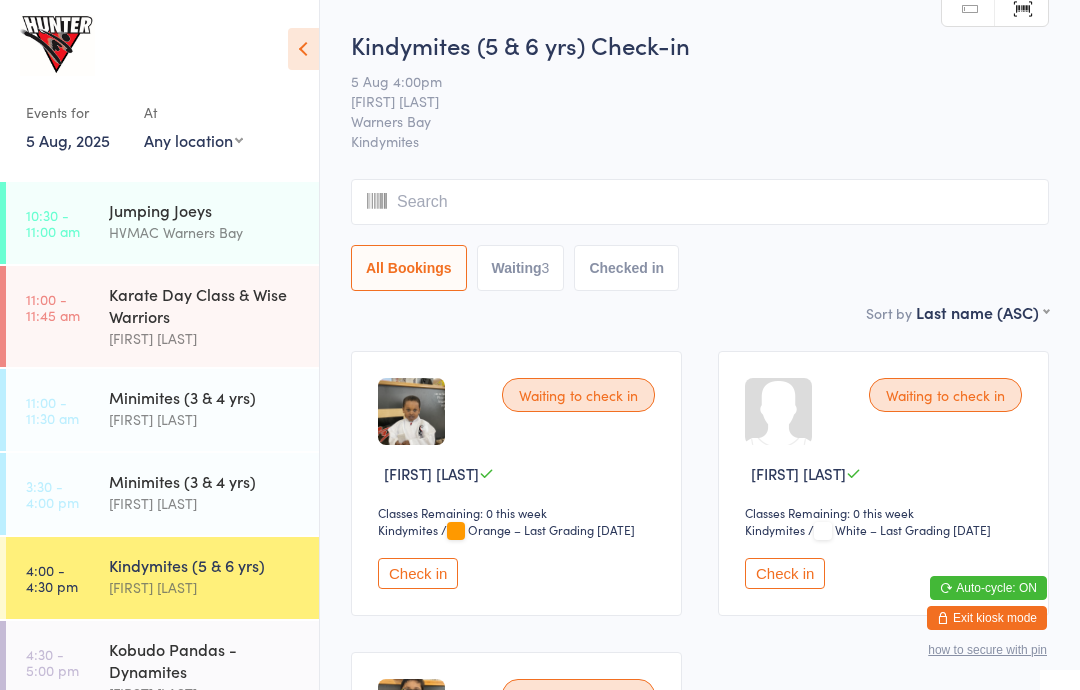 click at bounding box center [303, 49] 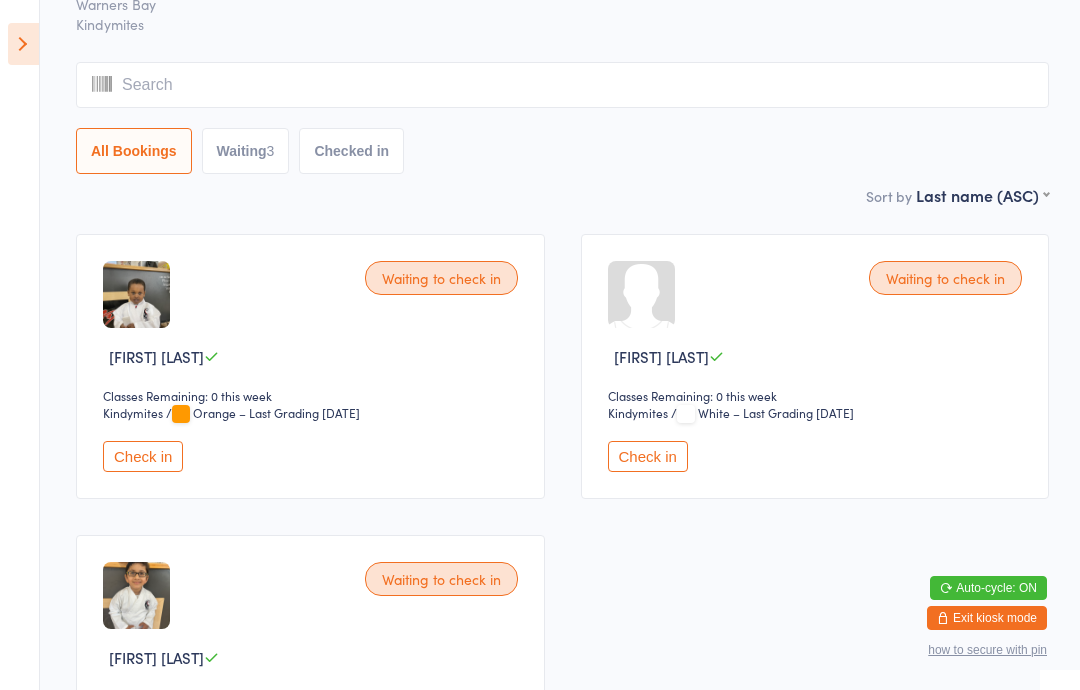 scroll, scrollTop: 118, scrollLeft: 0, axis: vertical 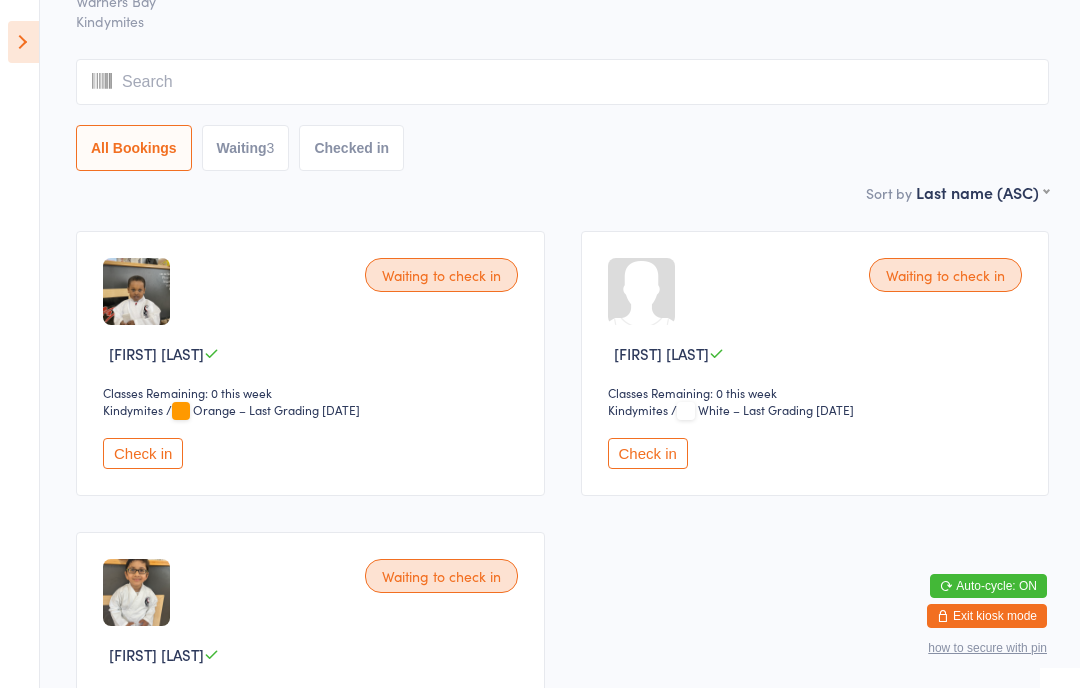 click at bounding box center [23, 44] 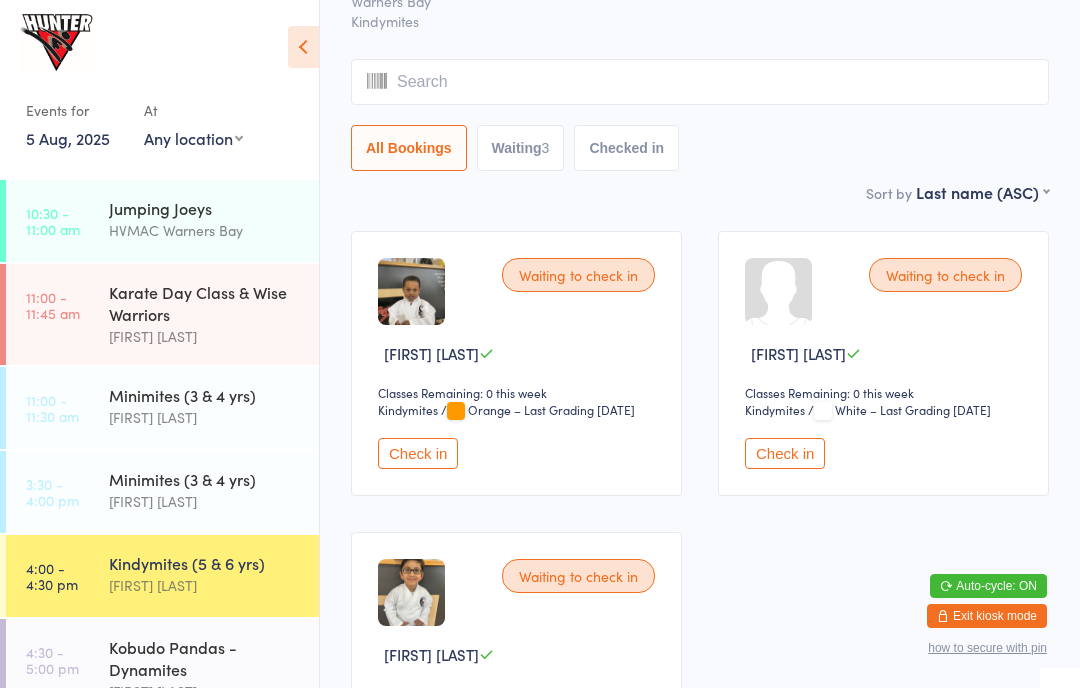 scroll, scrollTop: 120, scrollLeft: 0, axis: vertical 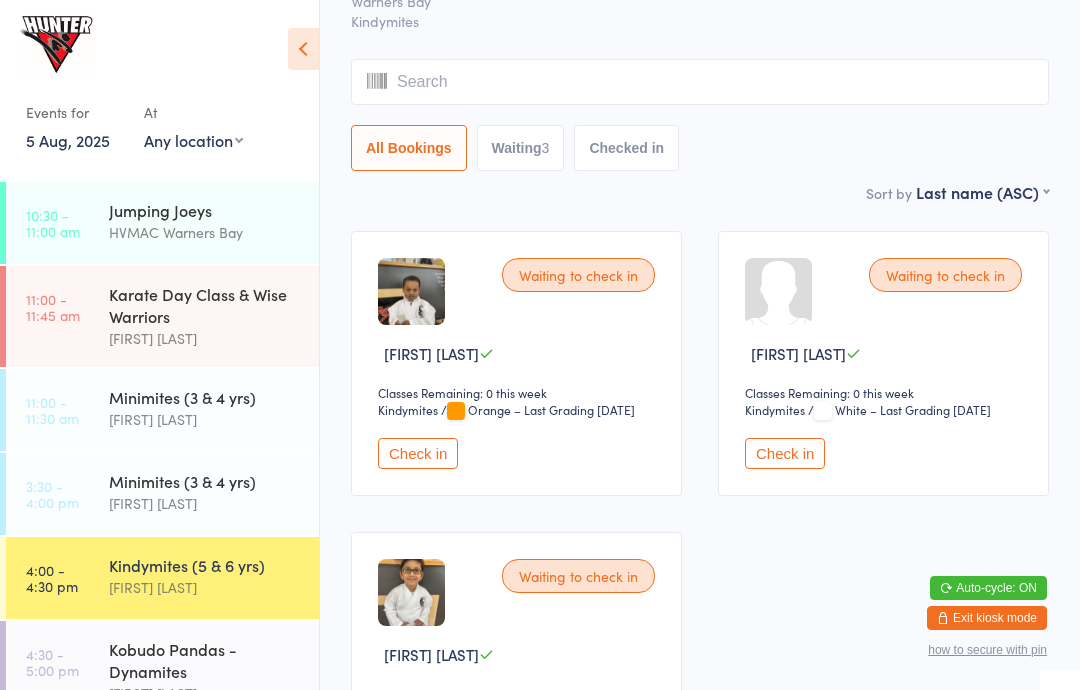 click at bounding box center [303, 49] 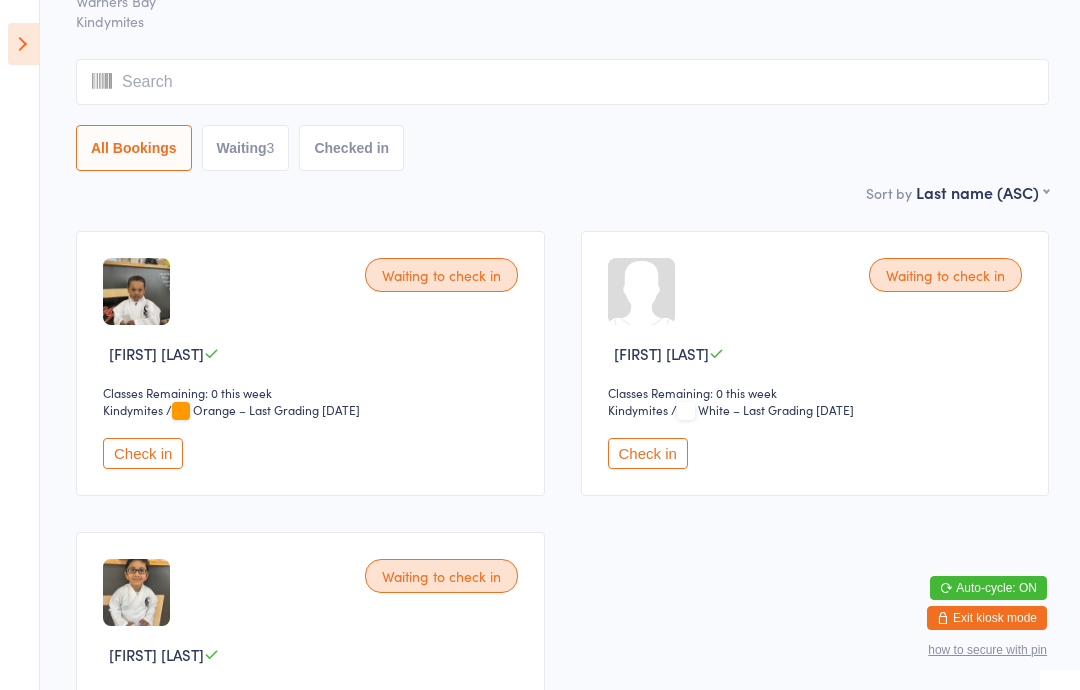 click on "Check in" at bounding box center [648, 453] 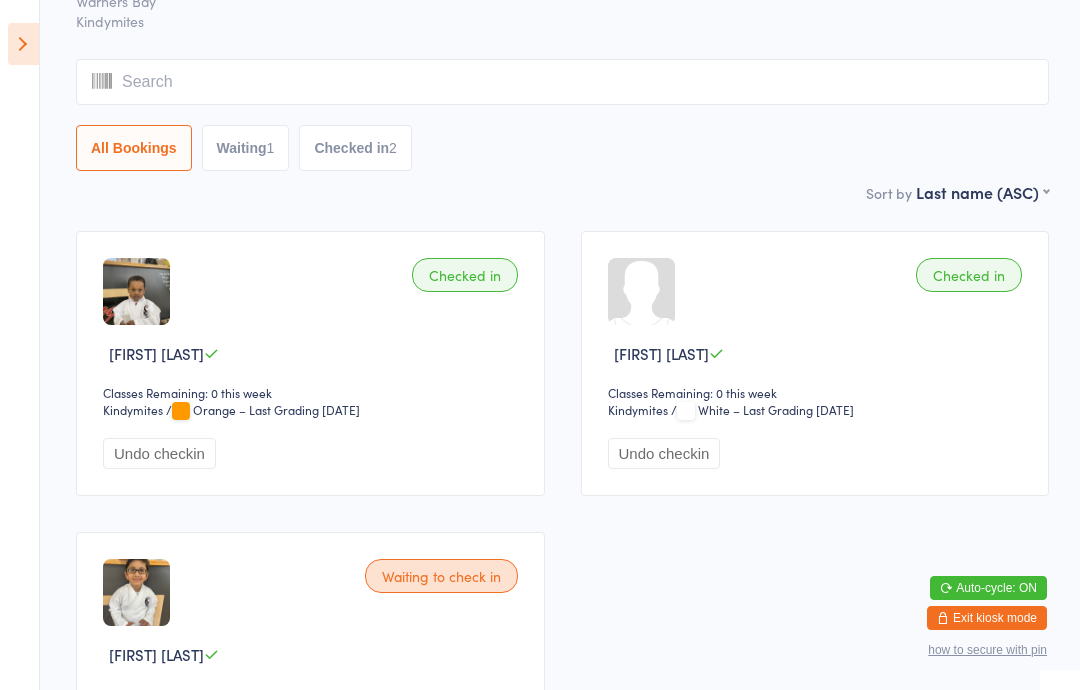 click at bounding box center (23, 44) 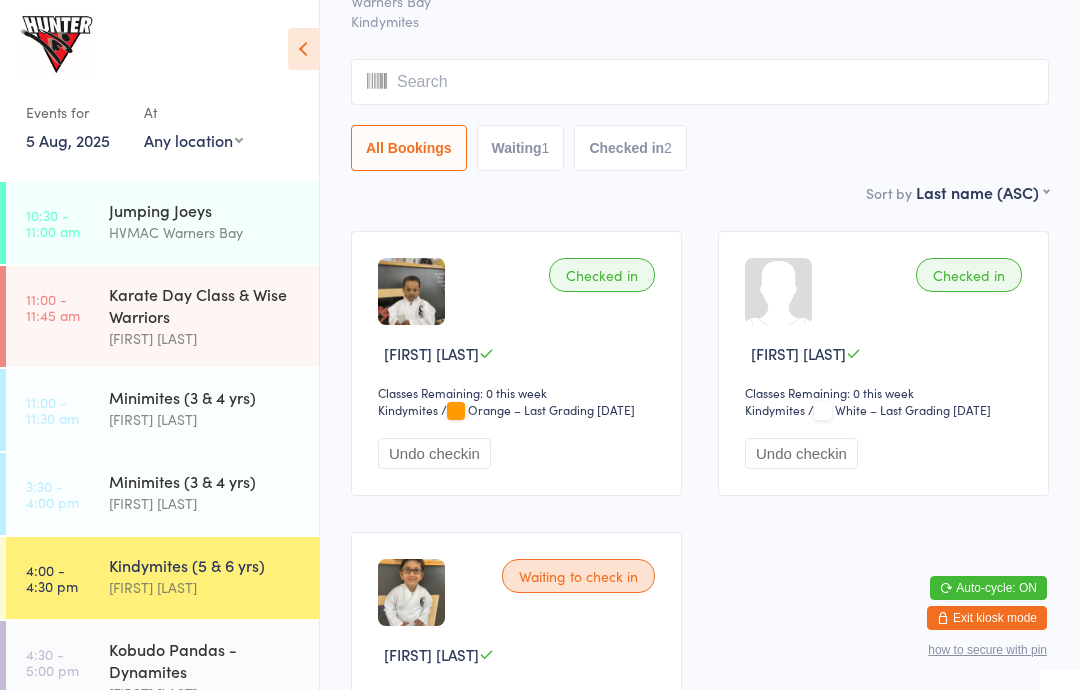 click on "4:30 - 5:00 pm" at bounding box center (52, 662) 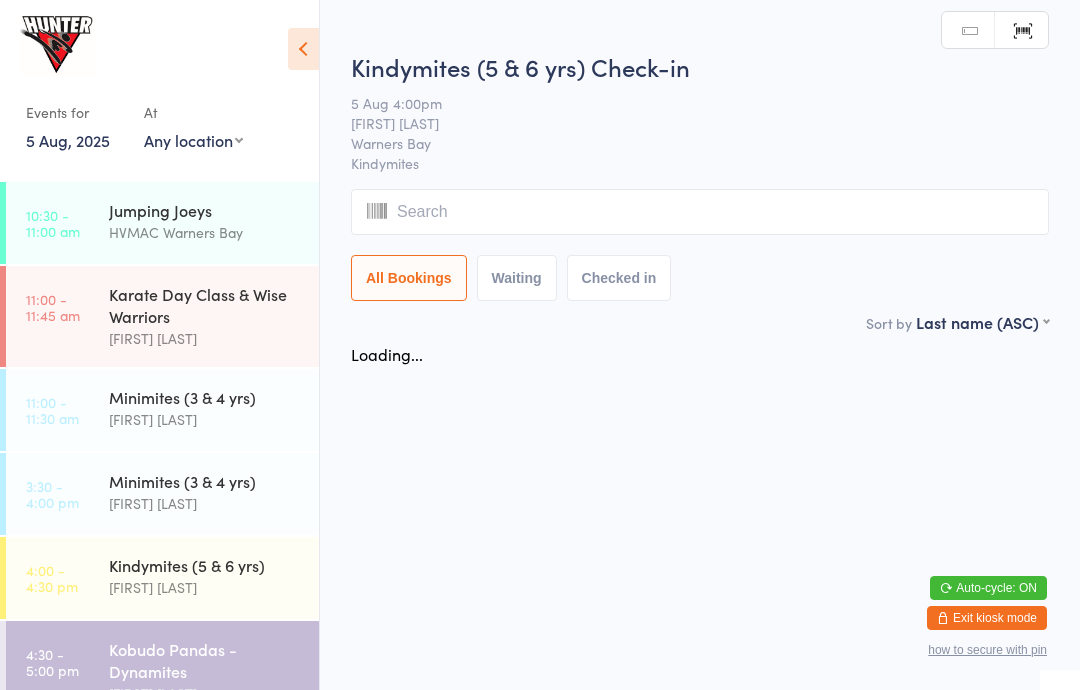 scroll, scrollTop: 0, scrollLeft: 0, axis: both 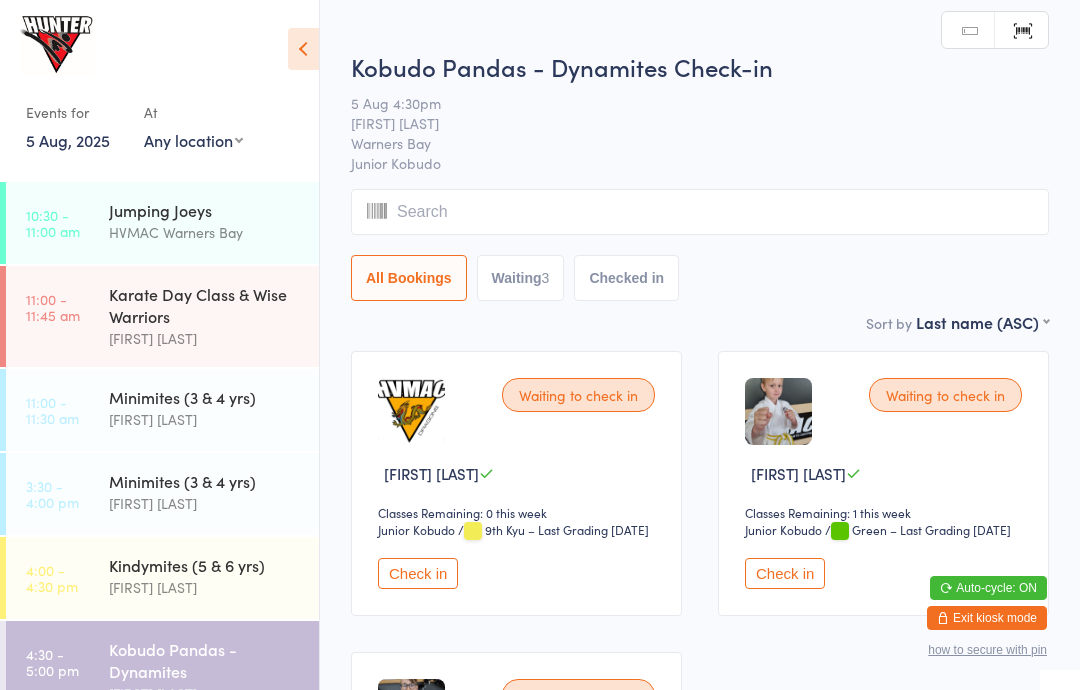 click at bounding box center [303, 49] 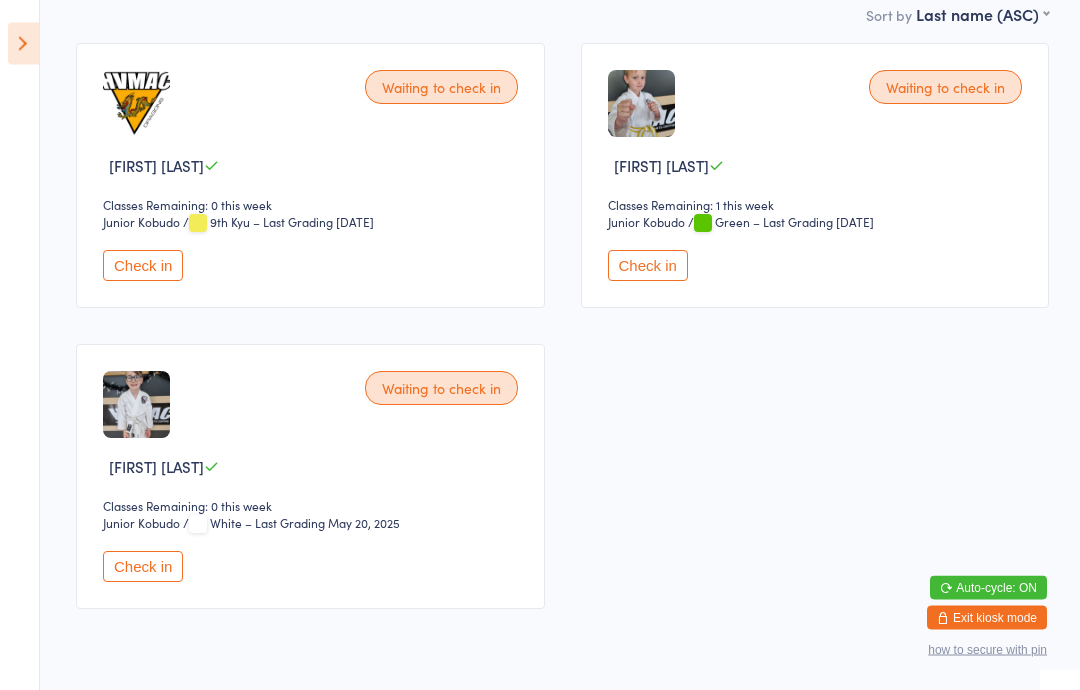 scroll, scrollTop: 315, scrollLeft: 0, axis: vertical 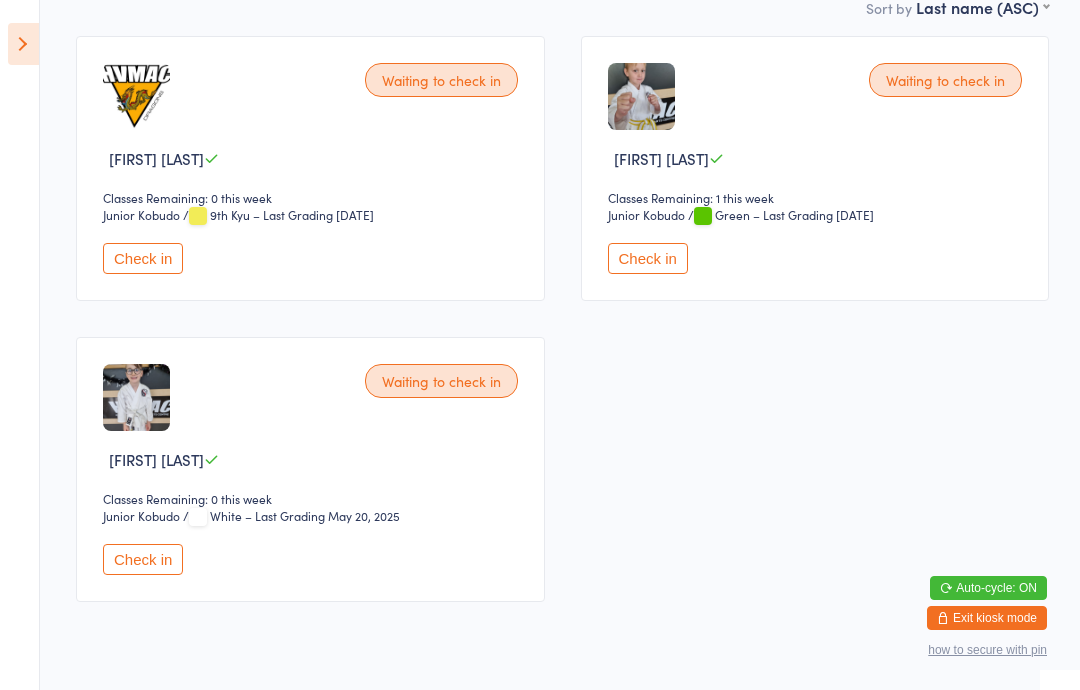 click on "Waiting to check in [FIRST] [LAST]  Classes Remaining: 0 this week Junior Kobudo  Junior Kobudo   /  White – Last Grading [DATE]   Check in" at bounding box center [310, 469] 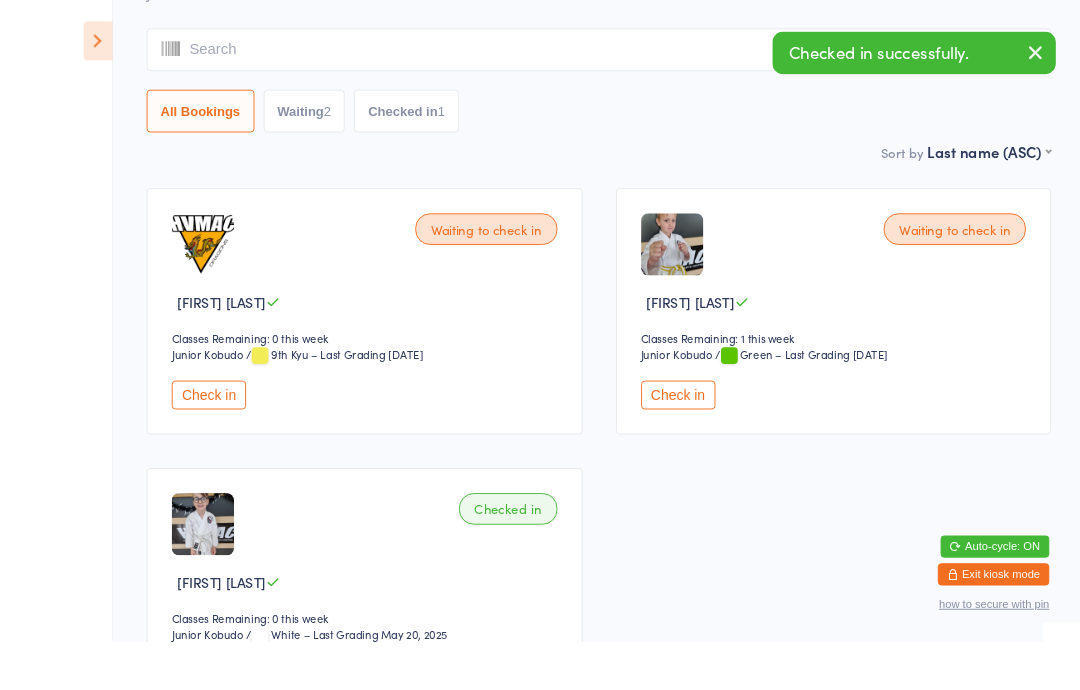 scroll, scrollTop: 202, scrollLeft: 0, axis: vertical 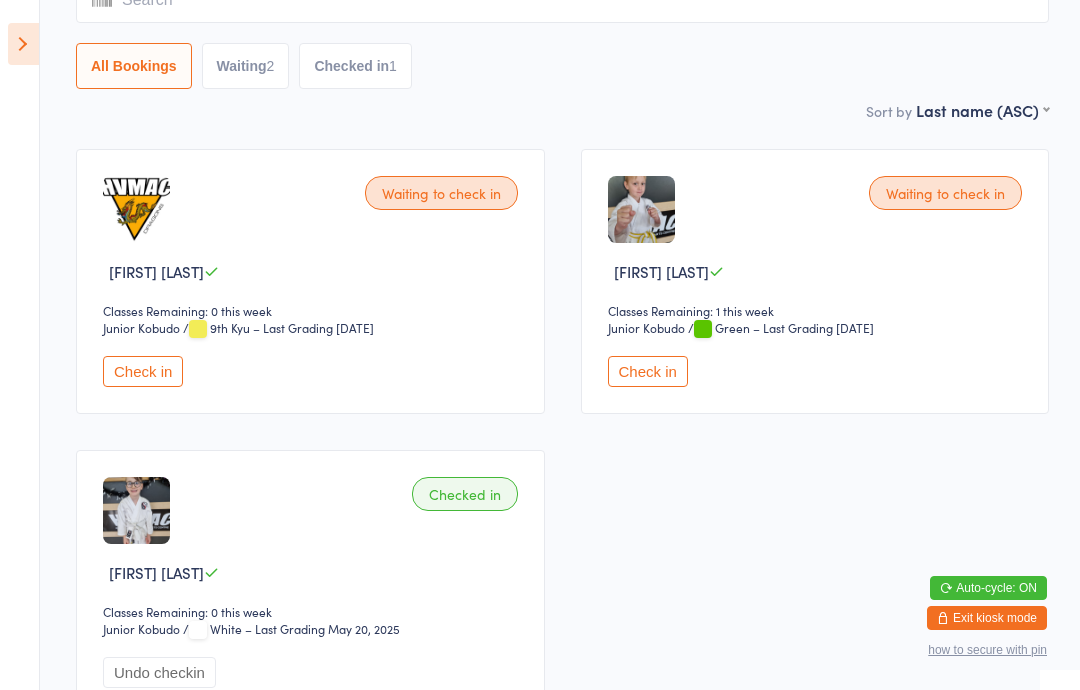 click at bounding box center [23, 44] 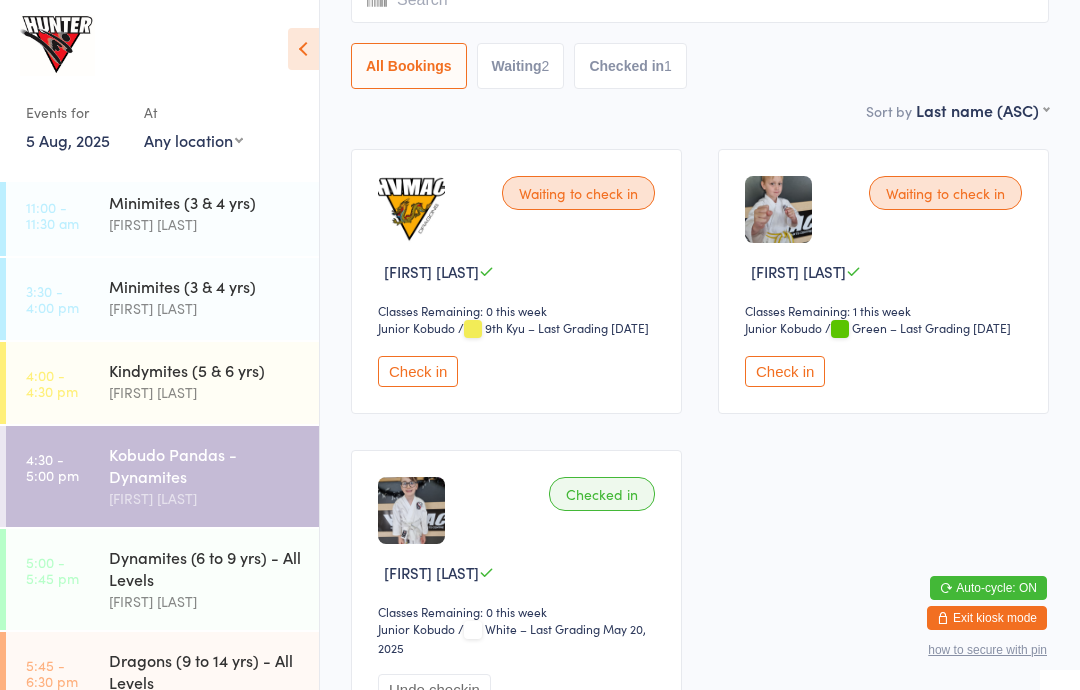 scroll, scrollTop: 219, scrollLeft: 0, axis: vertical 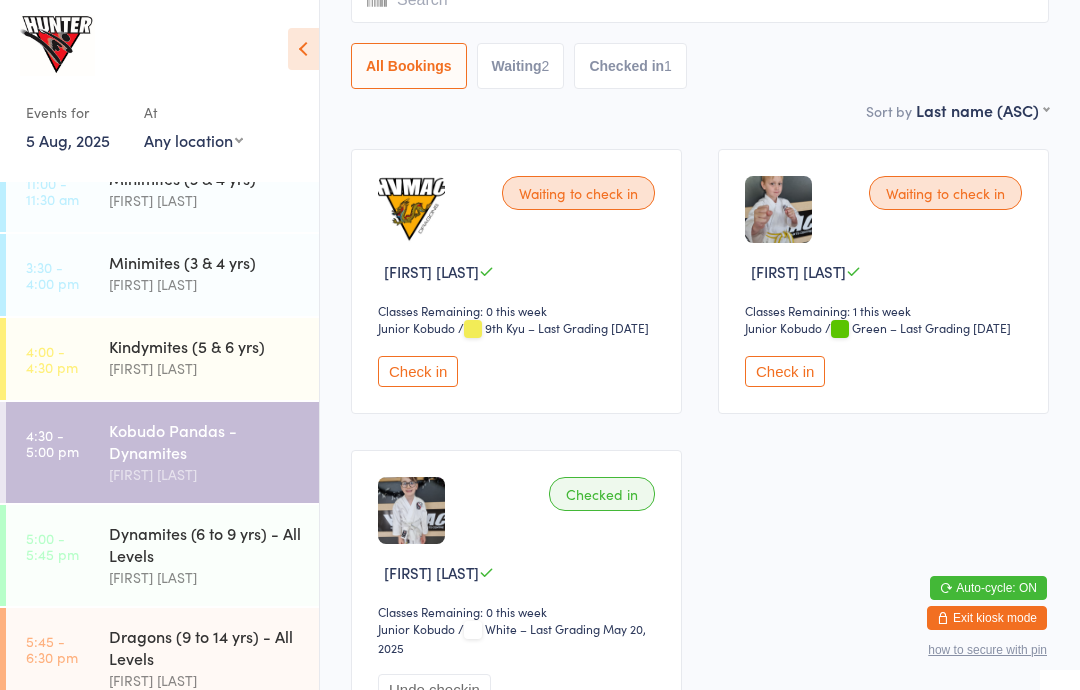click on "[FIRST] [LAST]" at bounding box center [205, 577] 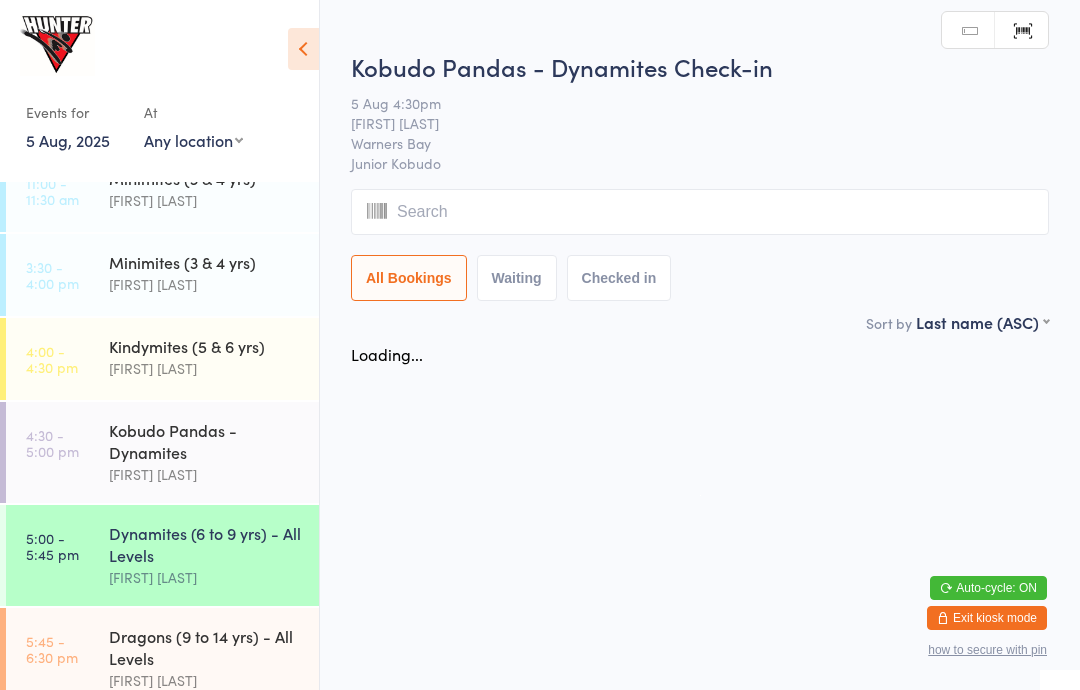 scroll, scrollTop: 0, scrollLeft: 0, axis: both 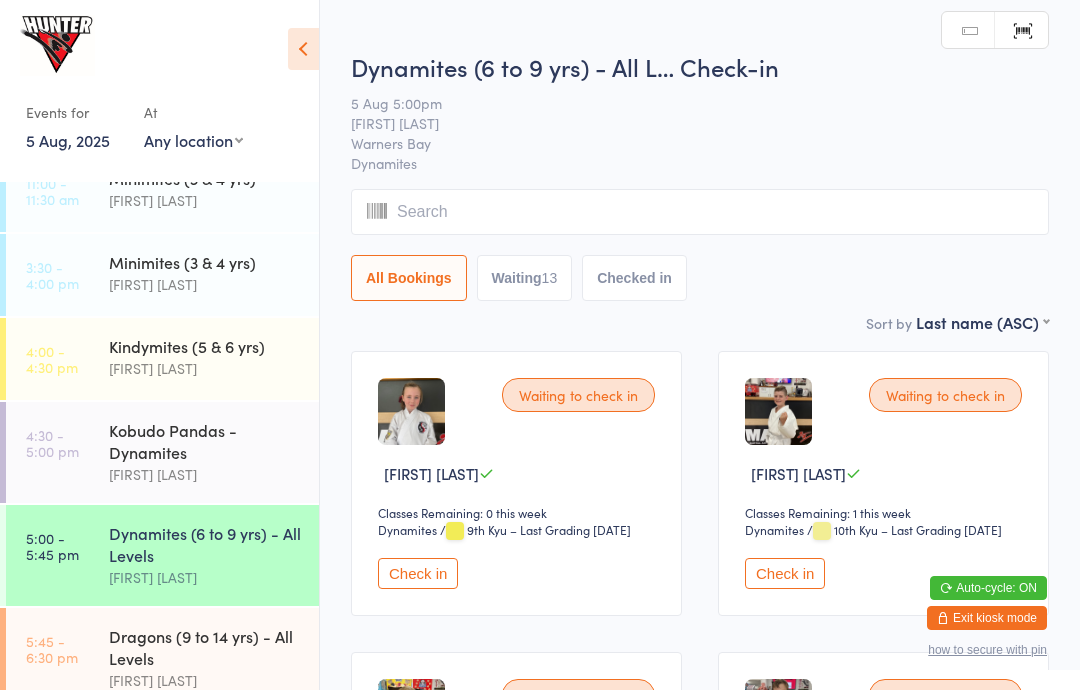 click at bounding box center (303, 49) 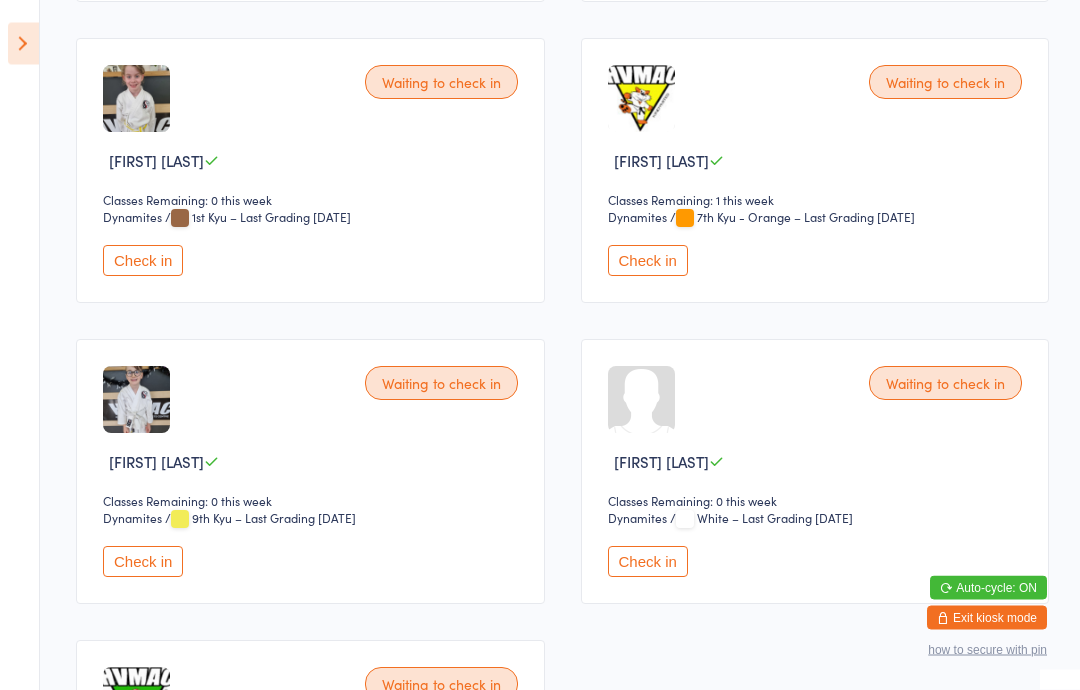 click on "Check in" at bounding box center (143, 562) 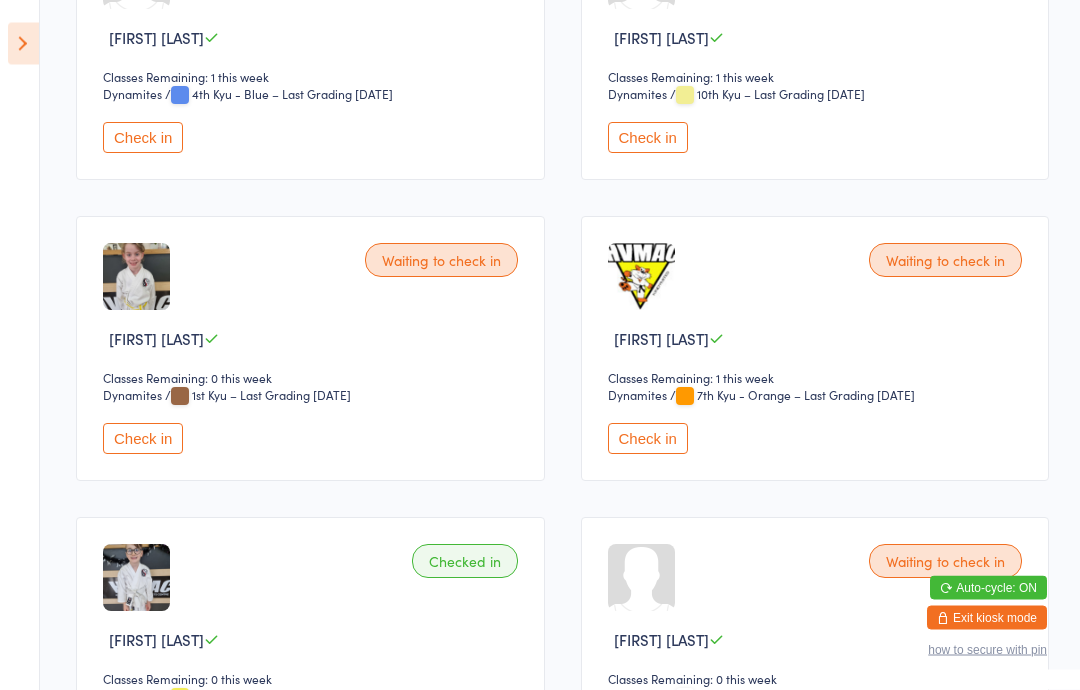 scroll, scrollTop: 1341, scrollLeft: 0, axis: vertical 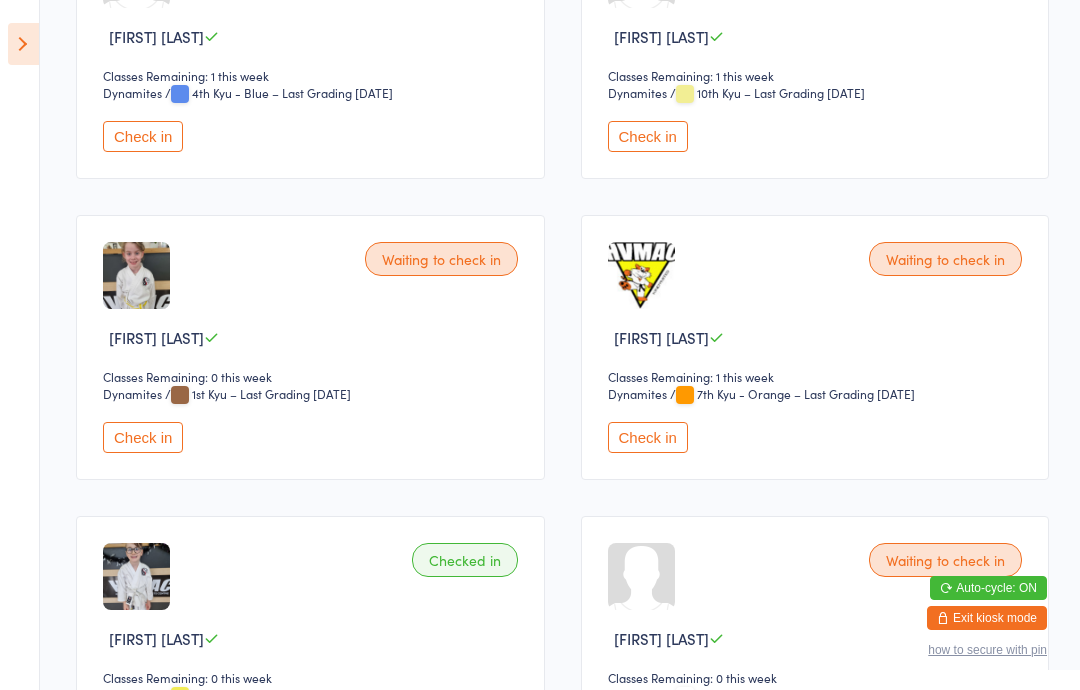click at bounding box center [23, 44] 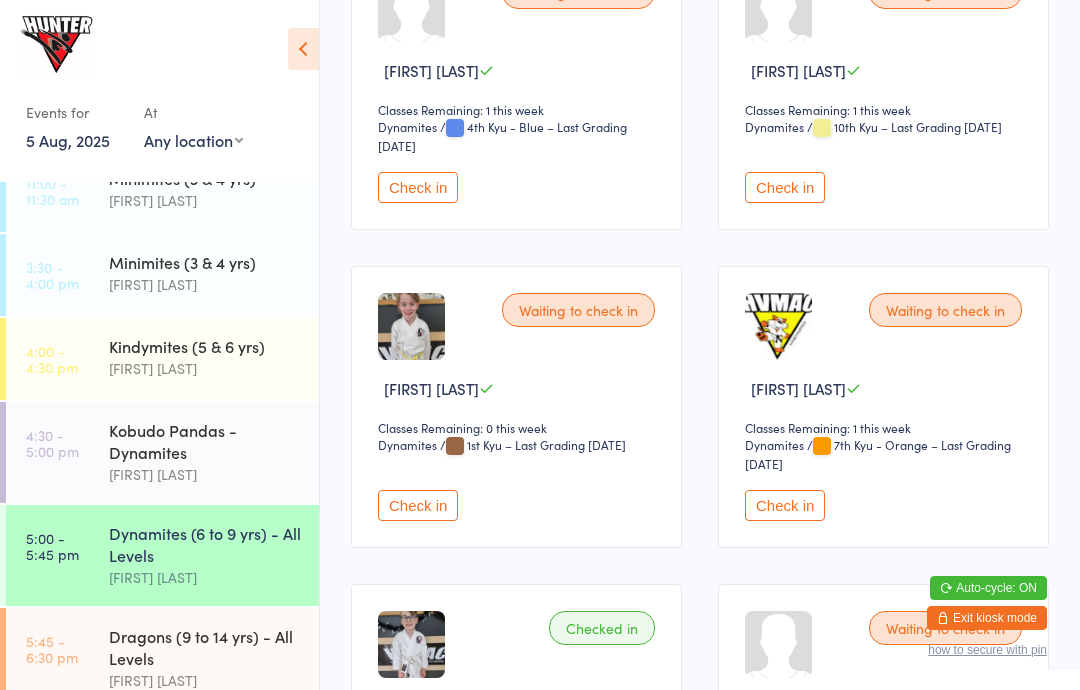 click on "4:30 - 5:00 pm Kobudo Pandas - Dynamites [FIRST] [LAST]" at bounding box center (162, 452) 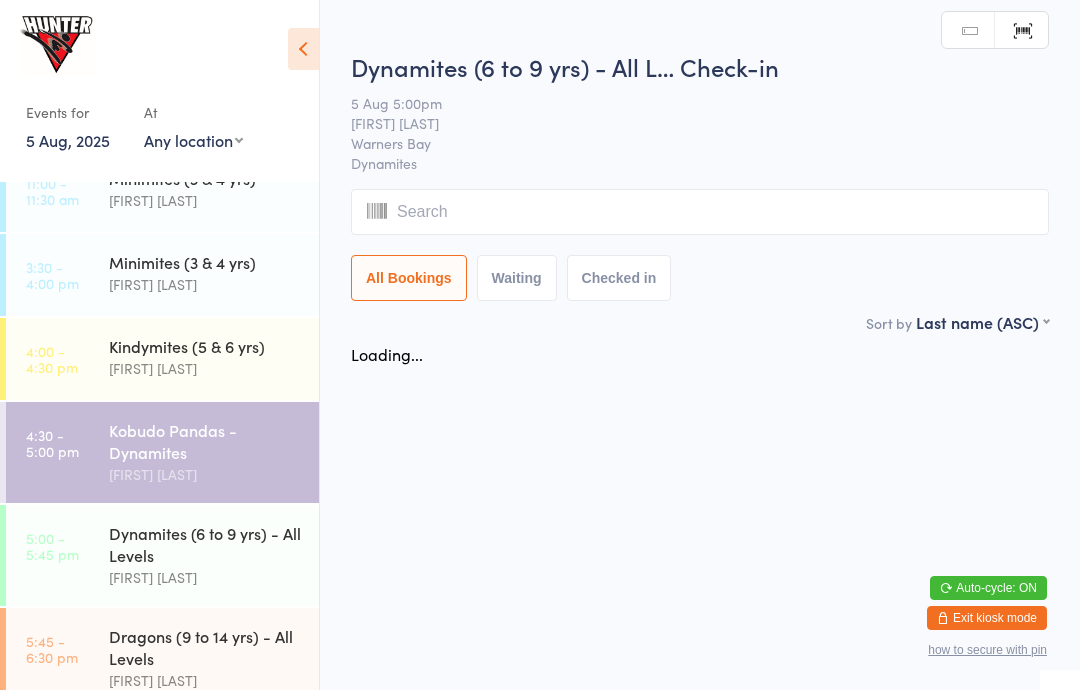 scroll, scrollTop: 0, scrollLeft: 0, axis: both 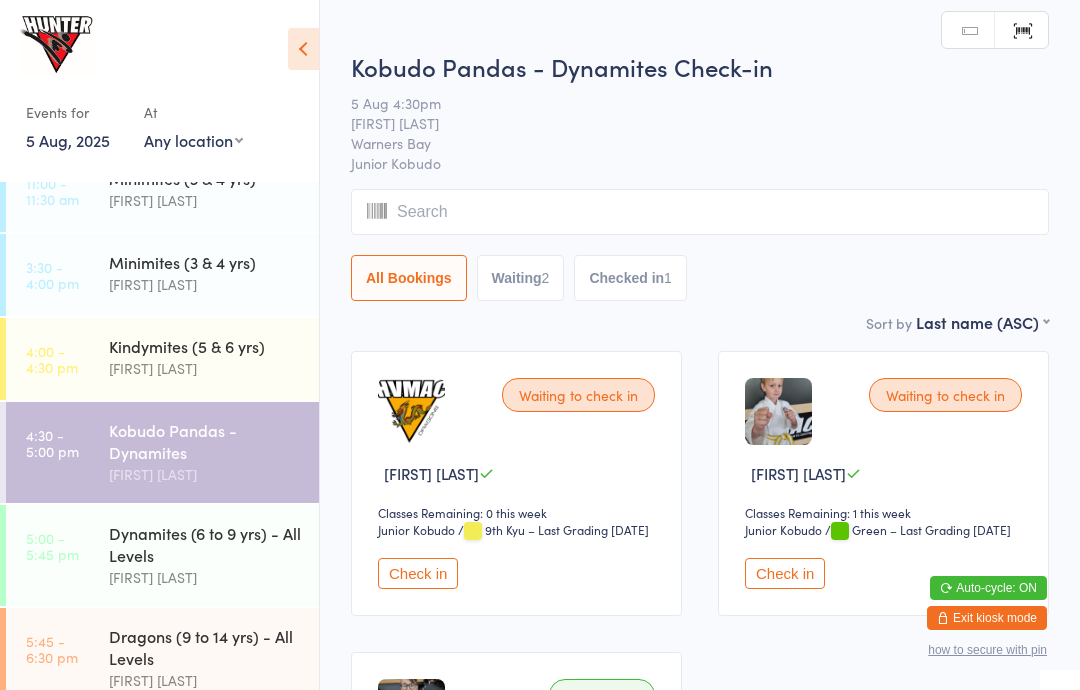 click at bounding box center [303, 49] 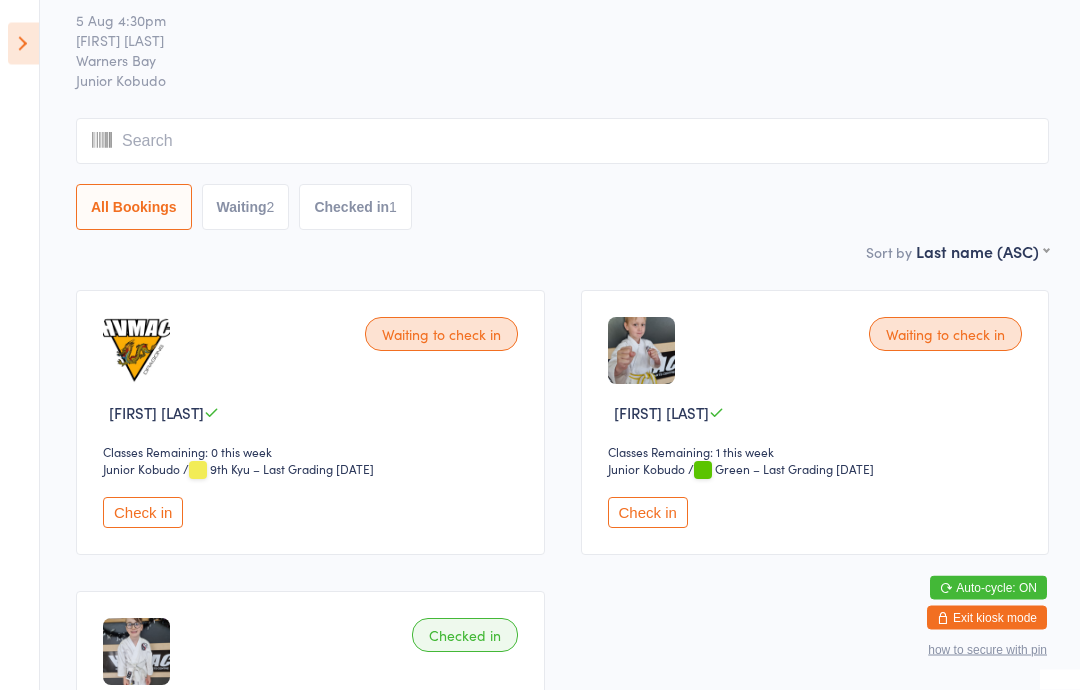 scroll, scrollTop: 55, scrollLeft: 0, axis: vertical 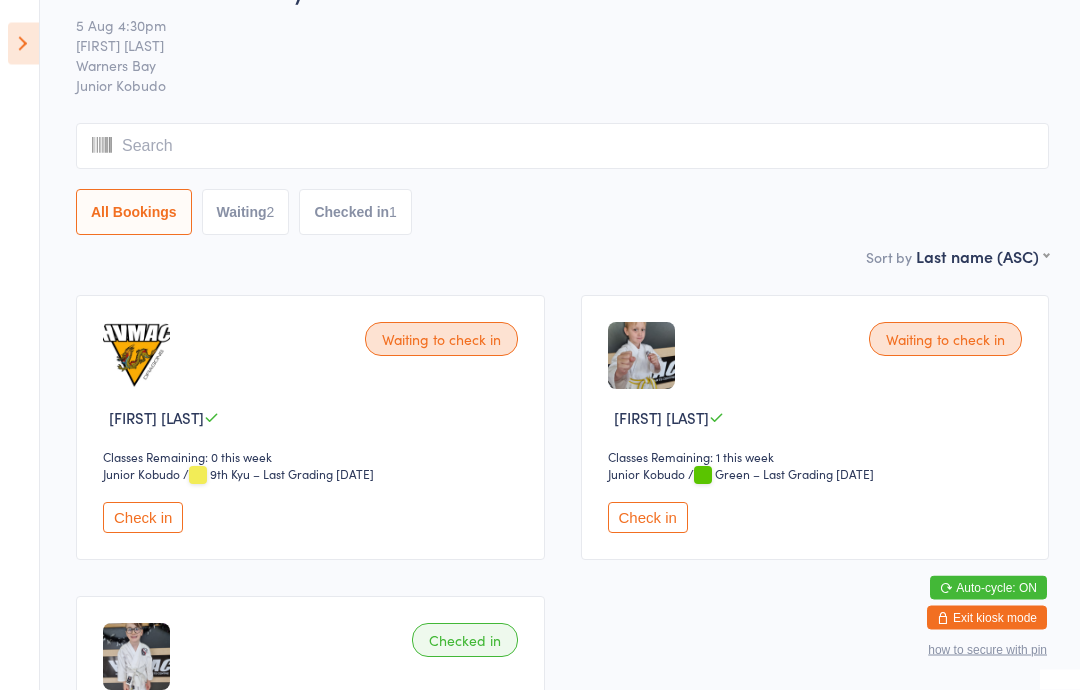 click at bounding box center [23, 44] 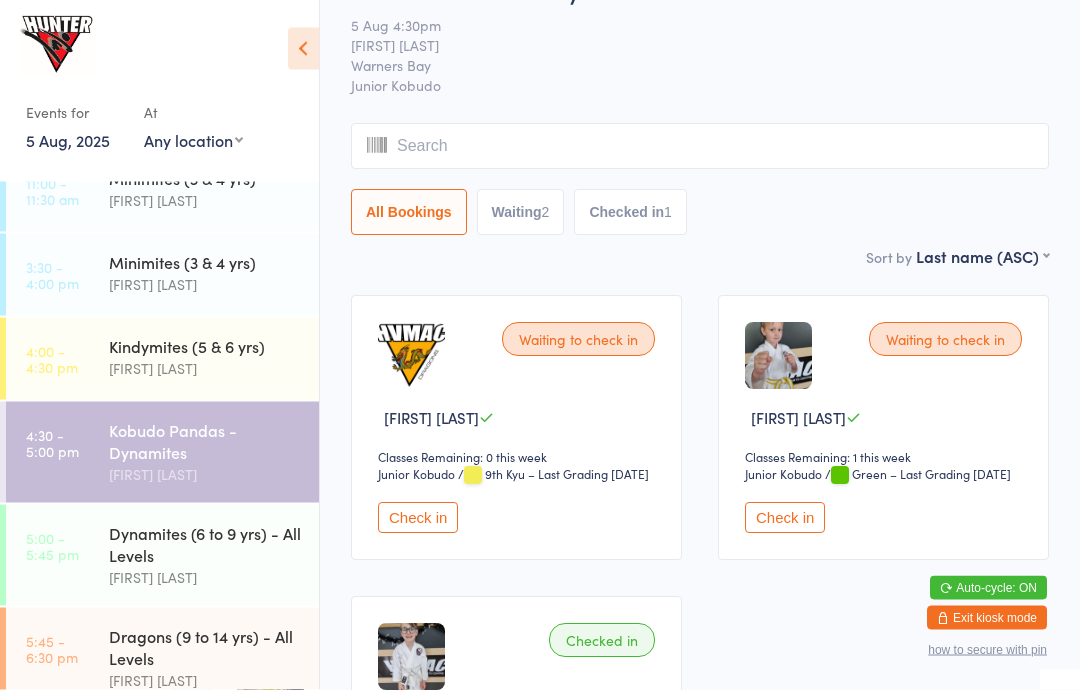 scroll, scrollTop: 56, scrollLeft: 0, axis: vertical 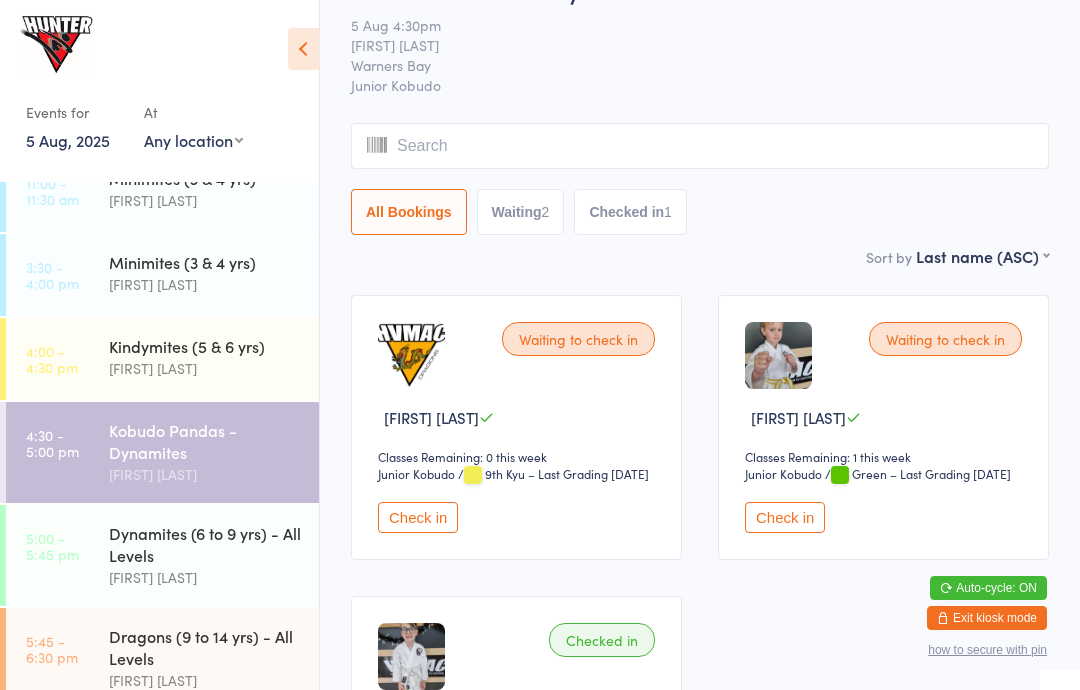 click on "5:00 - 5:45 pm" at bounding box center (52, 546) 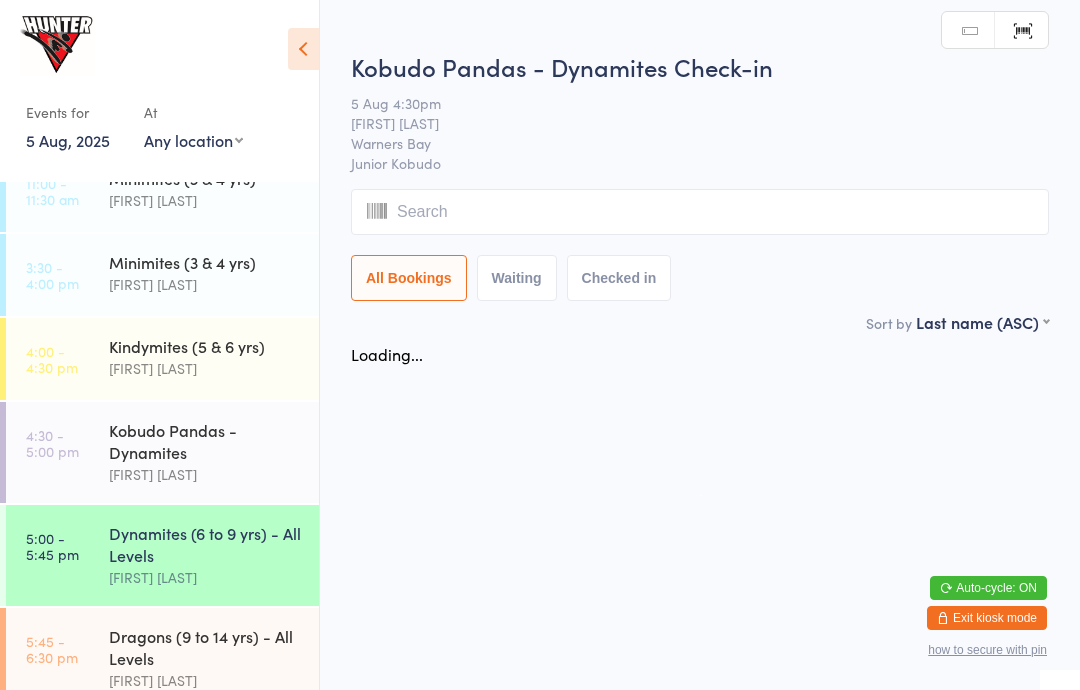 scroll, scrollTop: 0, scrollLeft: 0, axis: both 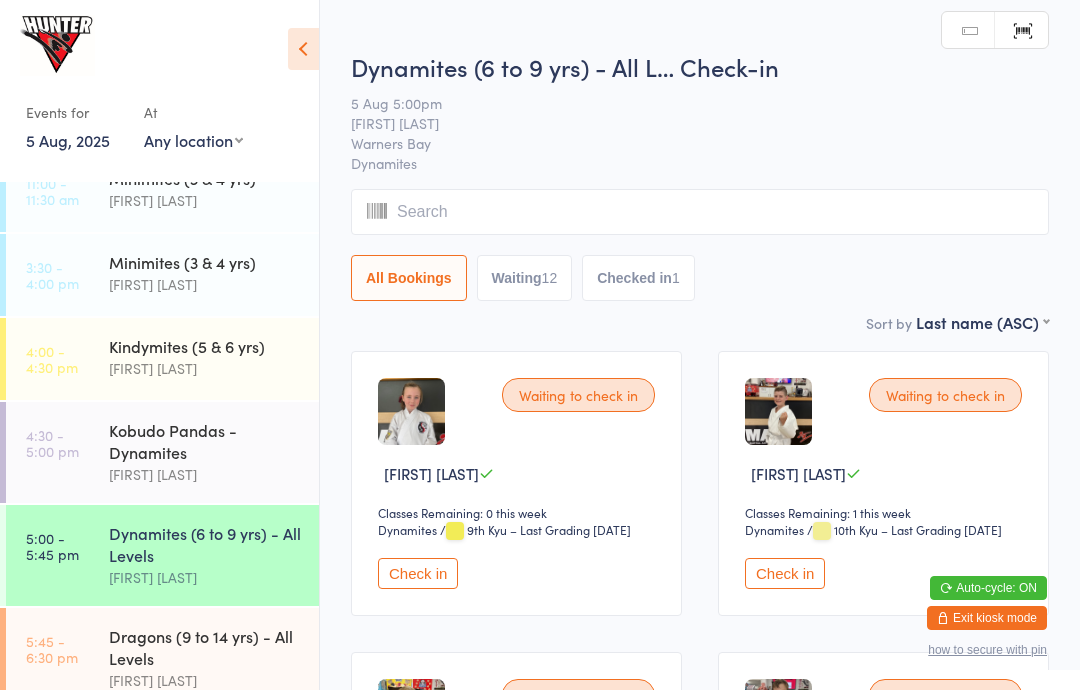 click at bounding box center (303, 49) 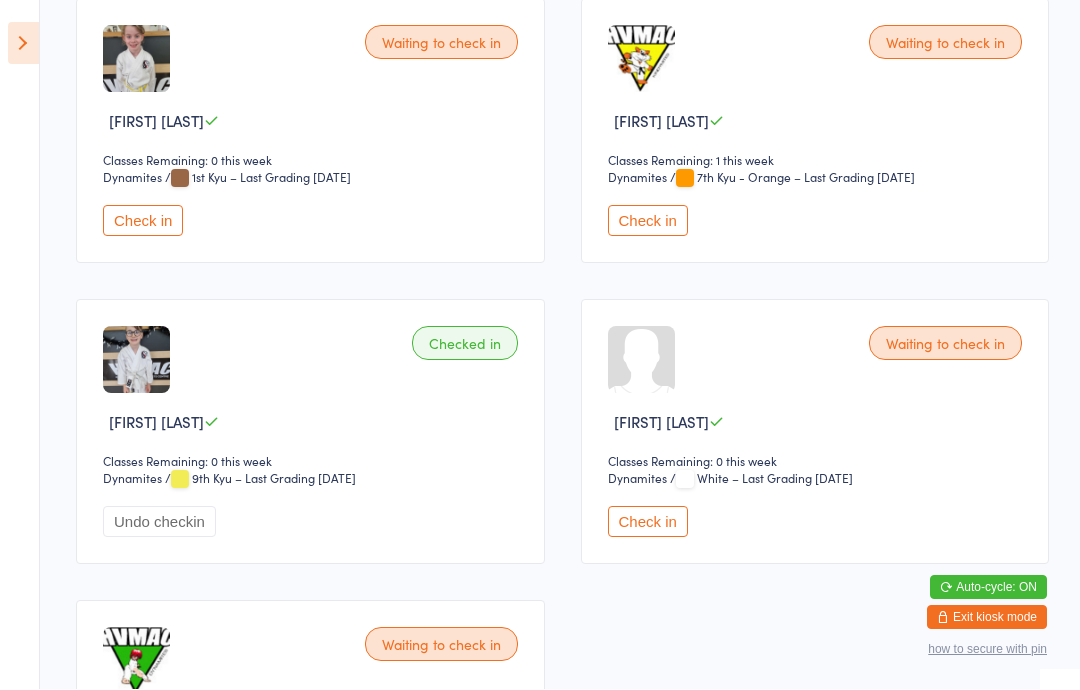 click at bounding box center (23, 44) 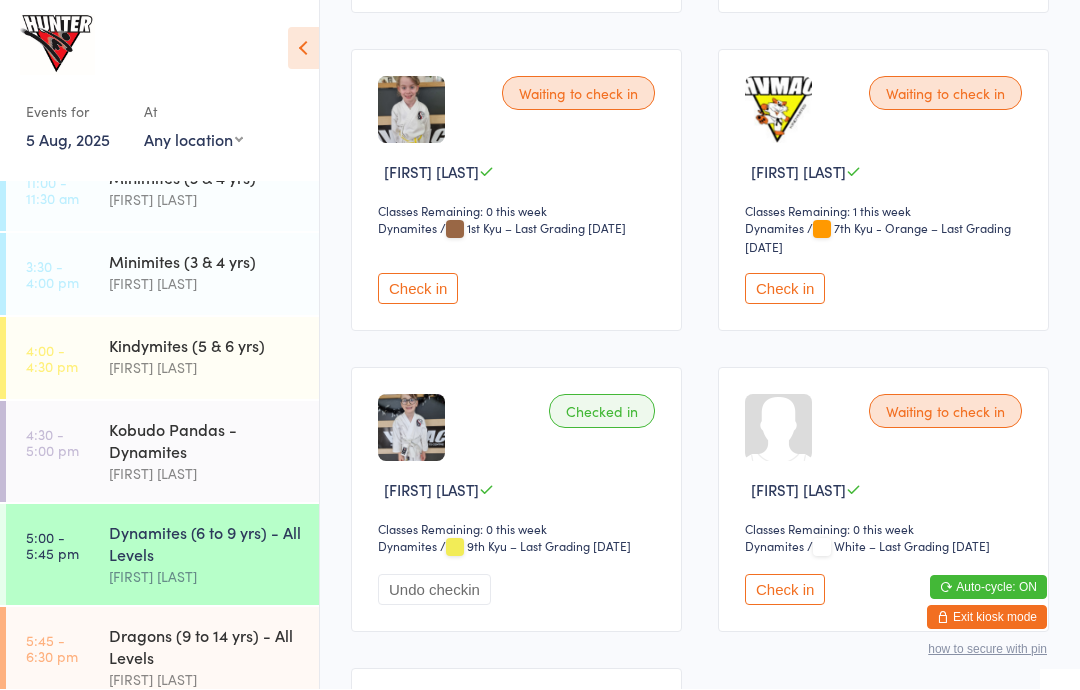 scroll, scrollTop: 1558, scrollLeft: 0, axis: vertical 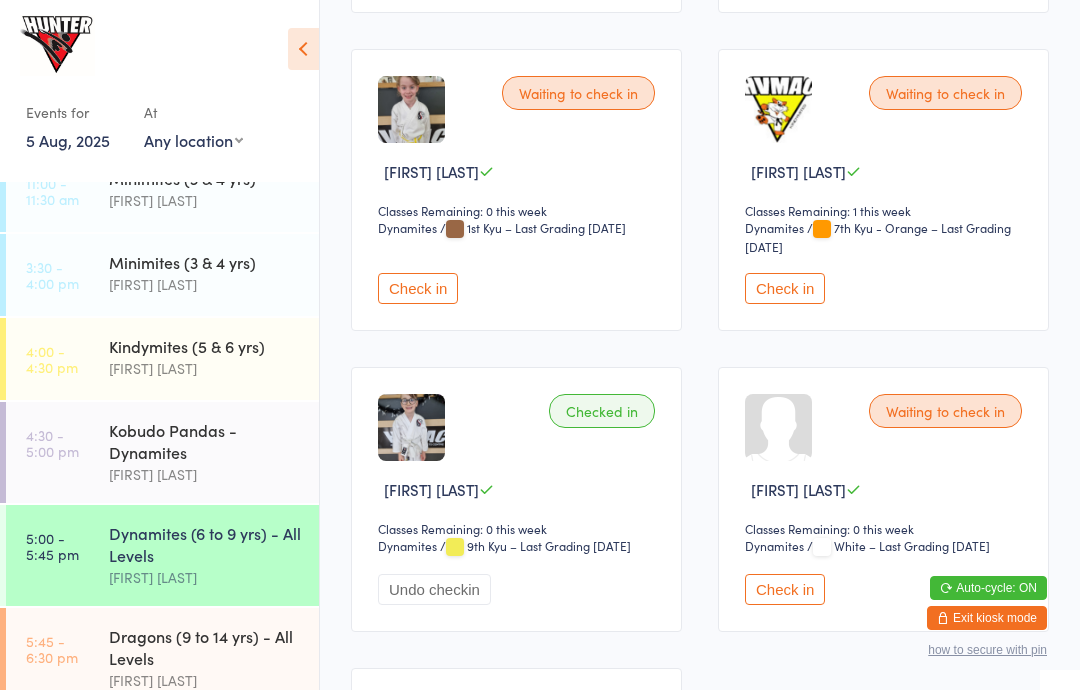 click at bounding box center (303, 49) 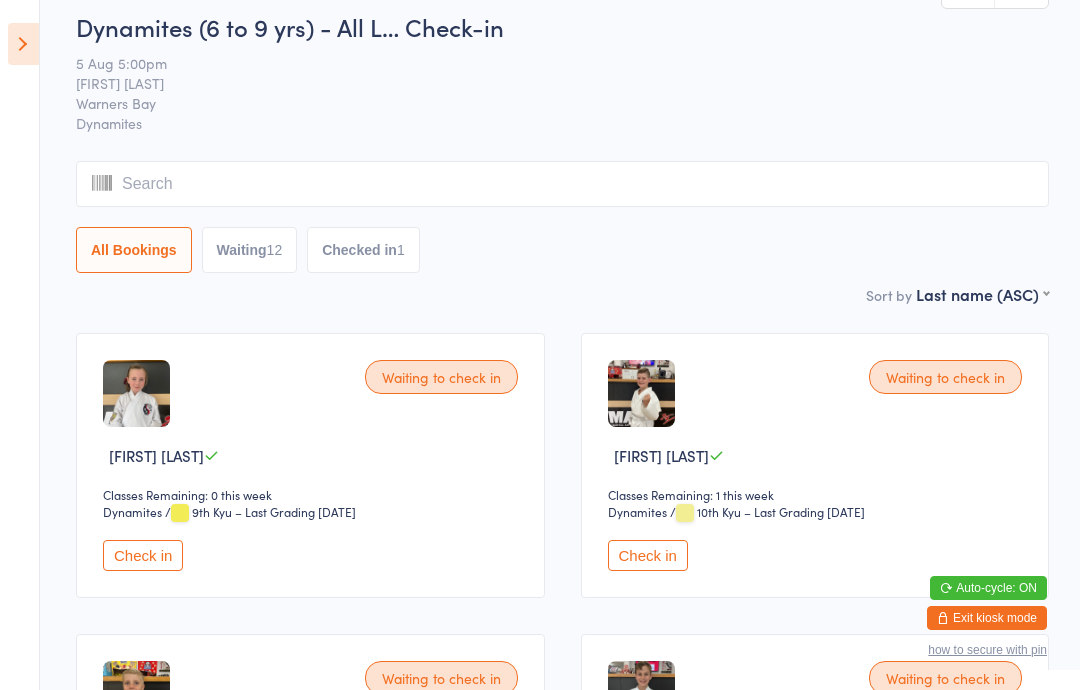 scroll, scrollTop: 0, scrollLeft: 0, axis: both 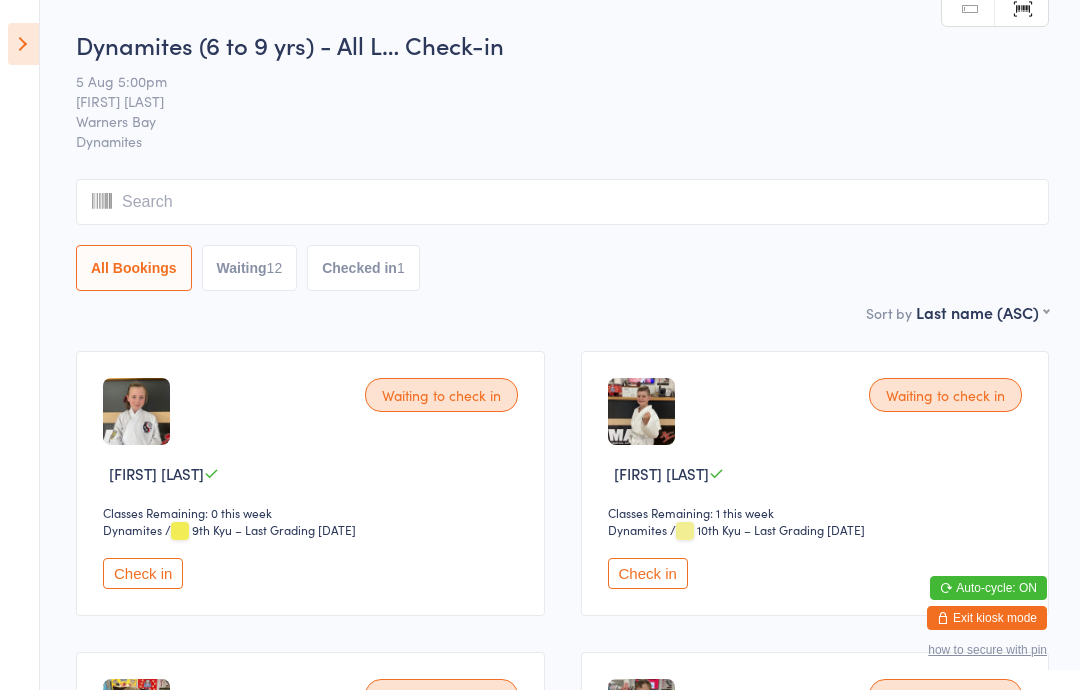 click on "Events for 5 Aug, 2025 5 Aug, 2025
August 2025
Sun Mon Tue Wed Thu Fri Sat
31
27
28
29
30
31
01
02
32
03
04
05
06
07
08
09
33
10
11
12
13
14
15
16
34
17
18
19
20
21
22
23
35
24
25
26
27
28
29
30" at bounding box center (20, 345) 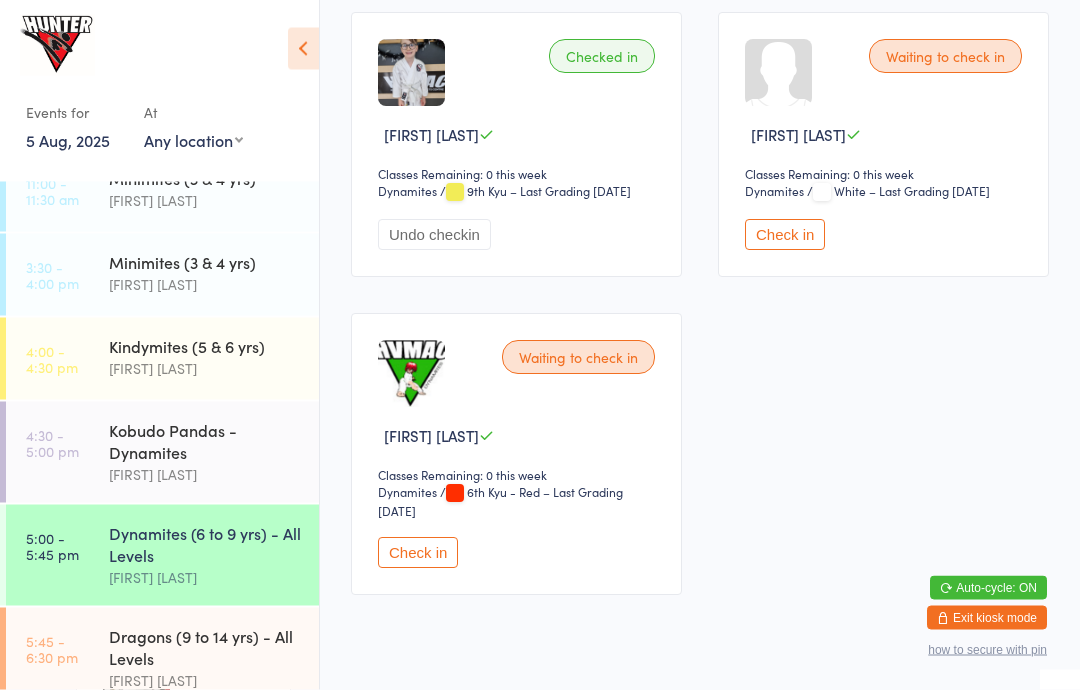 scroll, scrollTop: 1915, scrollLeft: 0, axis: vertical 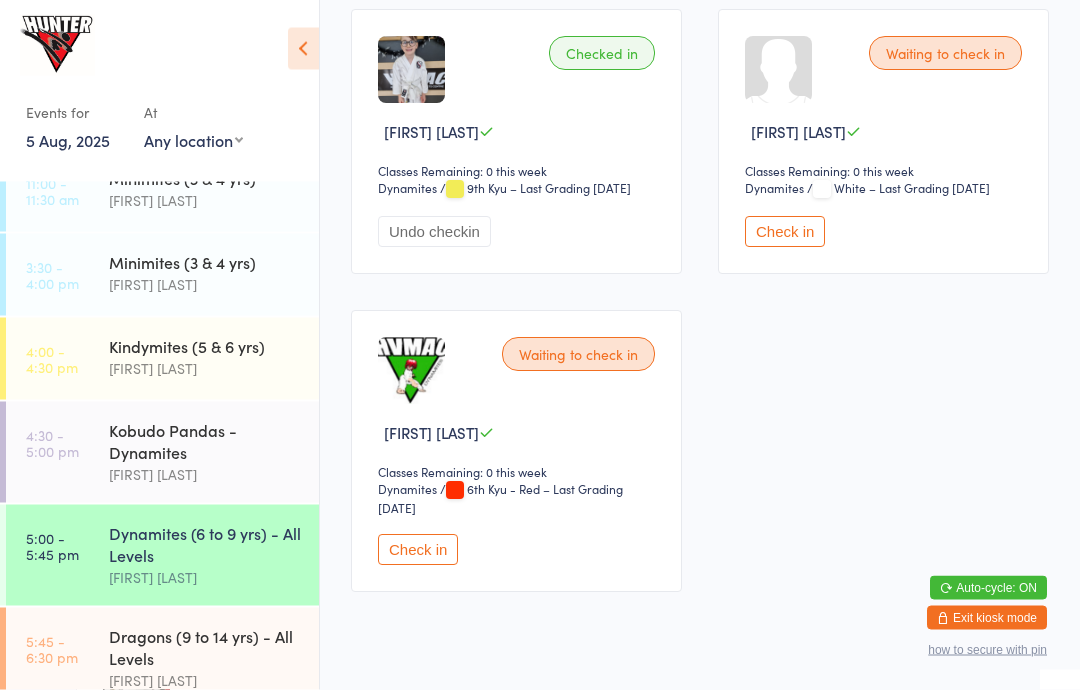 click on "Kobudo Pandas - Dynamites" at bounding box center [205, 441] 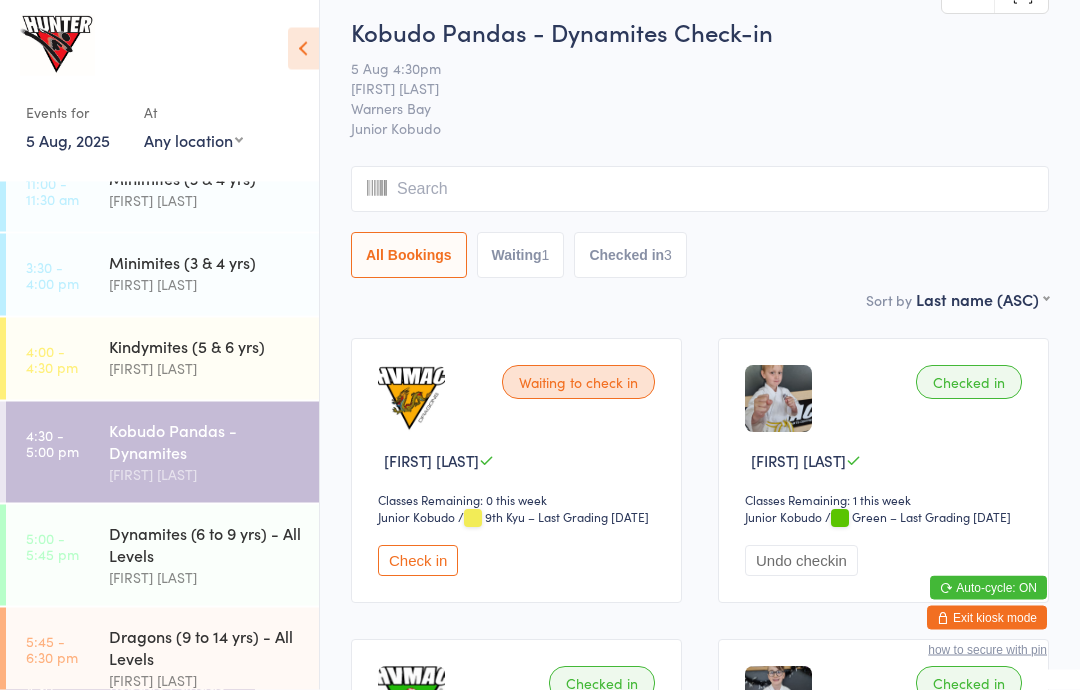 scroll, scrollTop: 0, scrollLeft: 0, axis: both 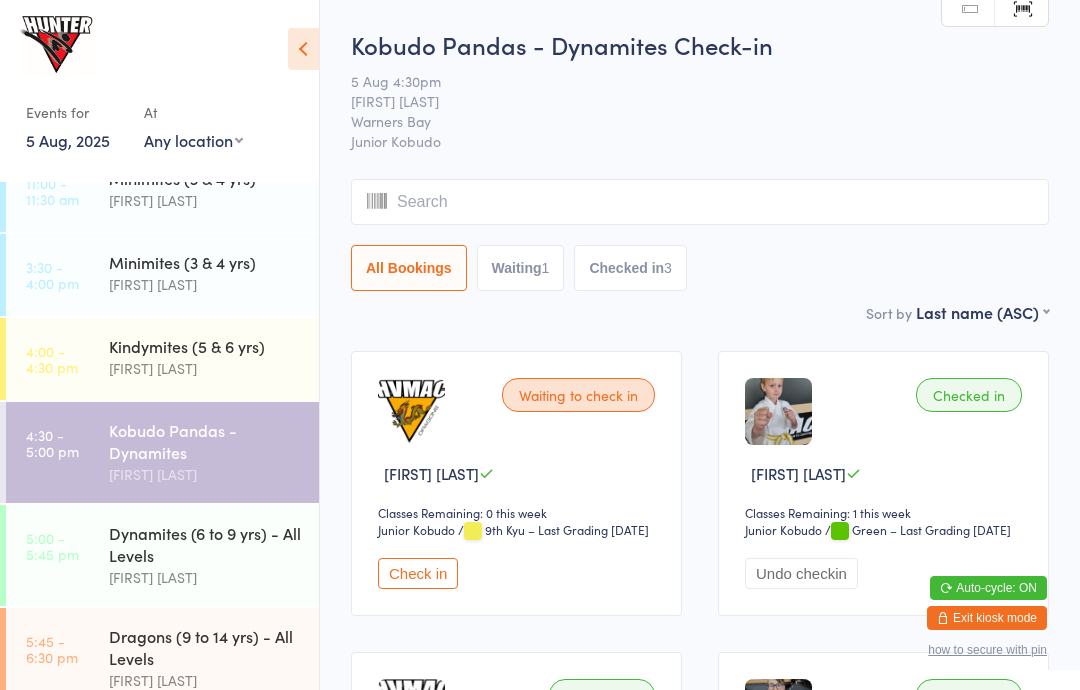 click on "Kobudo Pandas - Dynamites" at bounding box center (205, 441) 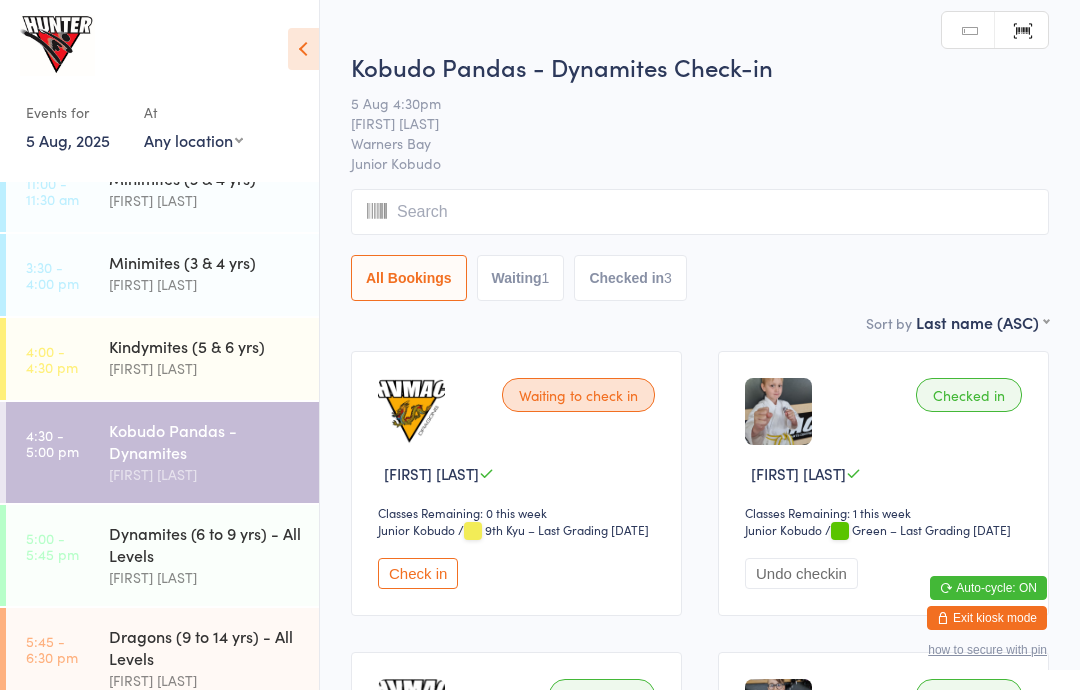 click on "Waiting  1" at bounding box center [521, 278] 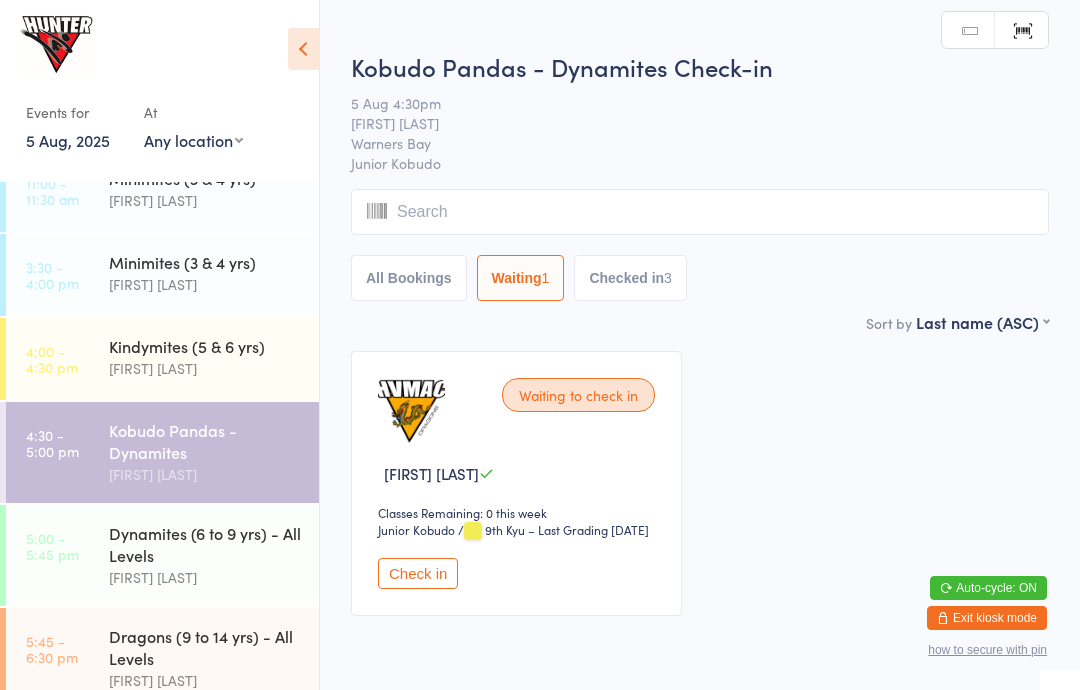 click on "Checked in  3" at bounding box center (630, 278) 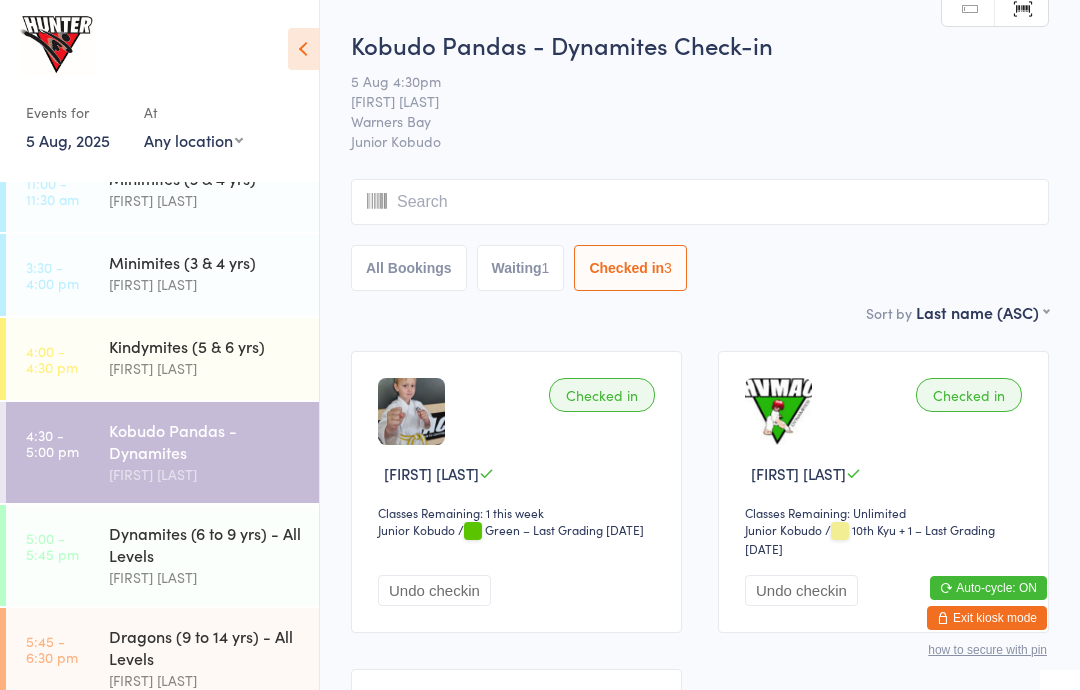 click on "All Bookings" at bounding box center (409, 268) 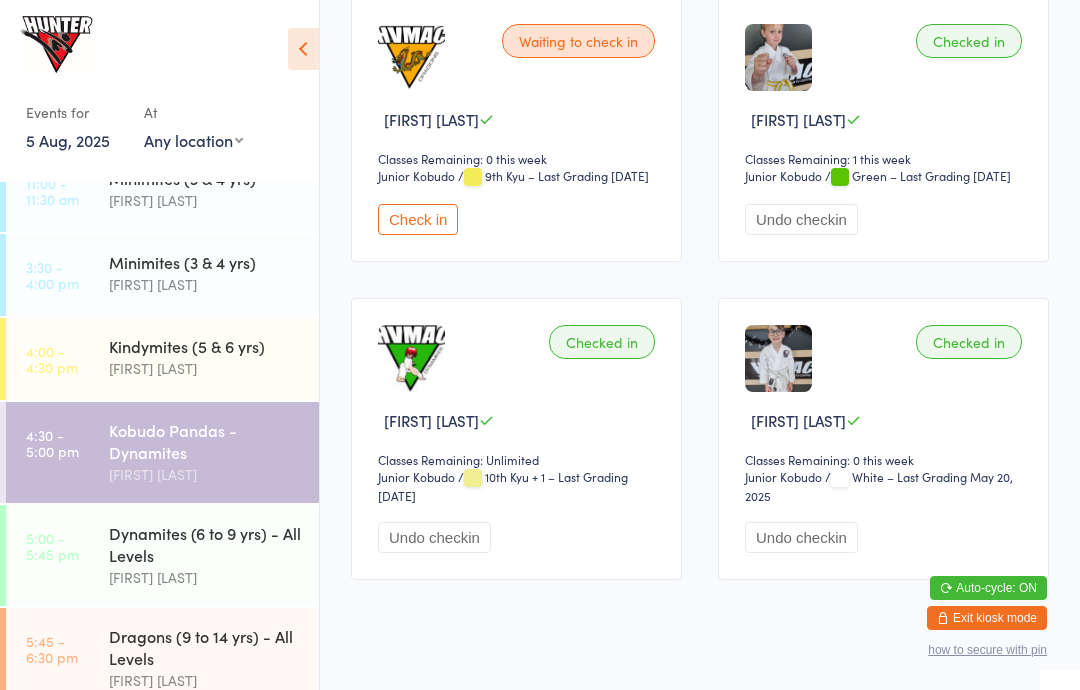 scroll, scrollTop: 351, scrollLeft: 0, axis: vertical 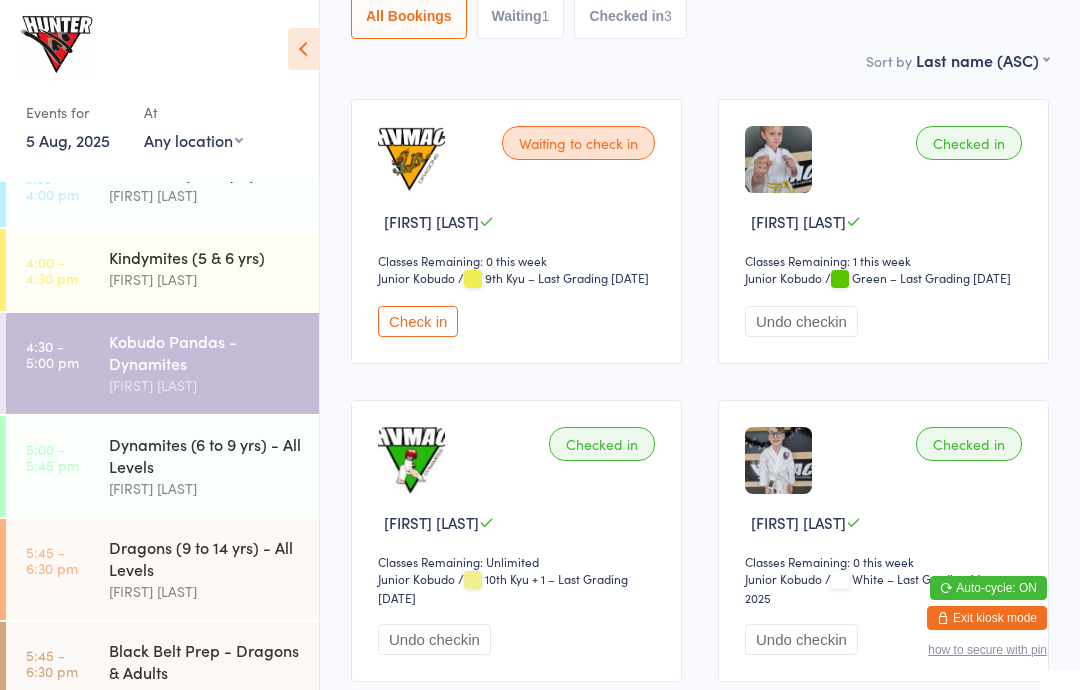 click on "Dynamites (6 to 9 yrs) - All Levels" at bounding box center (205, 455) 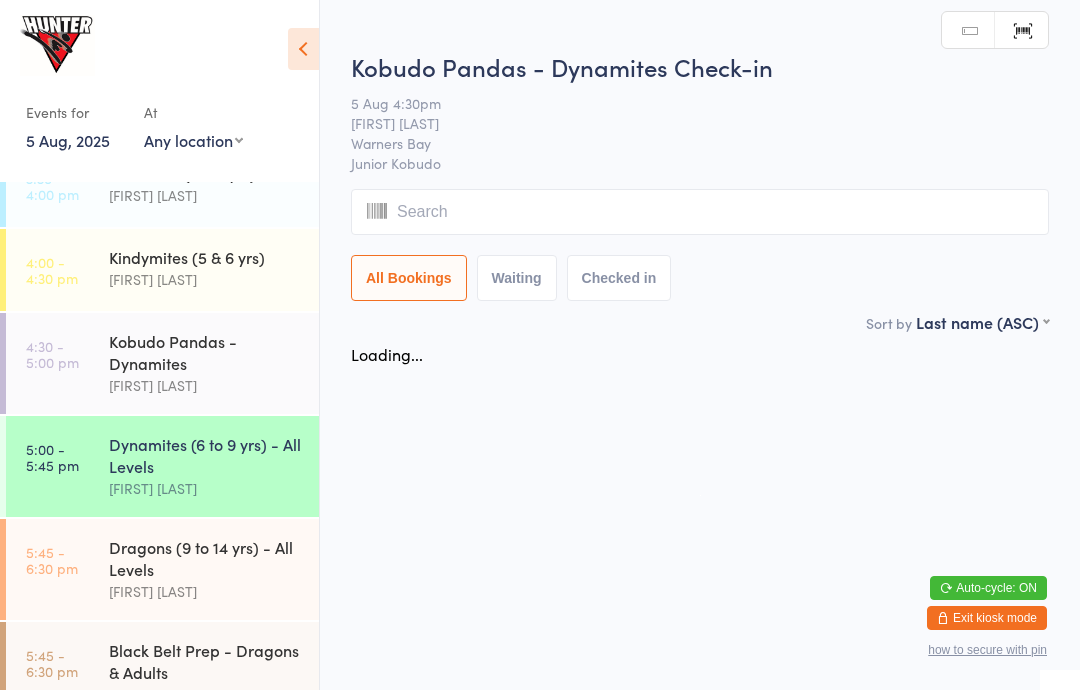 scroll, scrollTop: 0, scrollLeft: 0, axis: both 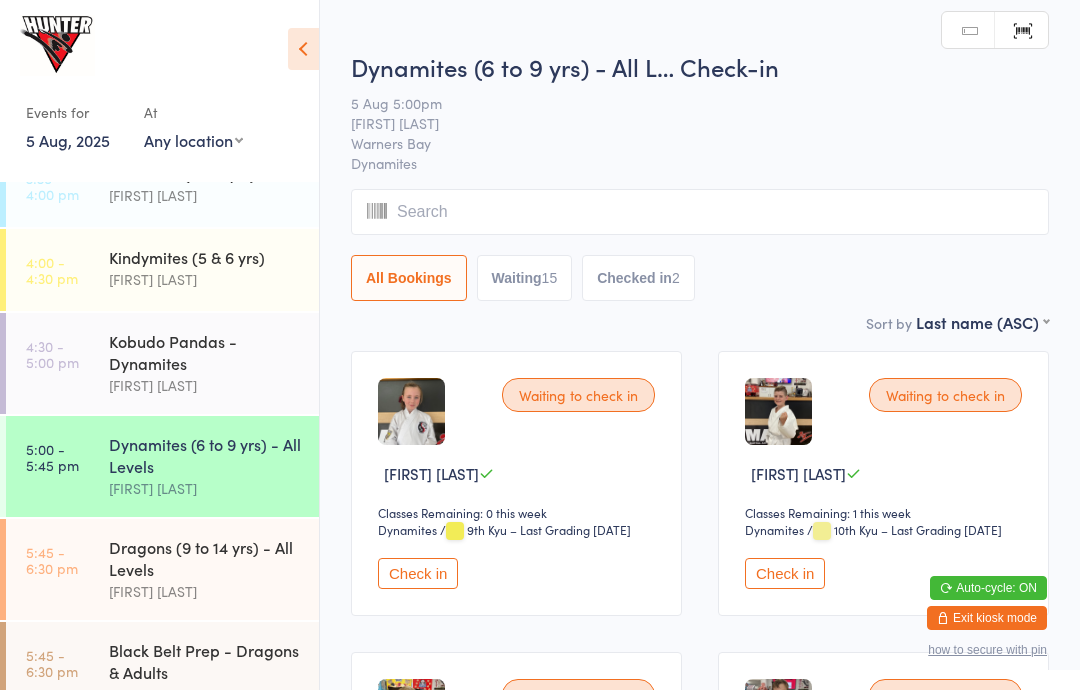 click at bounding box center [303, 49] 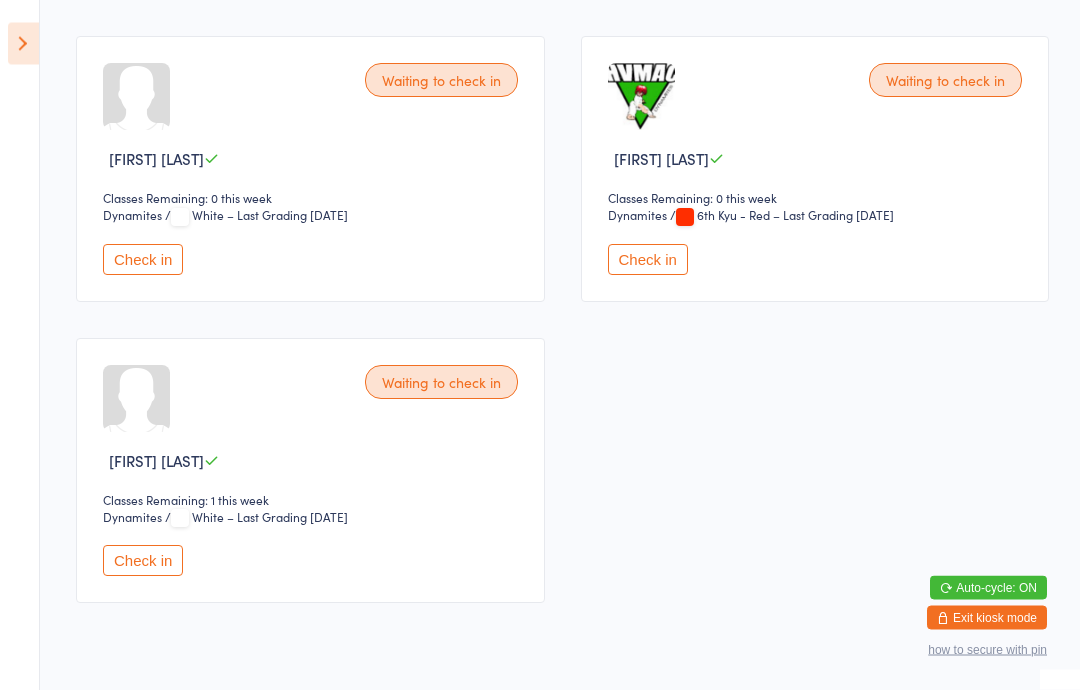 scroll, scrollTop: 2459, scrollLeft: 0, axis: vertical 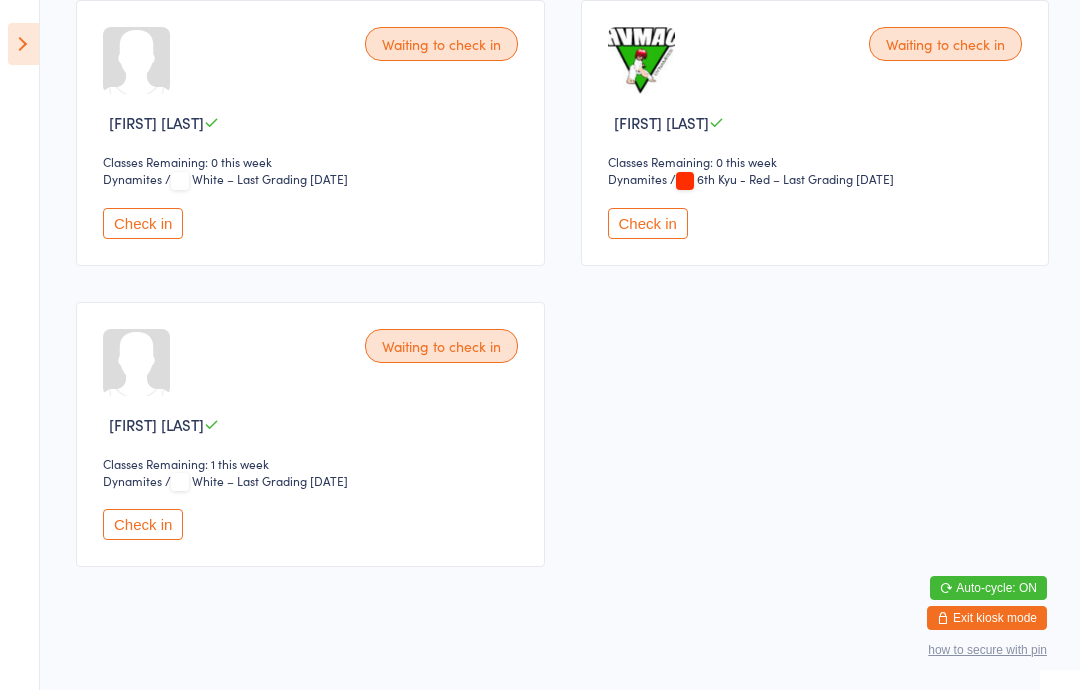 click on "Check in" at bounding box center [648, 223] 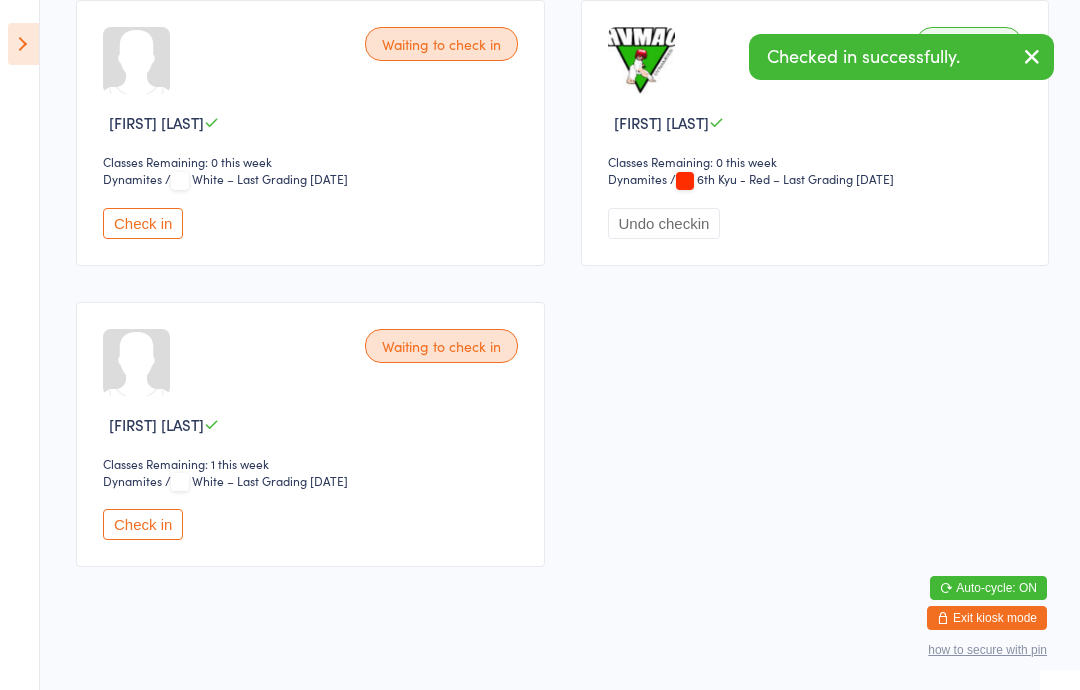 click on "Check in" at bounding box center (143, 223) 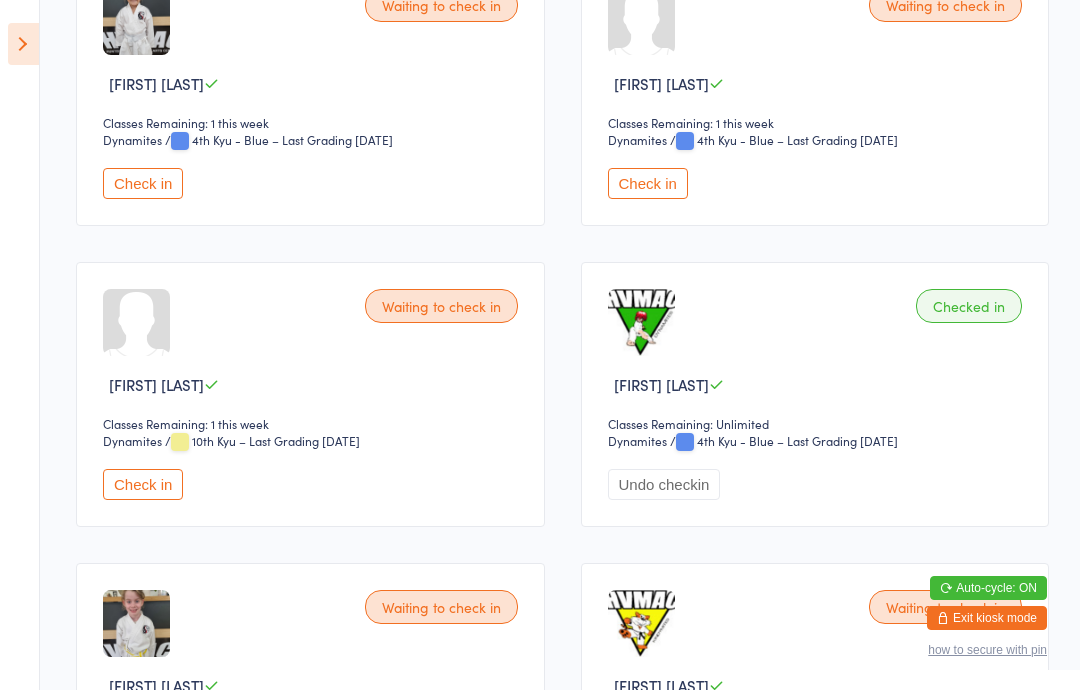 scroll, scrollTop: 1292, scrollLeft: 0, axis: vertical 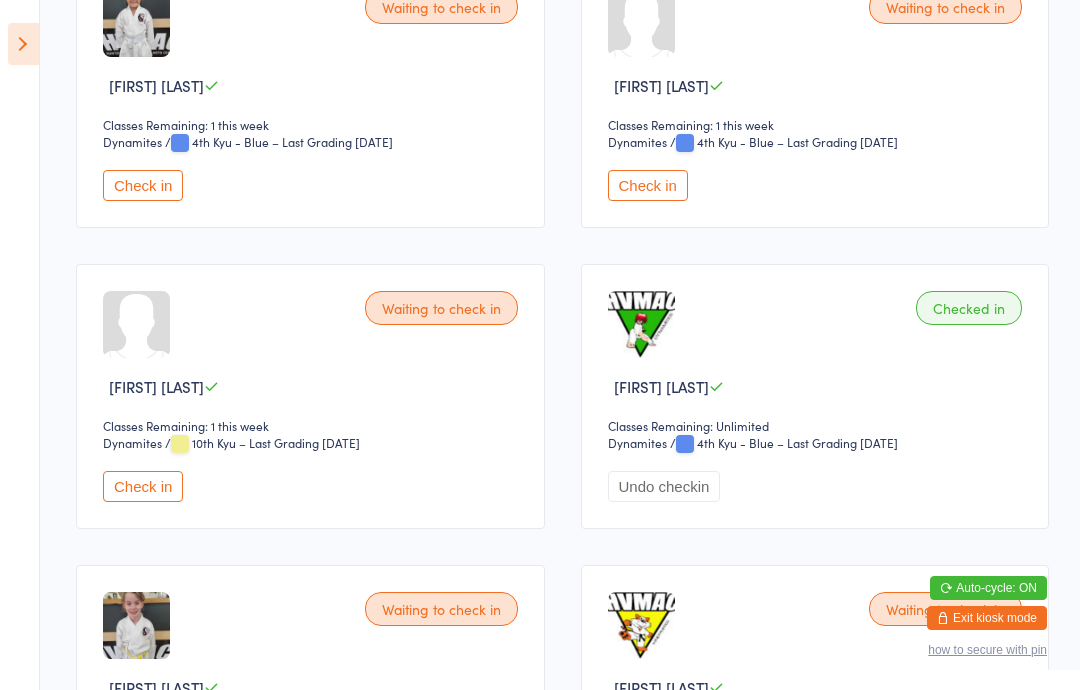 click on "Check in" at bounding box center [648, 185] 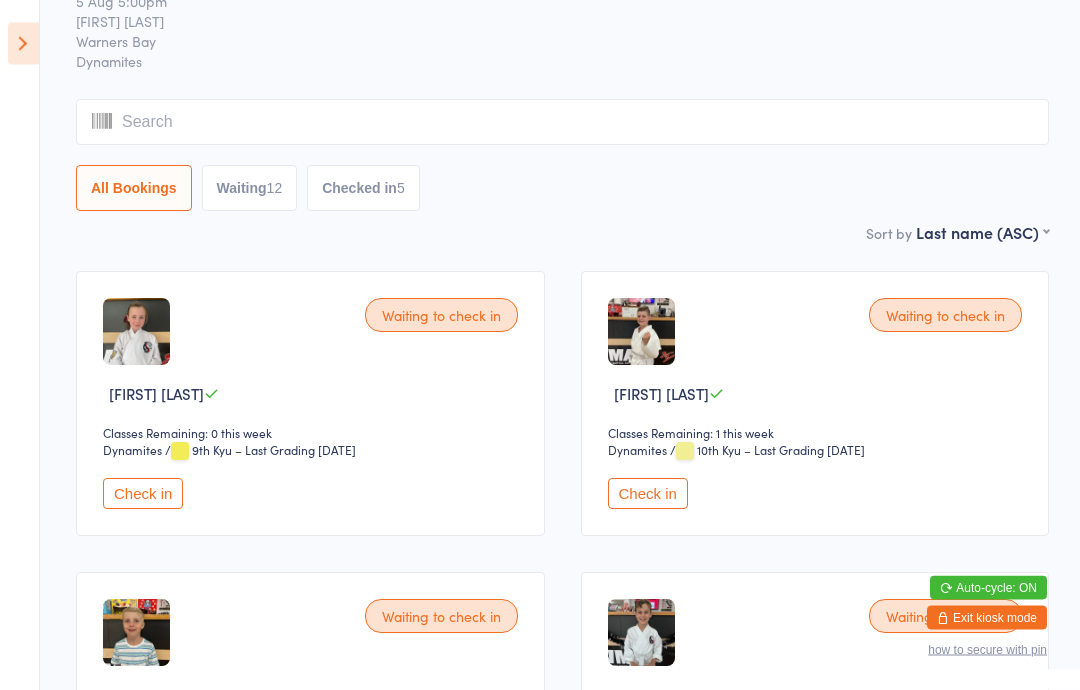 scroll, scrollTop: 50, scrollLeft: 0, axis: vertical 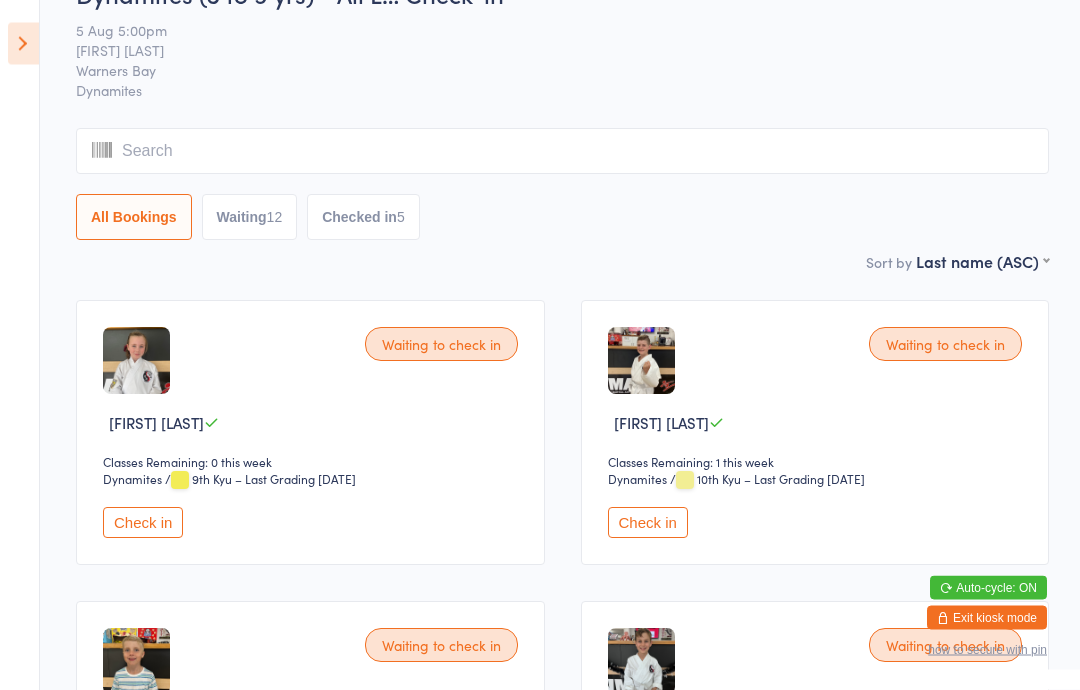 click on "Check in" at bounding box center (143, 523) 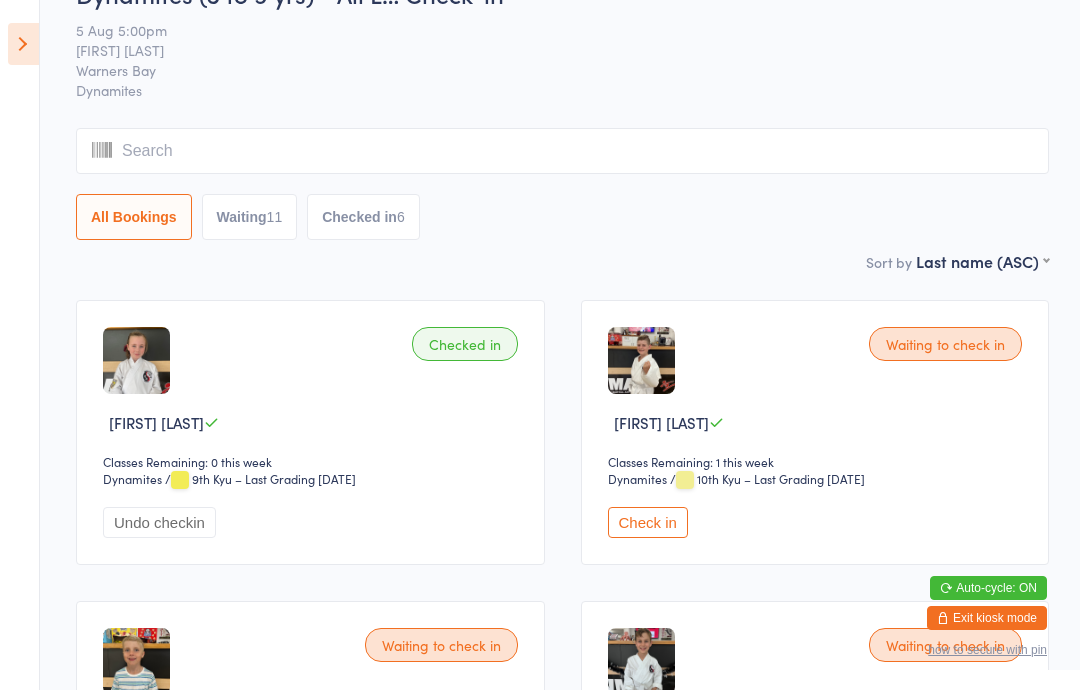 click at bounding box center (23, 44) 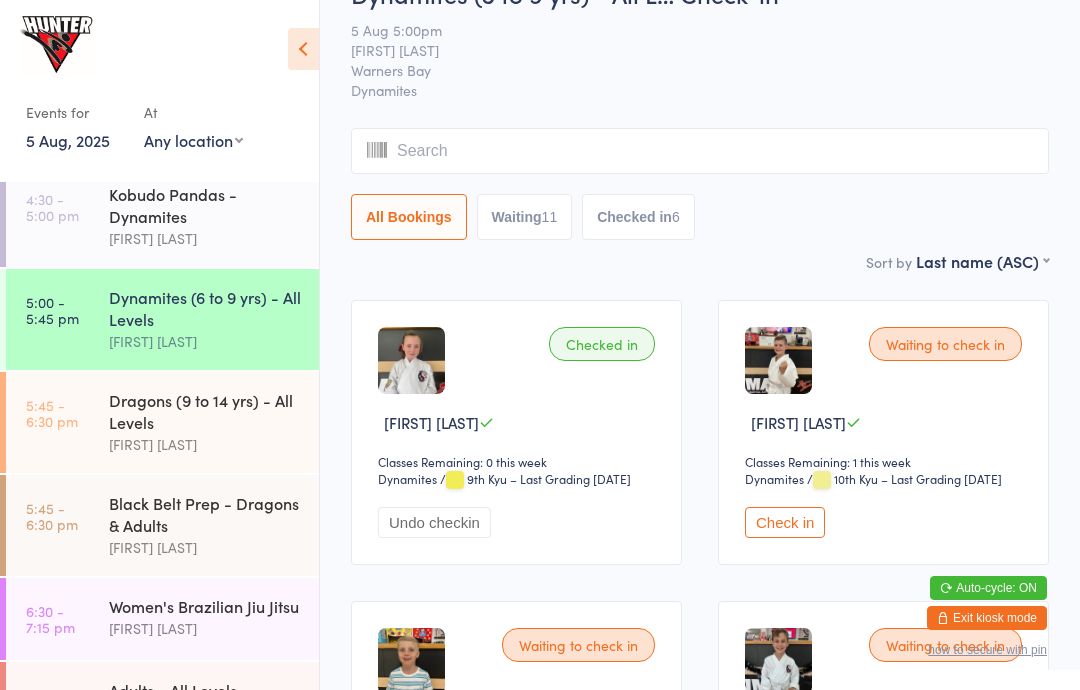 scroll, scrollTop: 460, scrollLeft: 0, axis: vertical 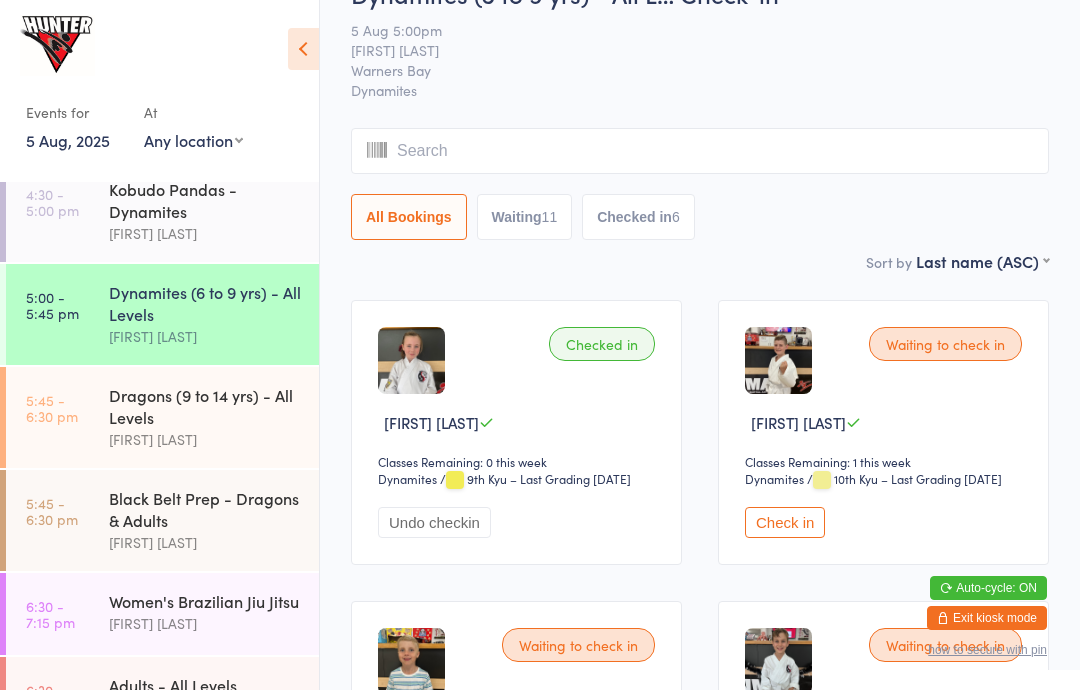 click on "Dragons (9 to 14 yrs) - All Levels" at bounding box center (205, 406) 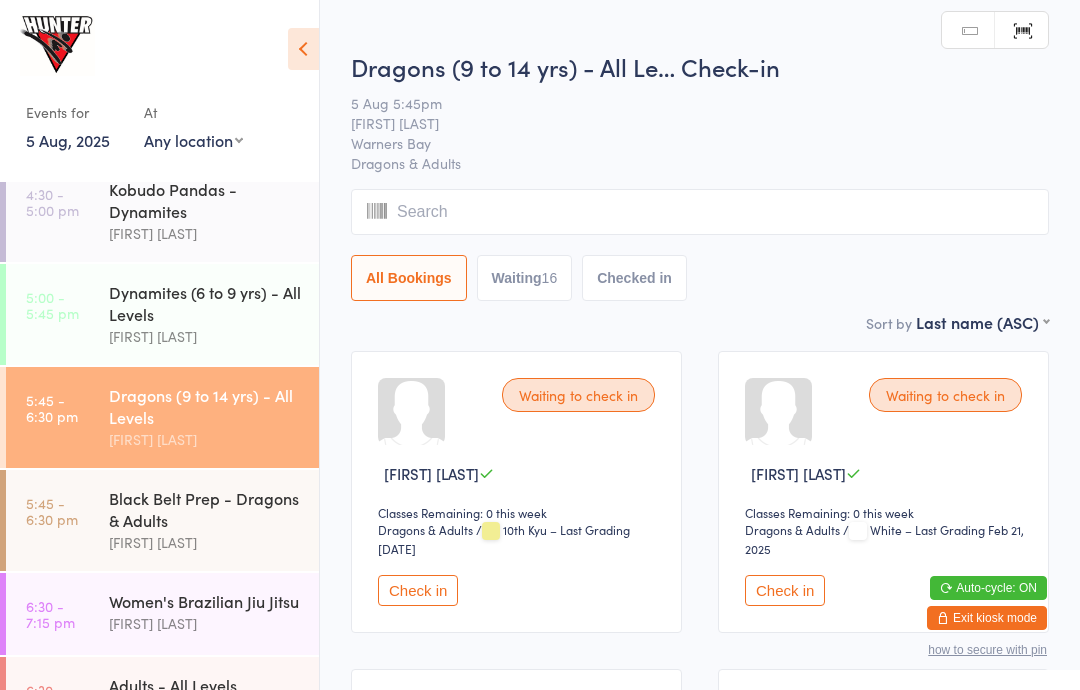 click on "Black Belt Prep - Dragons & Adults" at bounding box center [205, 509] 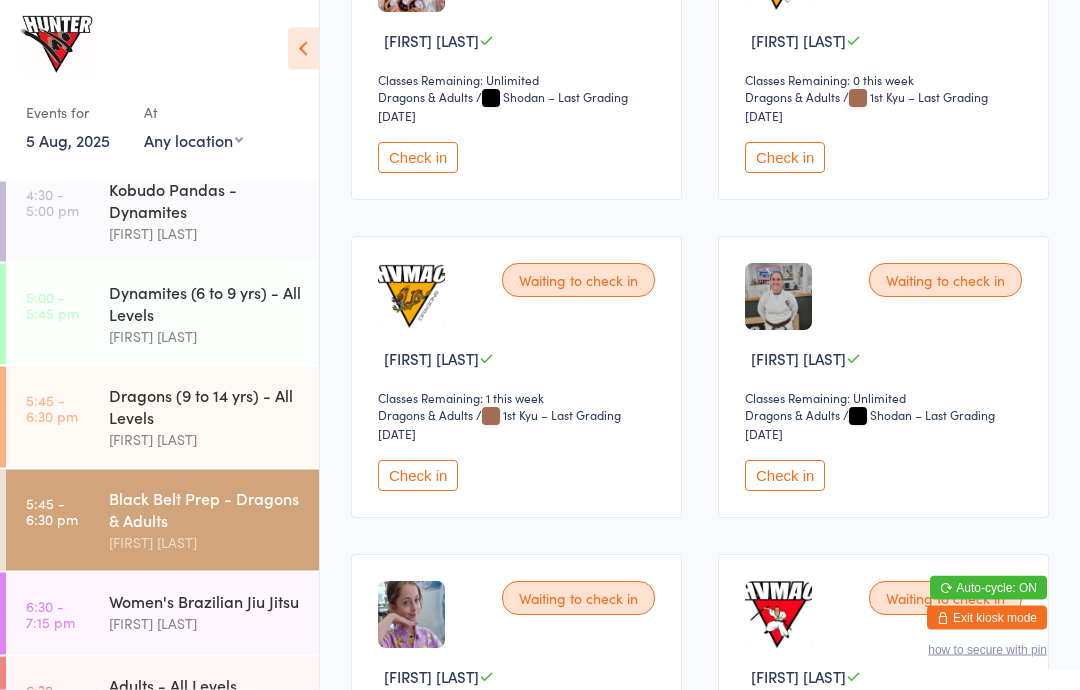 scroll, scrollTop: 2049, scrollLeft: 0, axis: vertical 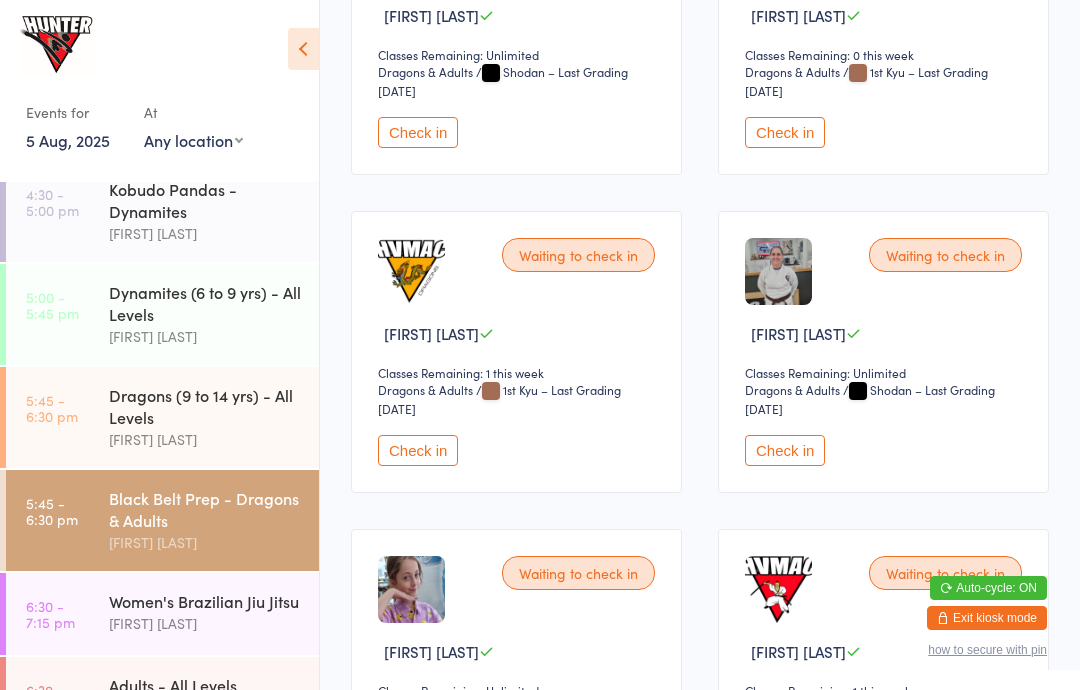 click on "Check in" at bounding box center (785, 450) 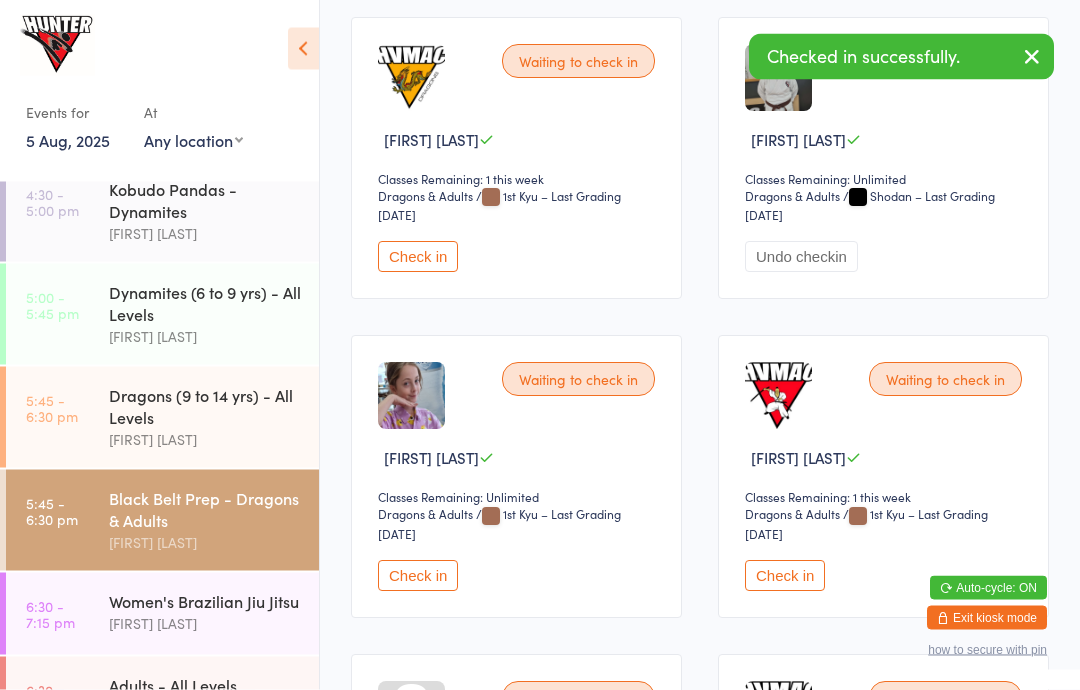 scroll, scrollTop: 2243, scrollLeft: 0, axis: vertical 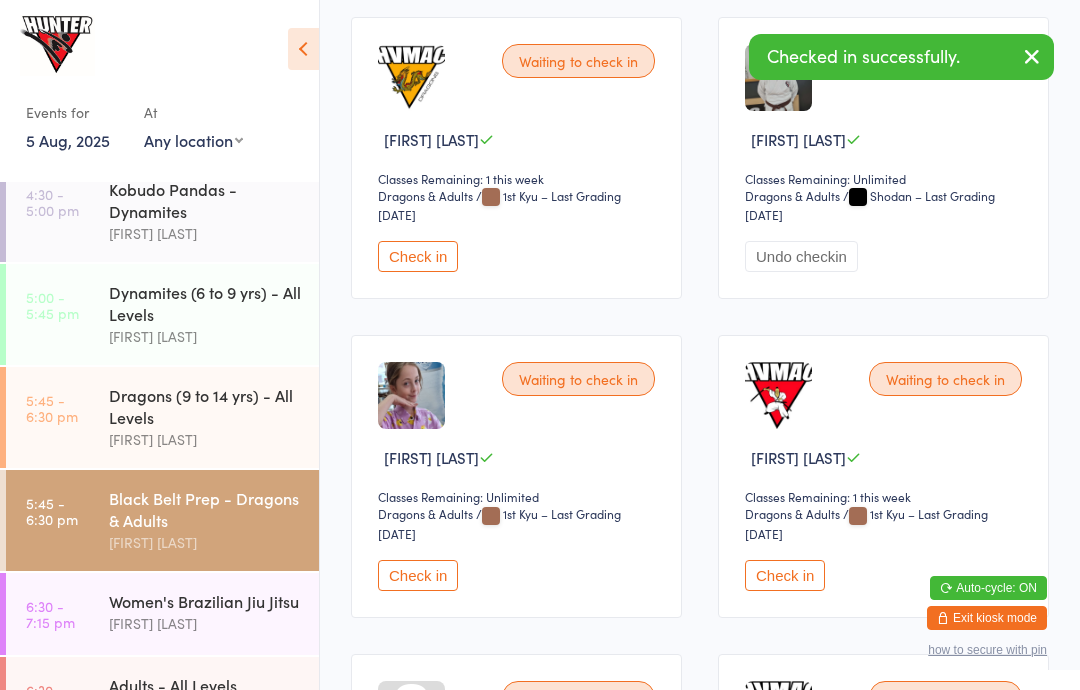 click on "Check in" at bounding box center (418, 575) 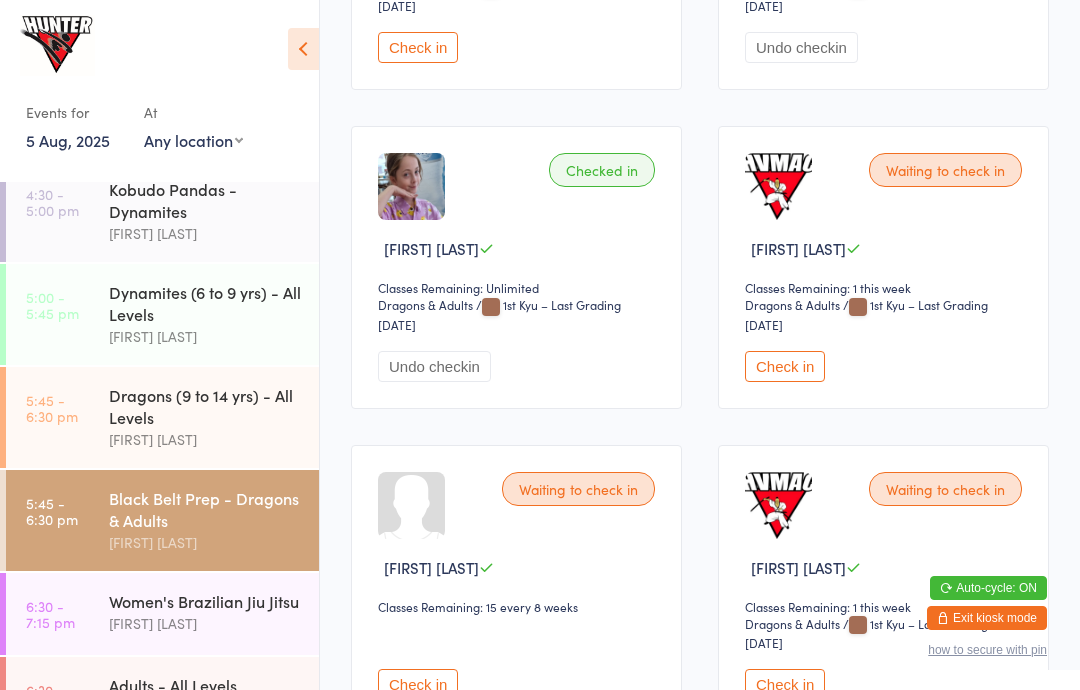 scroll, scrollTop: 2464, scrollLeft: 0, axis: vertical 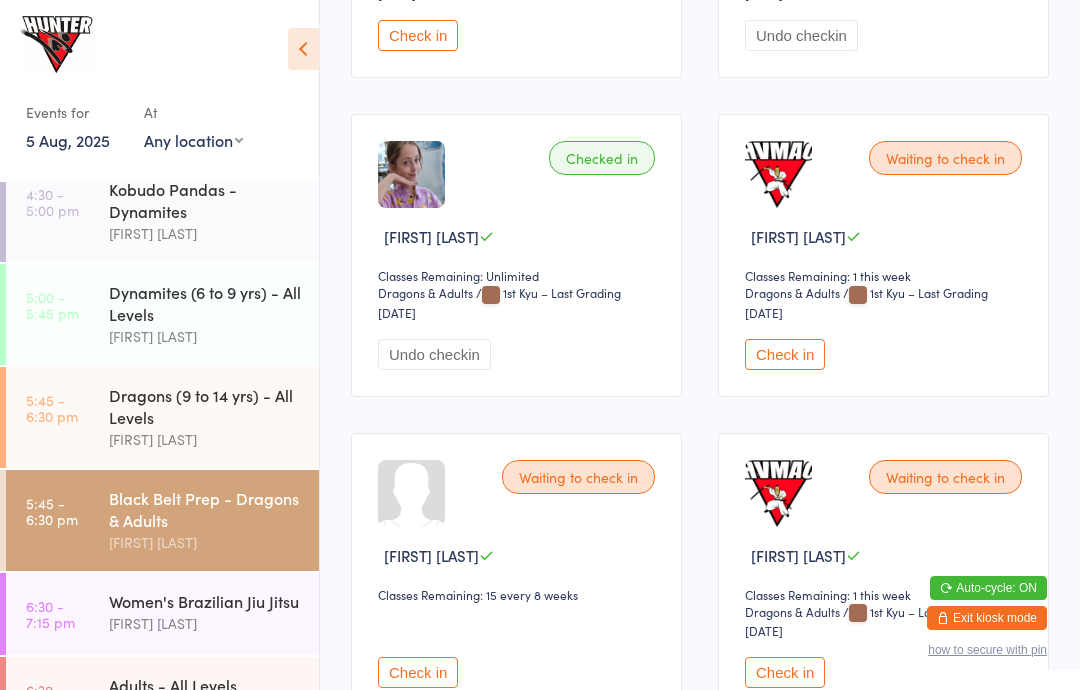 click on "Women's Brazilian Jiu Jitsu" at bounding box center (205, 601) 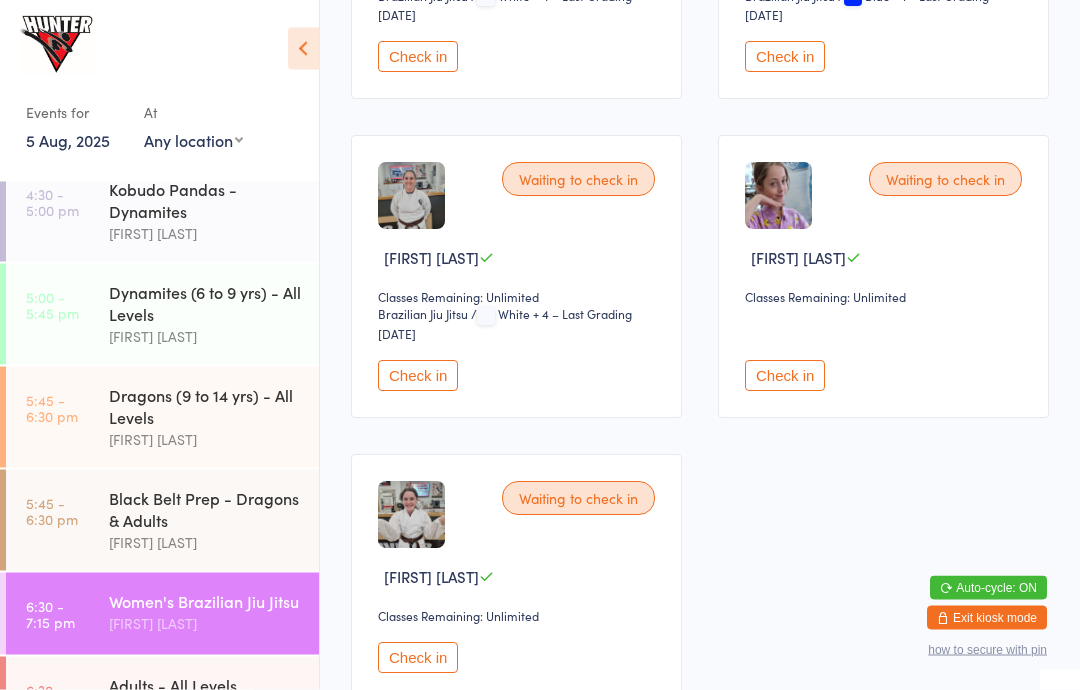 scroll, scrollTop: 1117, scrollLeft: 0, axis: vertical 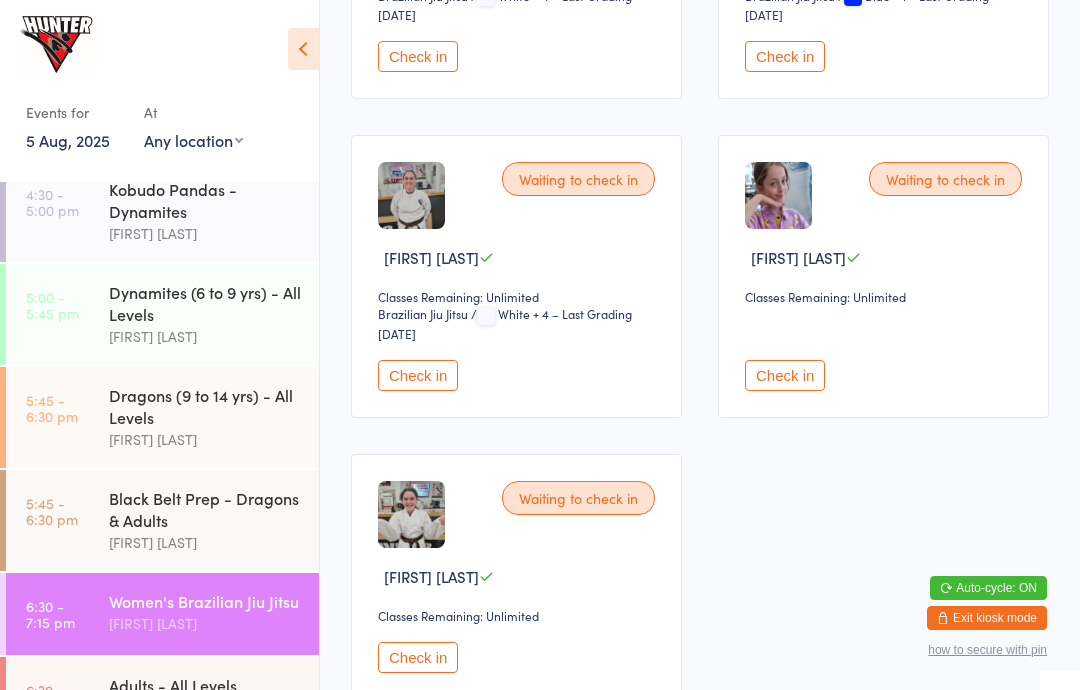 click on "Check in" at bounding box center [418, 375] 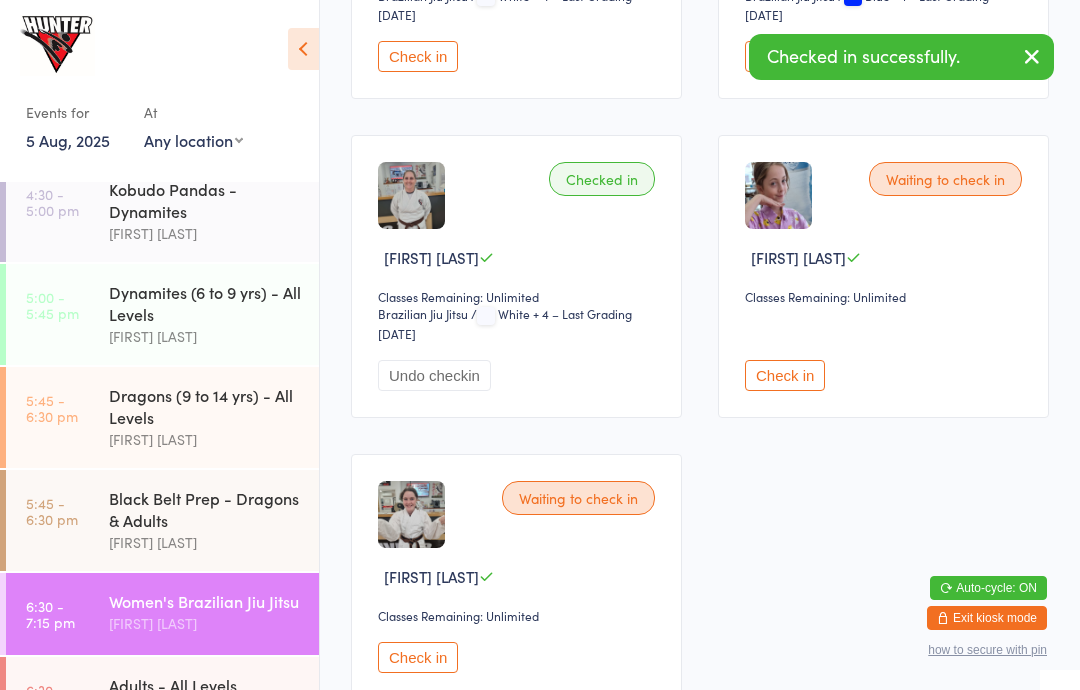 click on "Check in" at bounding box center [418, 657] 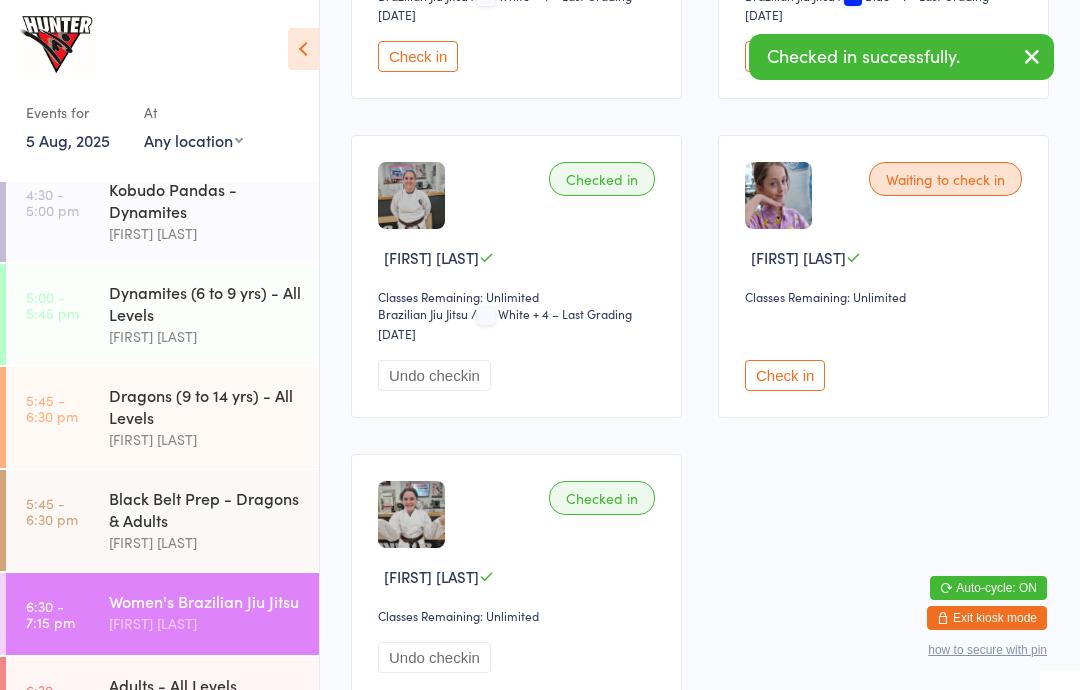 click on "Check in" at bounding box center [785, 375] 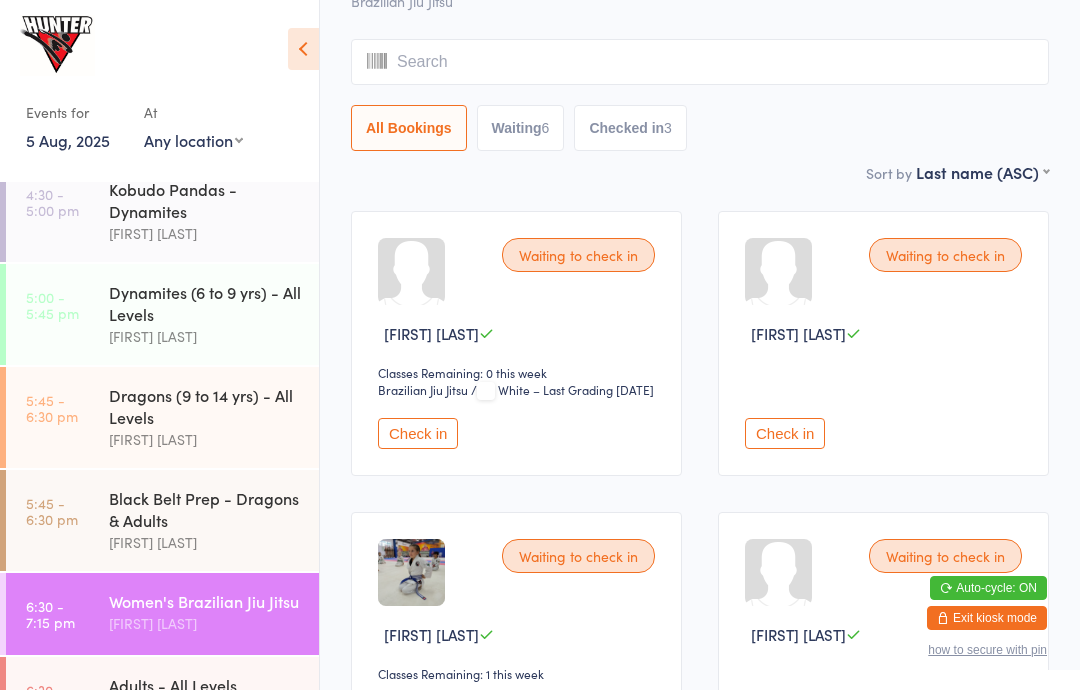 scroll, scrollTop: 139, scrollLeft: 0, axis: vertical 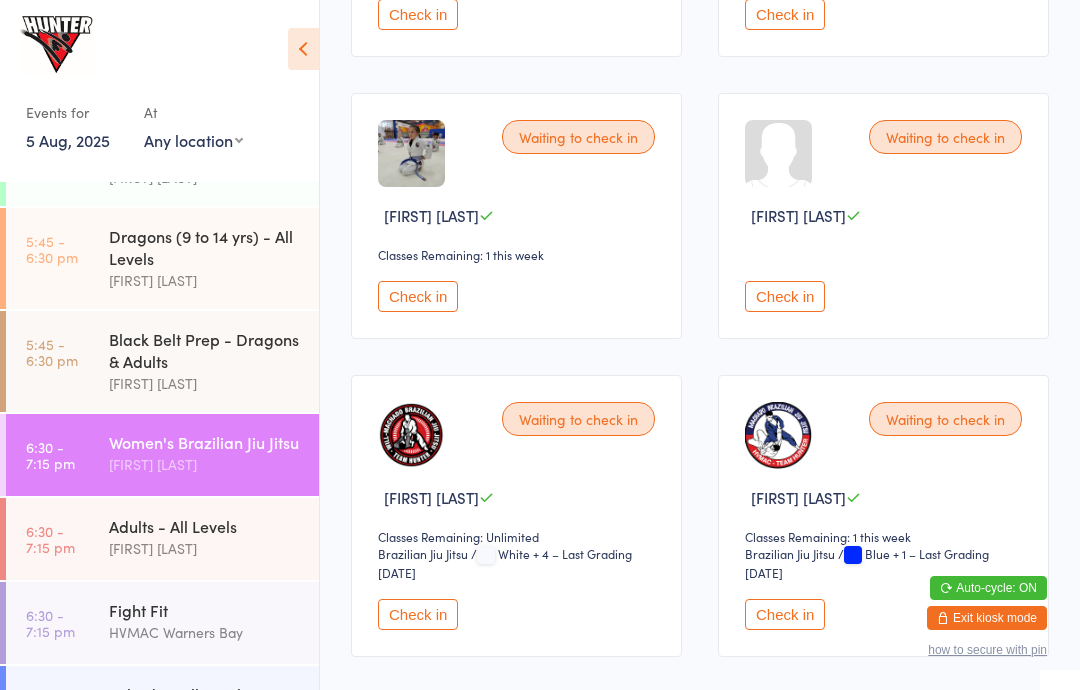 click on "Fight Fit" at bounding box center (205, 610) 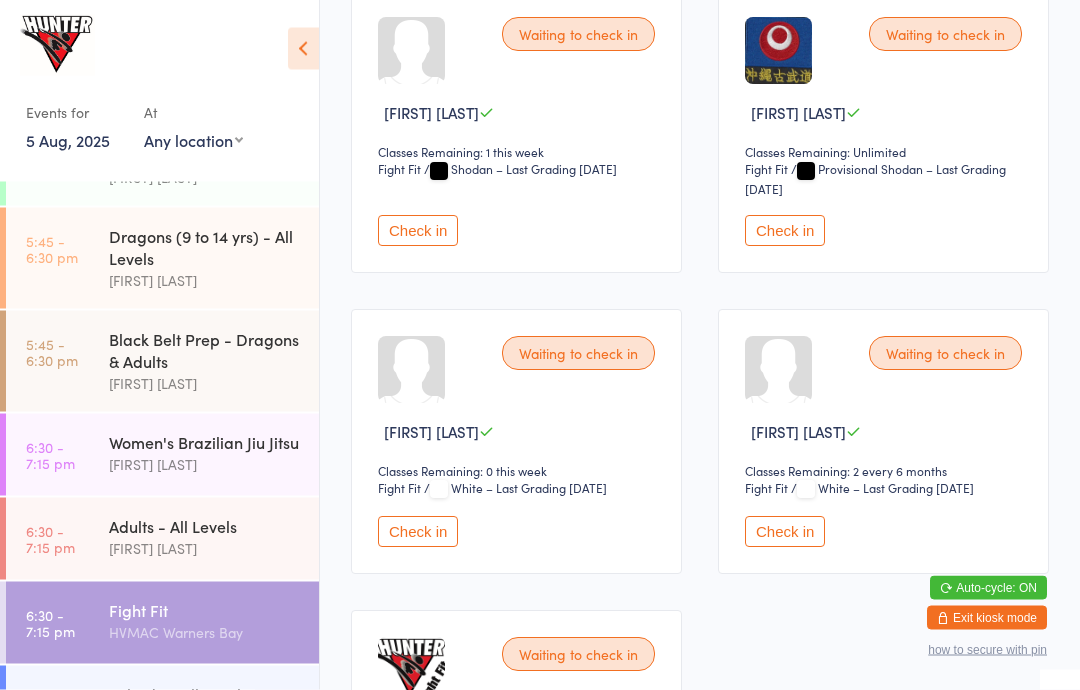 scroll, scrollTop: 980, scrollLeft: 0, axis: vertical 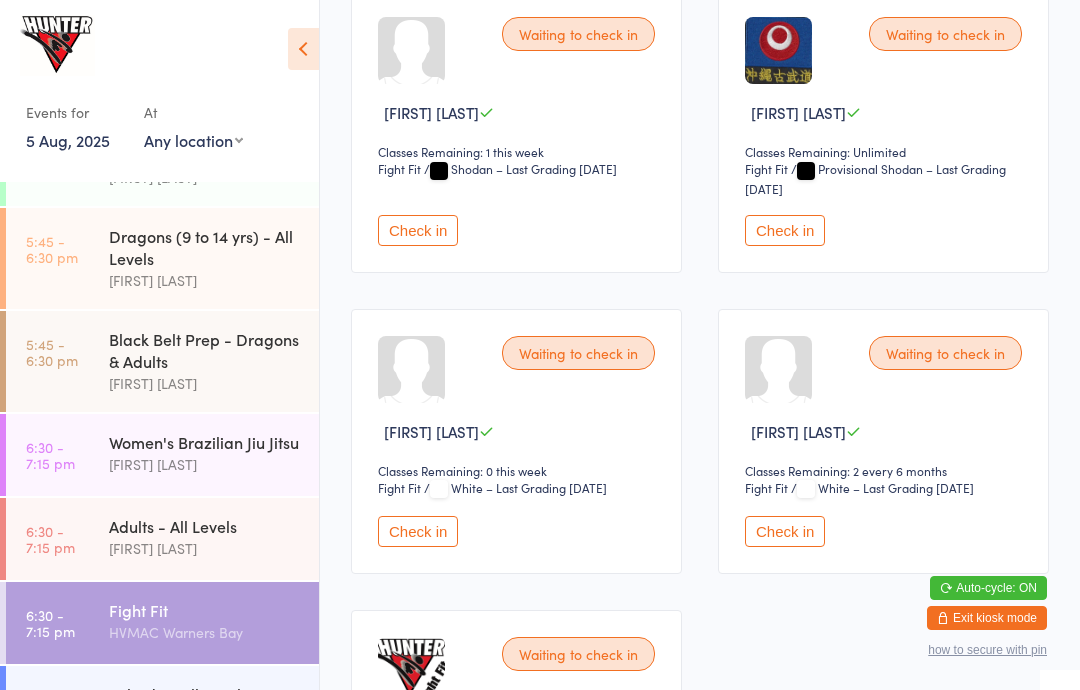 click on "Check in" at bounding box center (785, 230) 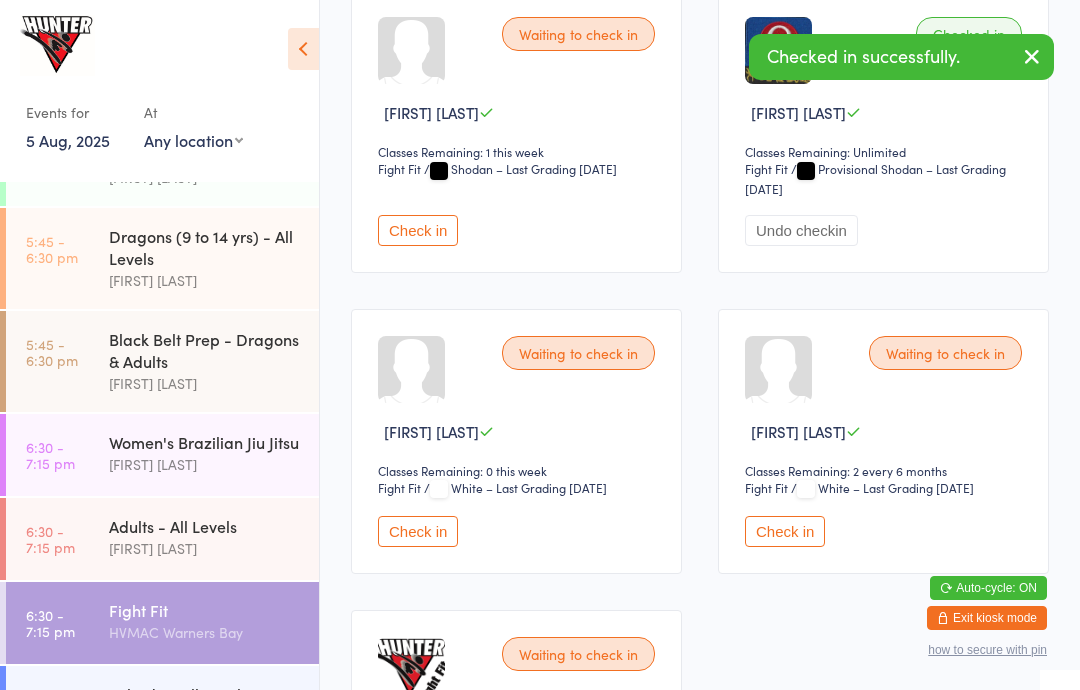 click on "Kobudo - All Levels" at bounding box center (205, 694) 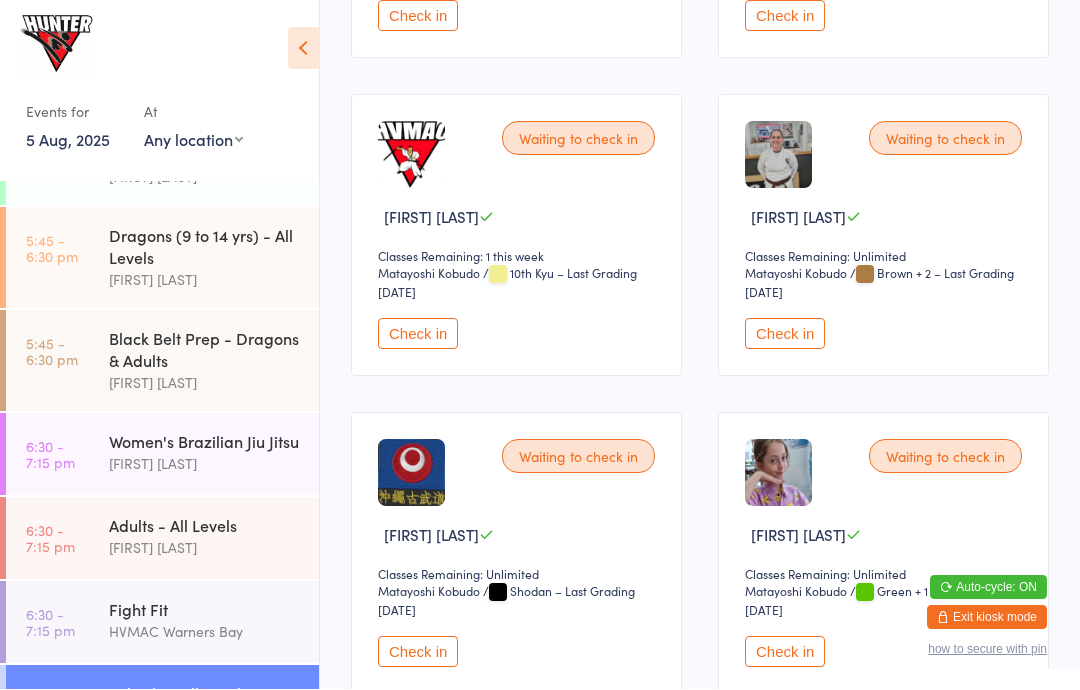 scroll, scrollTop: 1848, scrollLeft: 0, axis: vertical 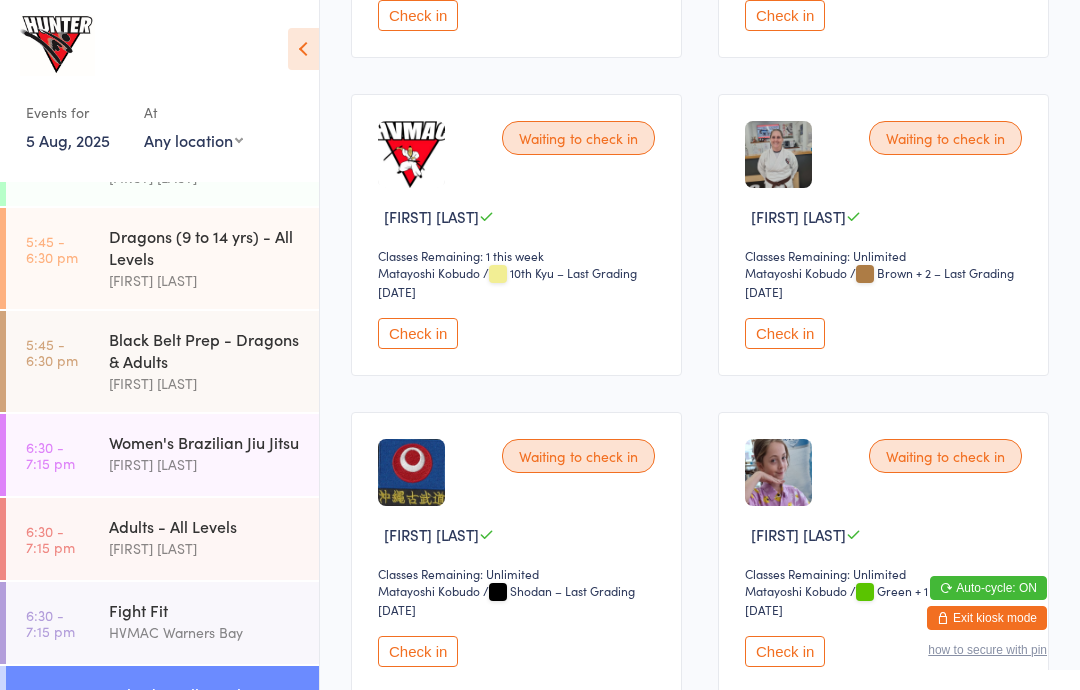 click on "Check in" at bounding box center [785, 333] 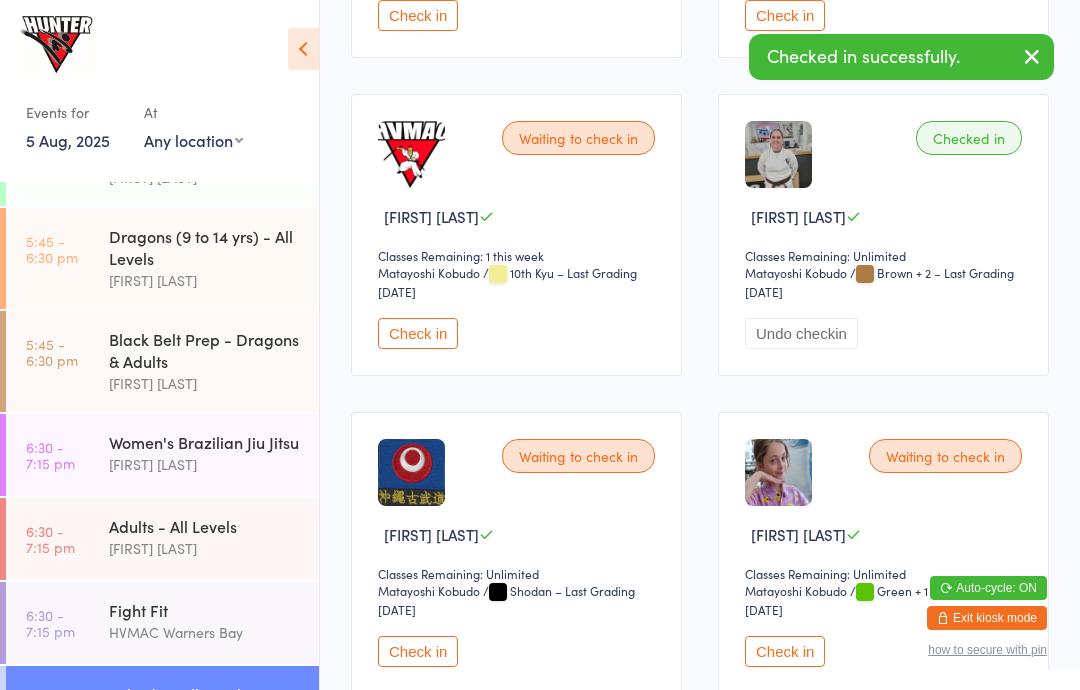 click on "Waiting to check in [FIRST] [LAST]  Classes Remaining: Unlimited Matayoshi Kobudo  Matayoshi Kobudo   /  Shodan – Last Grading [DATE]   Check in" at bounding box center (516, 553) 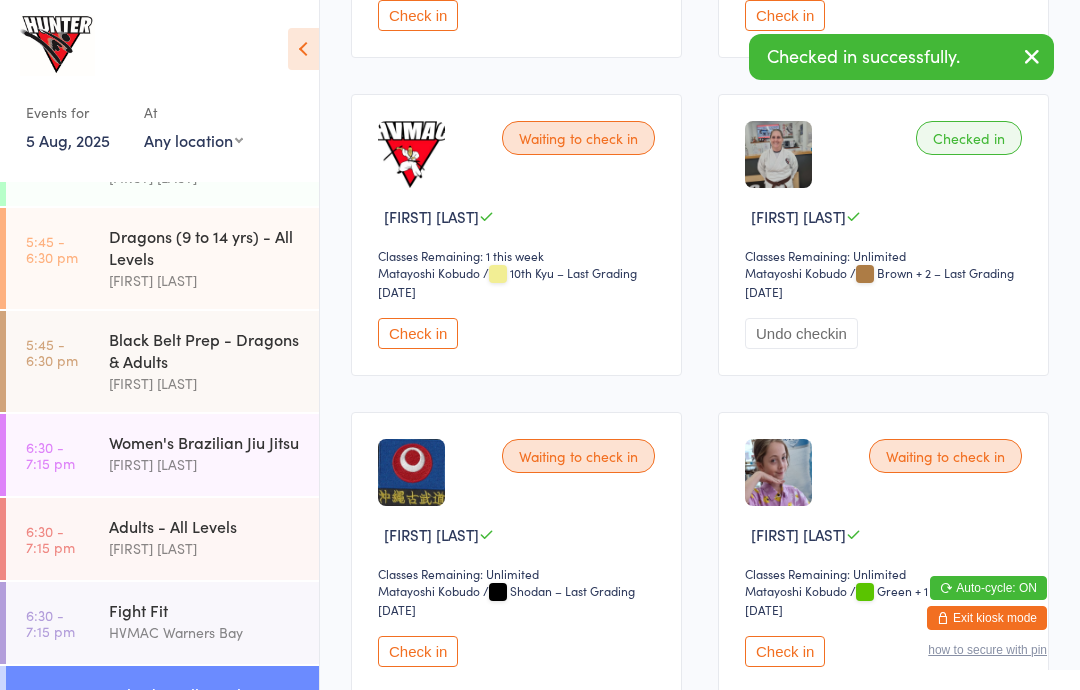 click on "Check in" at bounding box center (785, 651) 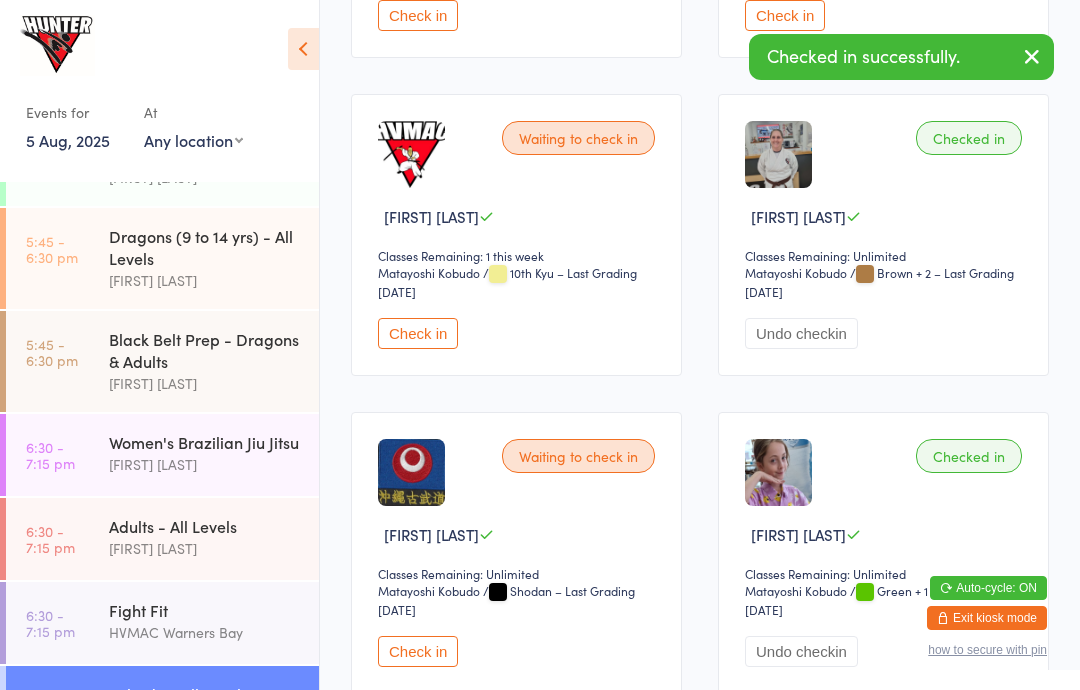 click on "Check in" at bounding box center [418, 651] 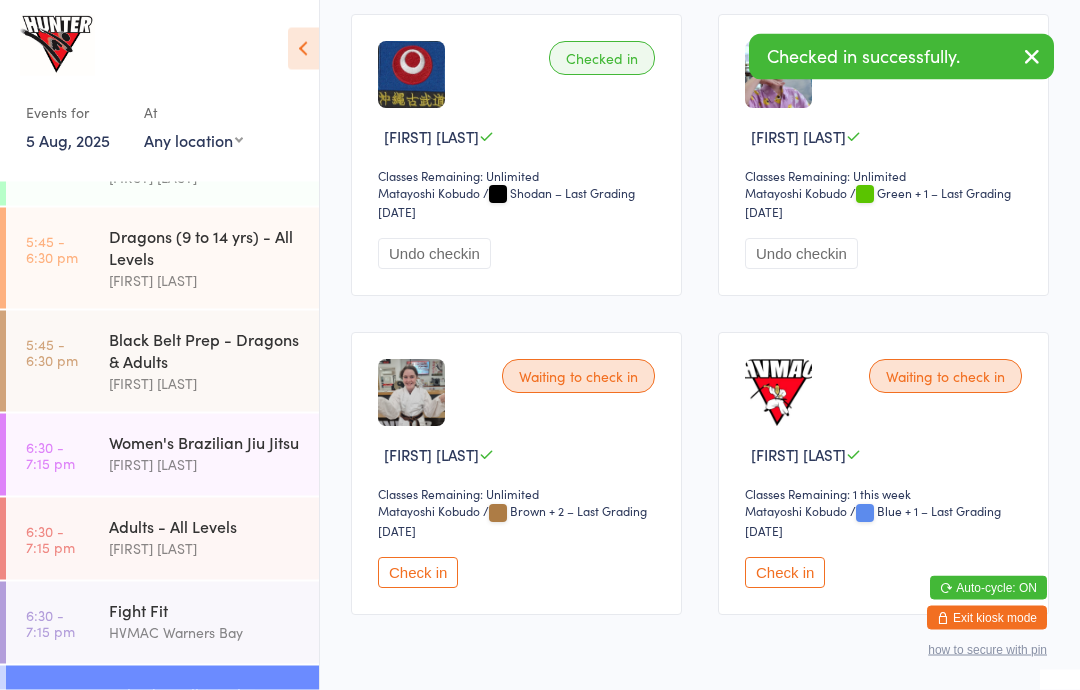 scroll, scrollTop: 2297, scrollLeft: 0, axis: vertical 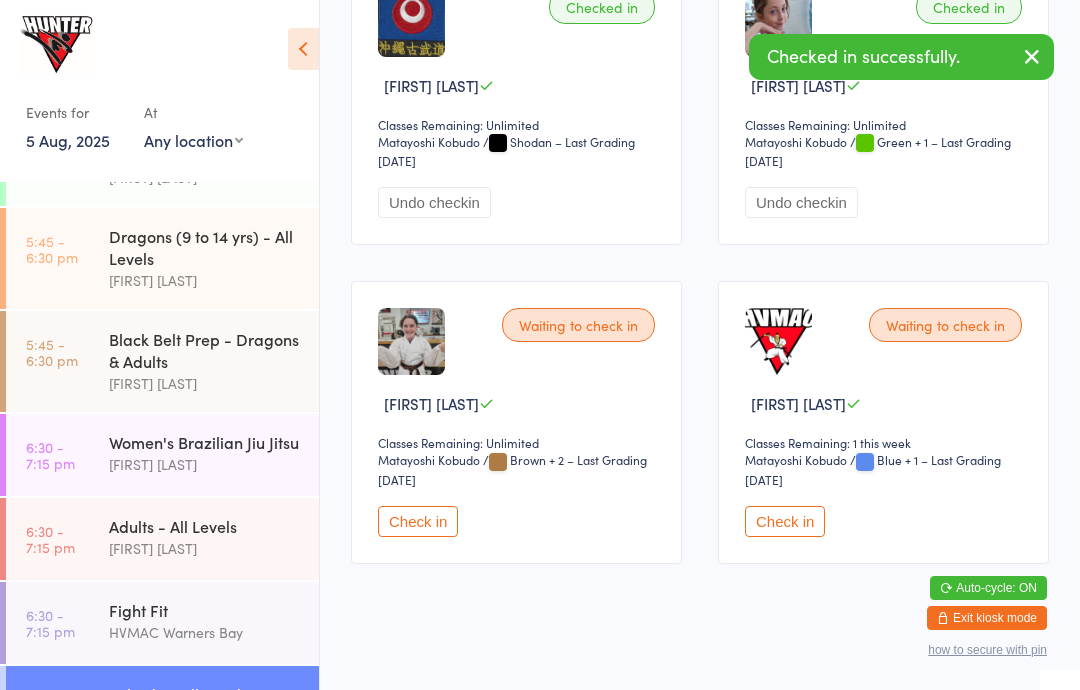 click on "Check in" at bounding box center [418, 521] 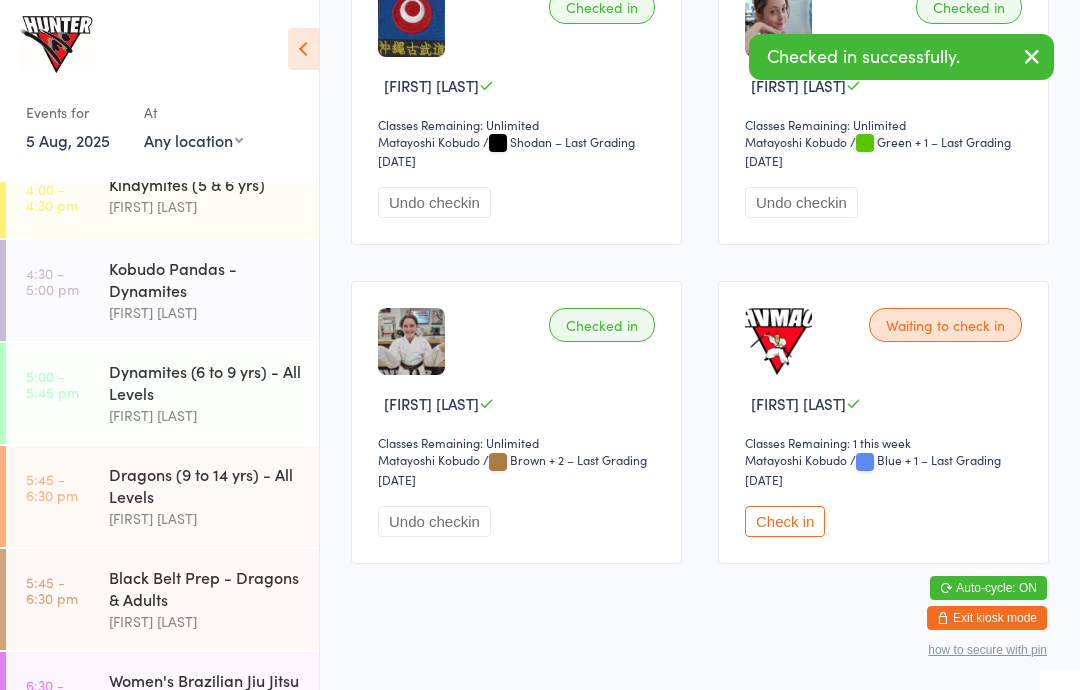 scroll, scrollTop: 379, scrollLeft: 0, axis: vertical 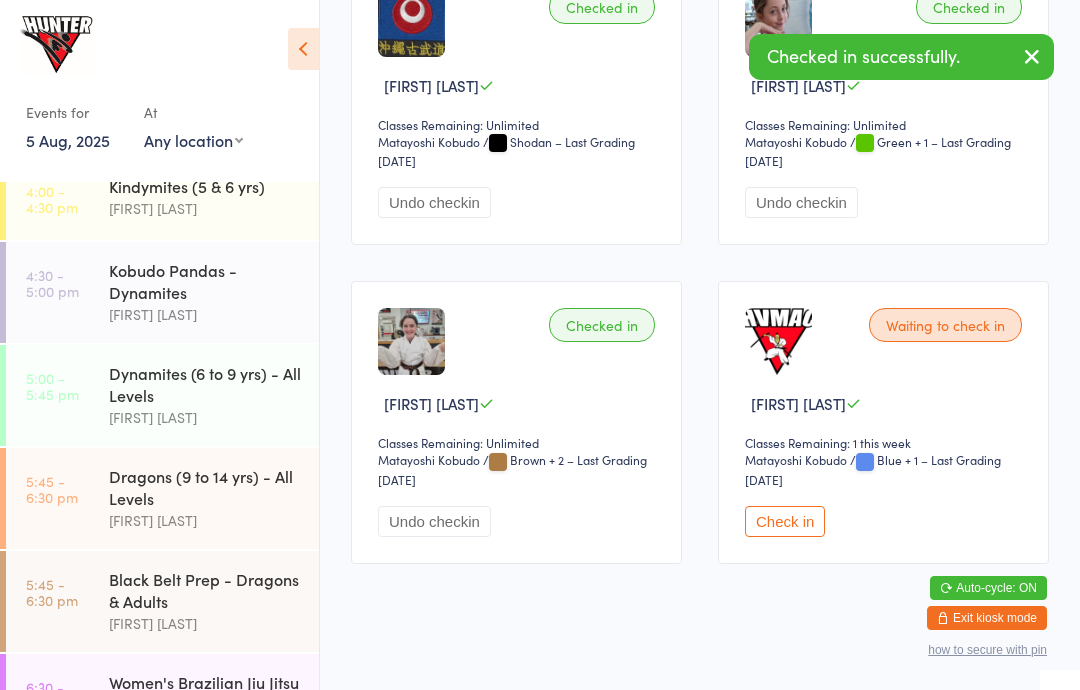 click on "Dynamites (6 to 9 yrs) - All Levels" at bounding box center [205, 384] 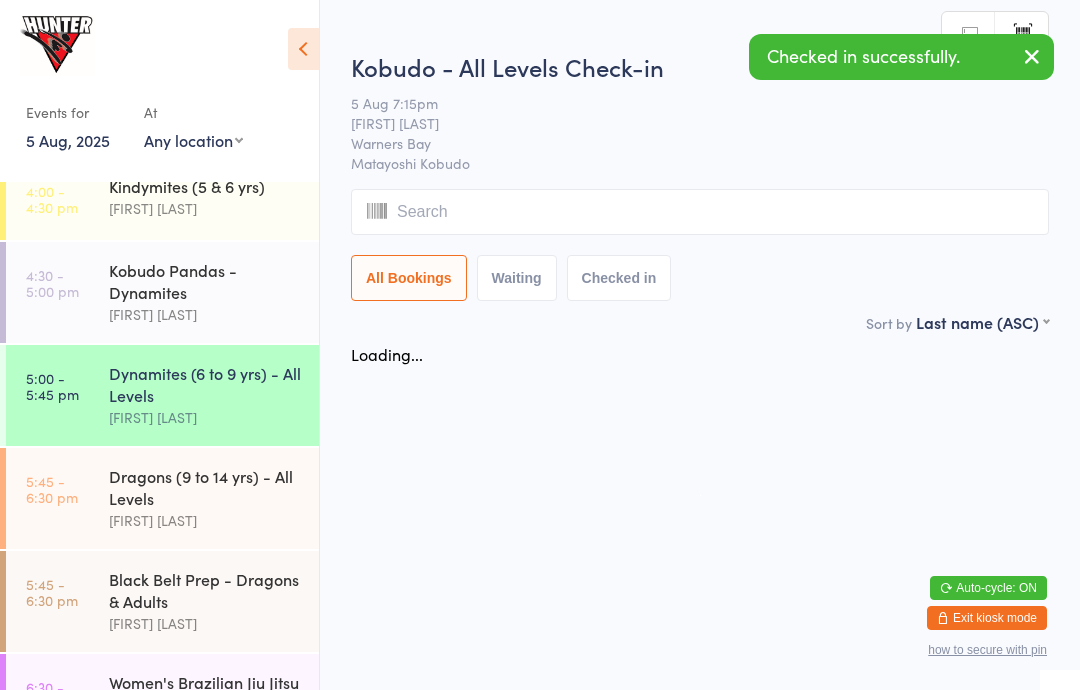 scroll, scrollTop: 0, scrollLeft: 0, axis: both 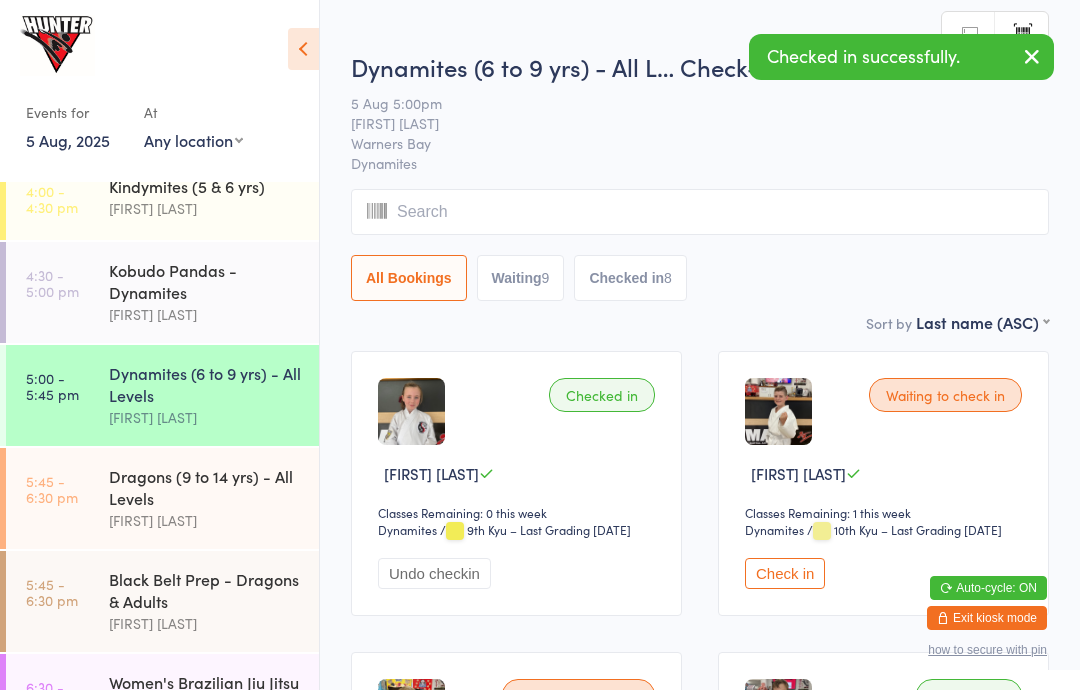 click on "Dragons (9 to 14 yrs) - All Levels" at bounding box center (205, 487) 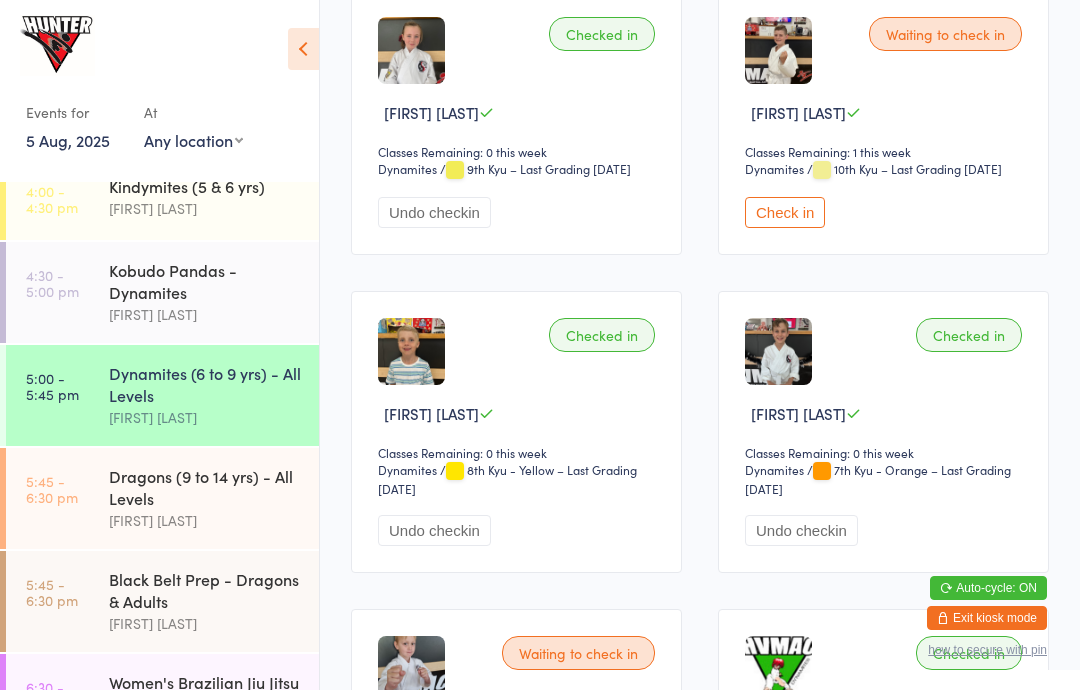 scroll, scrollTop: 0, scrollLeft: 0, axis: both 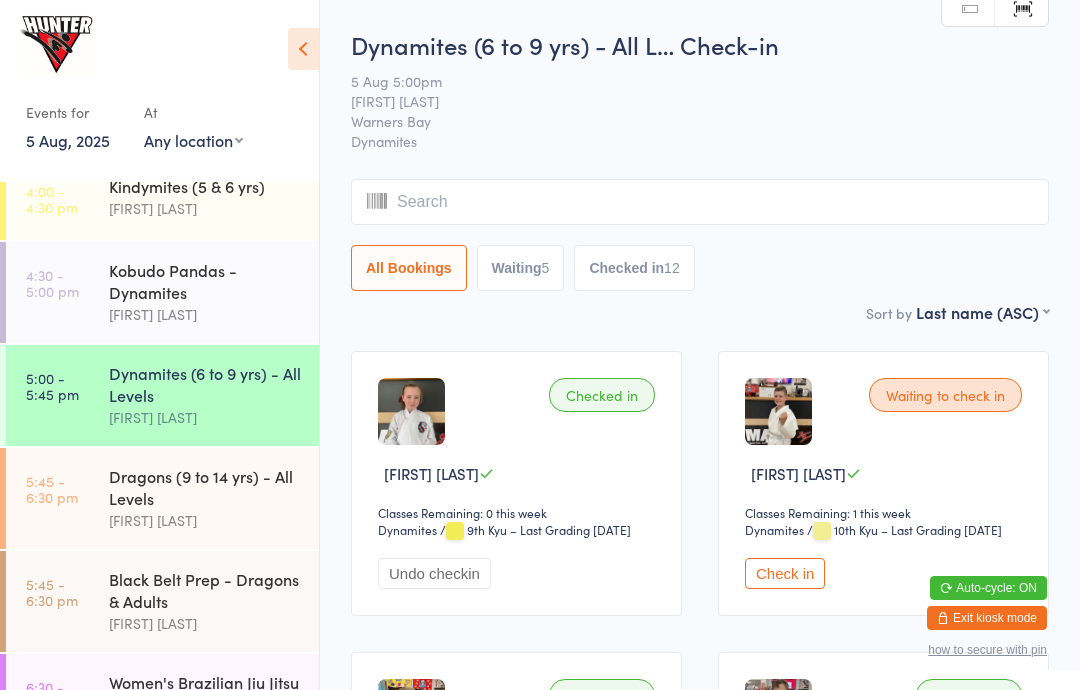 click on "Check in" at bounding box center (785, 573) 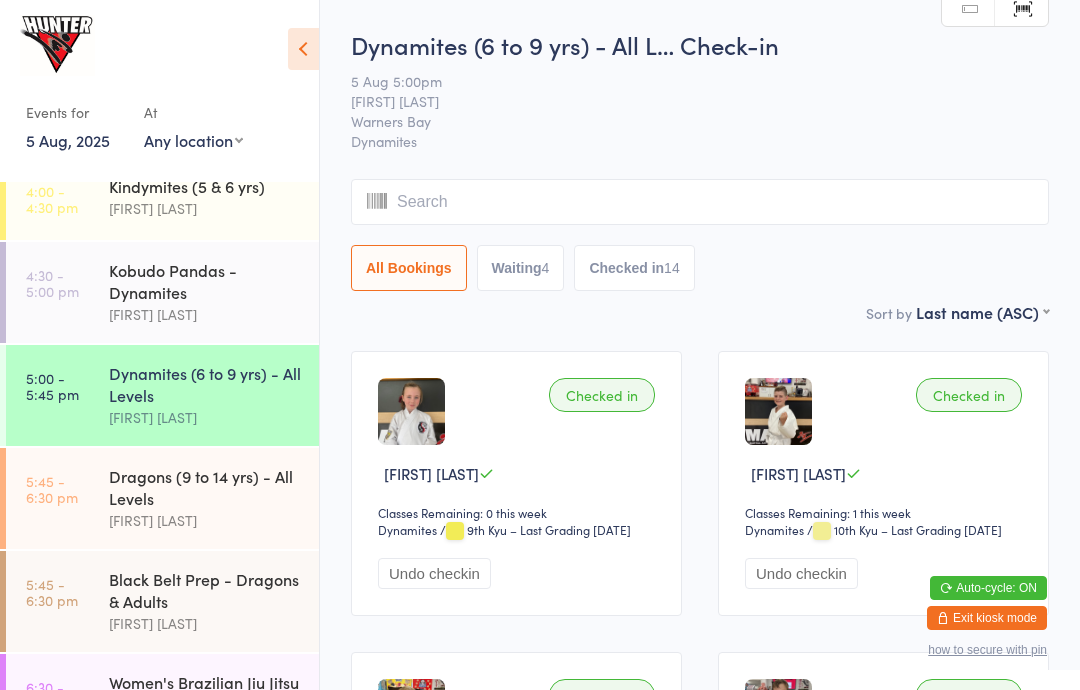 click on "Dragons (9 to 14 yrs) - All Levels" at bounding box center (205, 487) 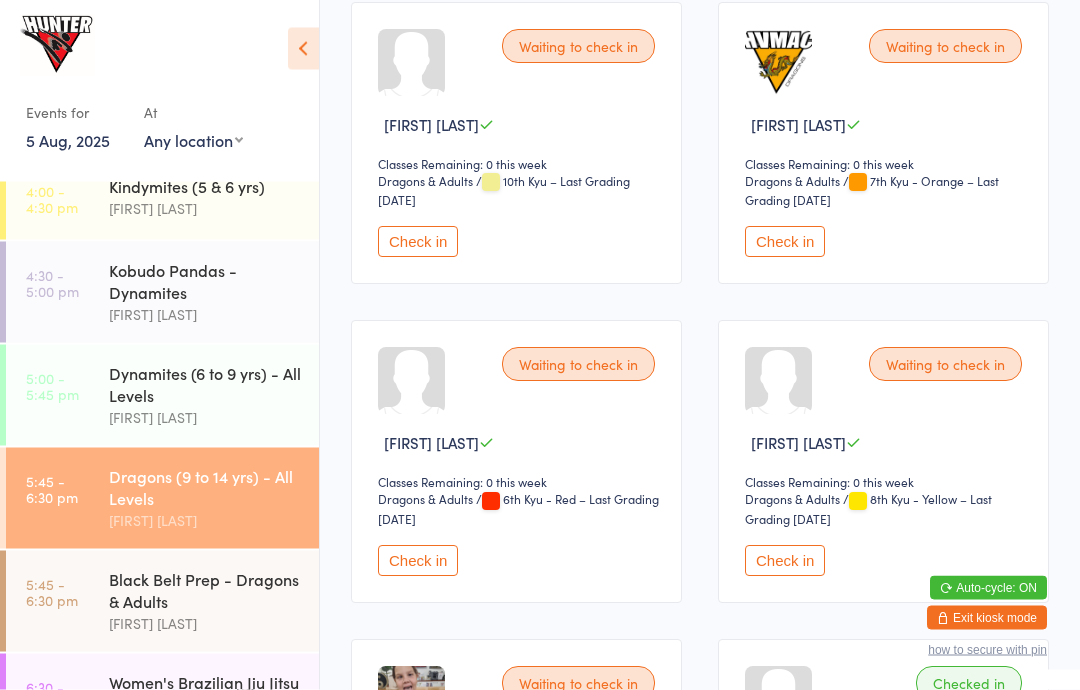 scroll, scrollTop: 699, scrollLeft: 0, axis: vertical 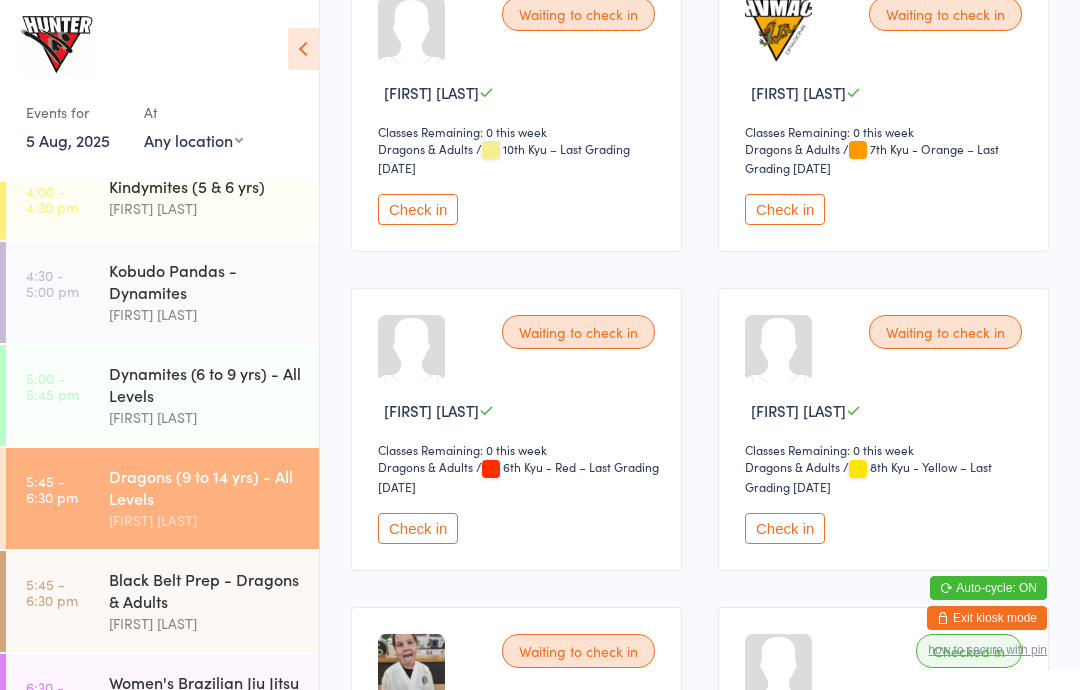 click on "Check in" at bounding box center [785, 528] 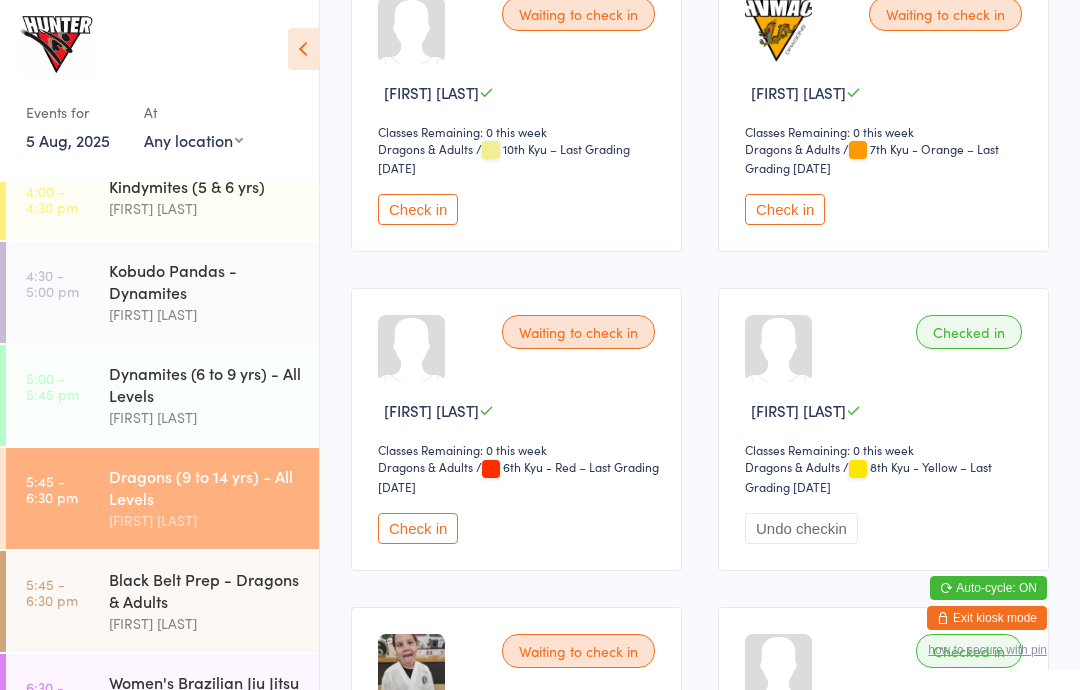click on "Black Belt Prep - Dragons & Adults" at bounding box center [205, 590] 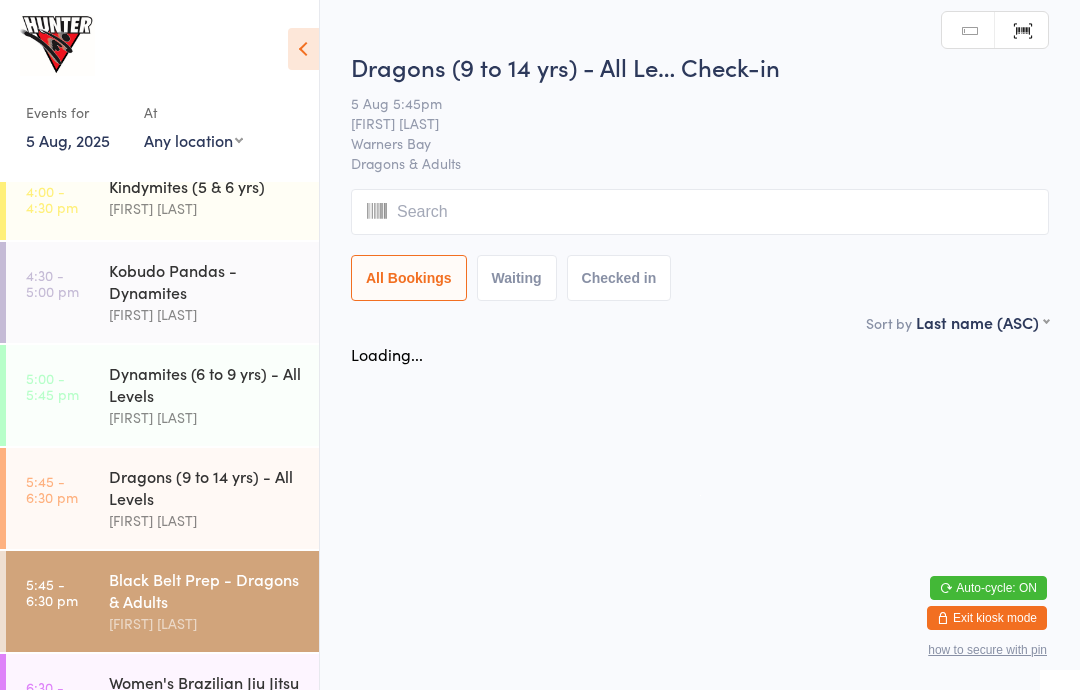 scroll, scrollTop: 0, scrollLeft: 0, axis: both 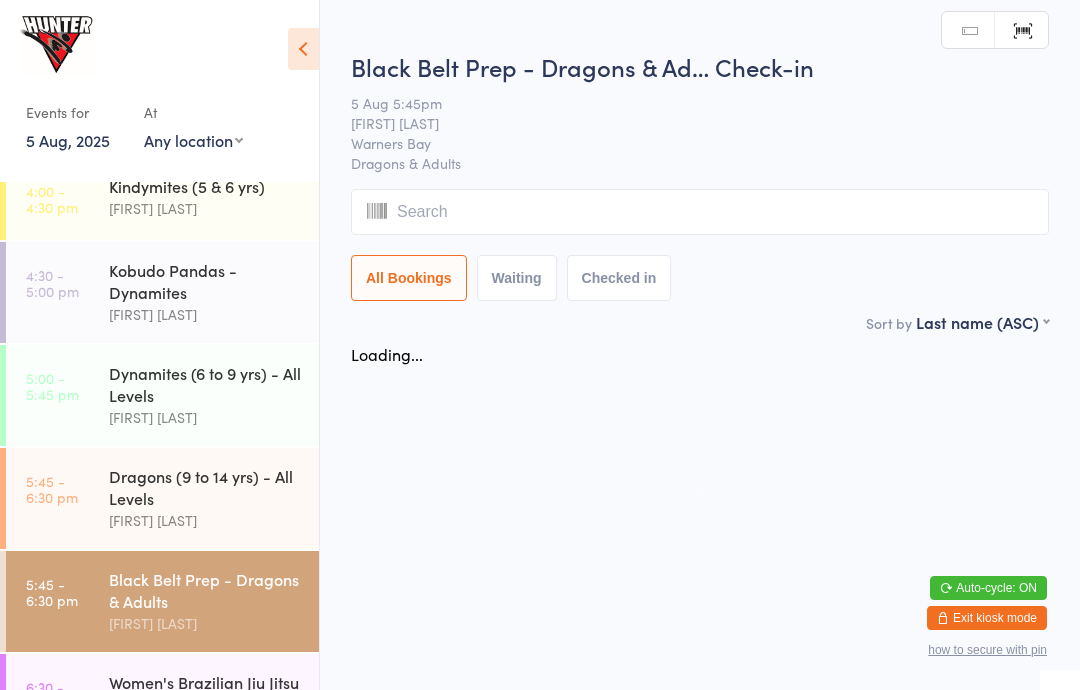 click at bounding box center [303, 49] 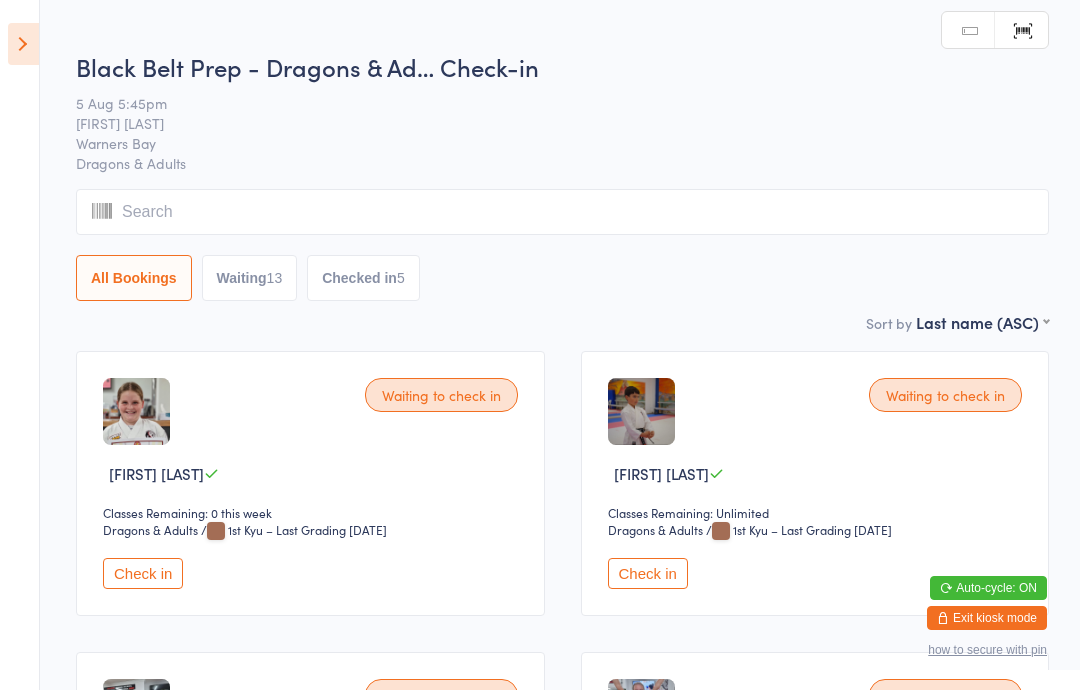 click at bounding box center [562, 212] 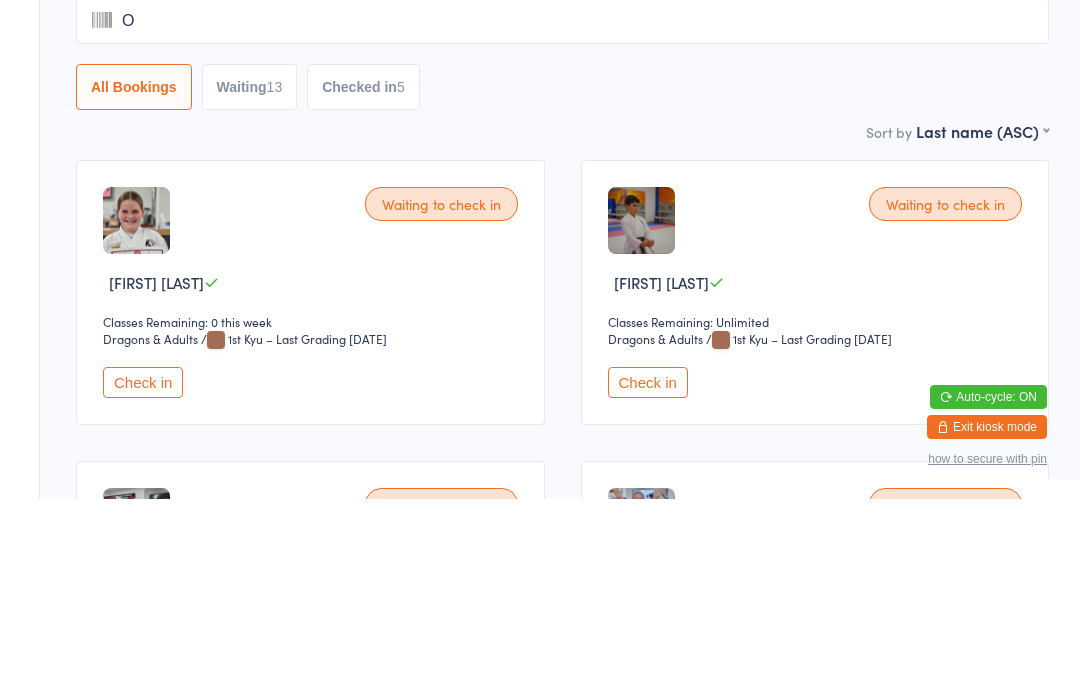 type on "Ol" 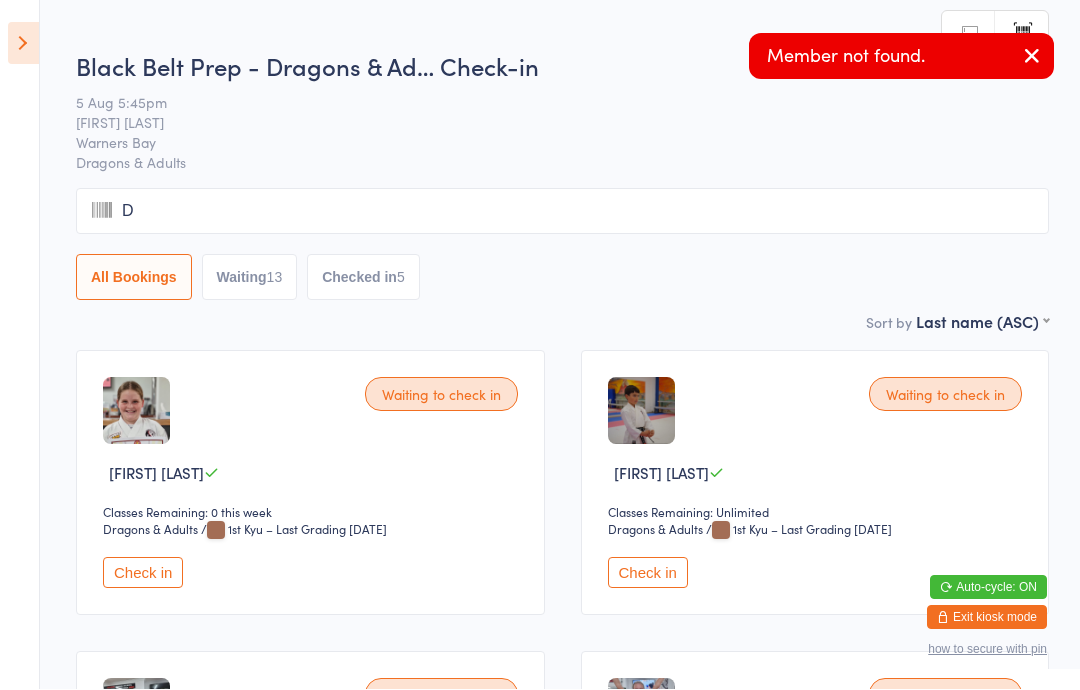 type on "De" 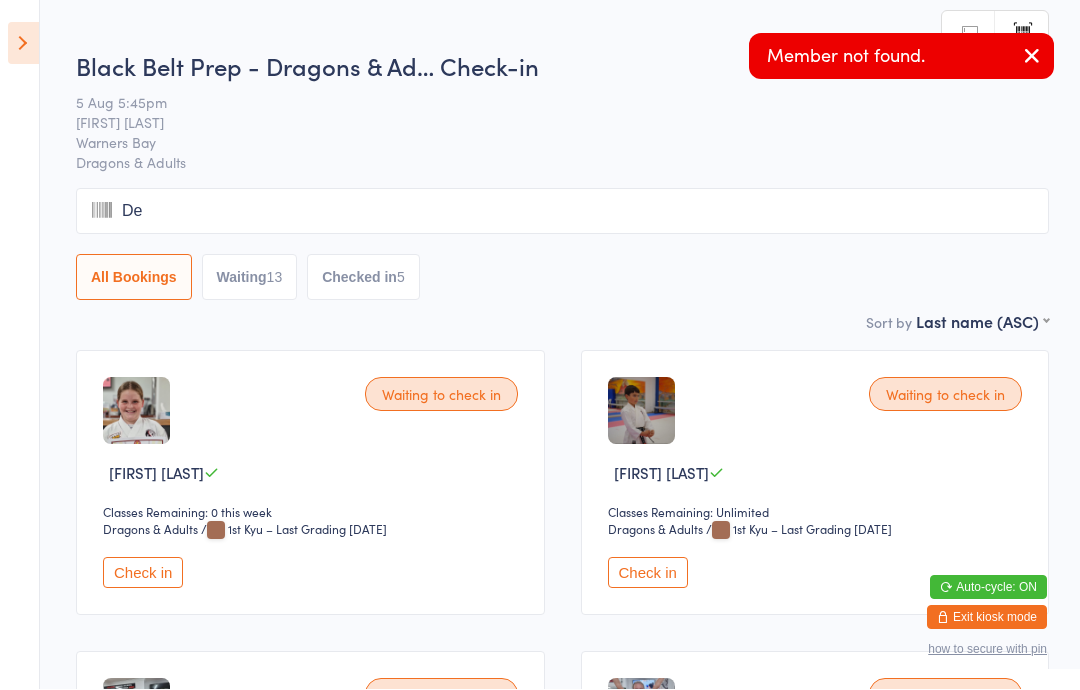 type 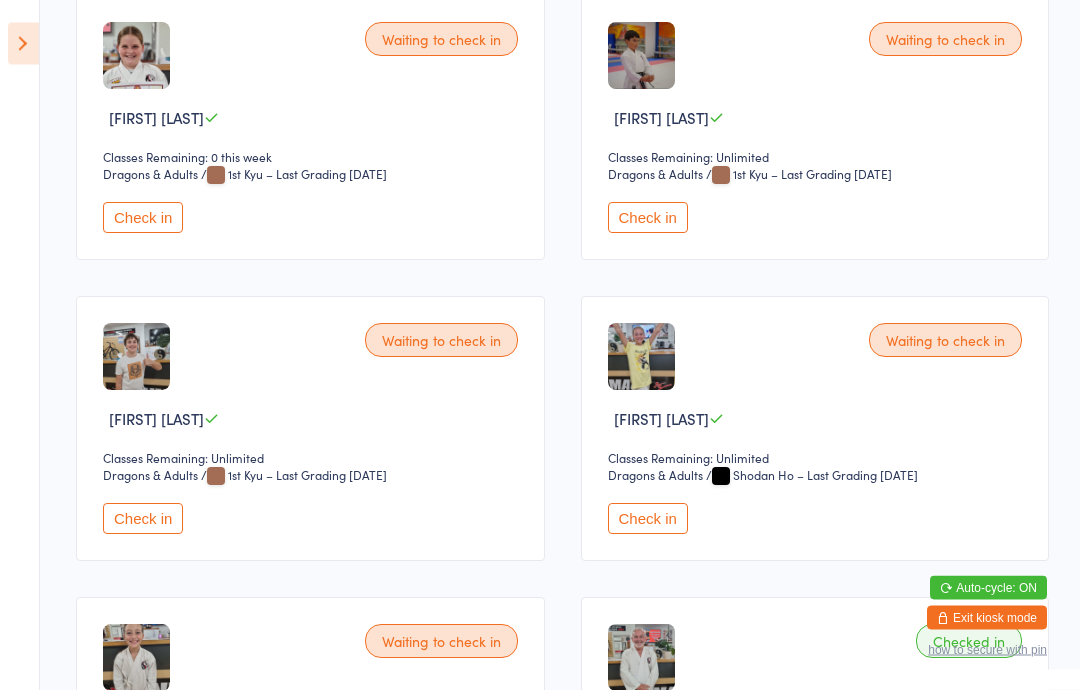 scroll, scrollTop: 361, scrollLeft: 0, axis: vertical 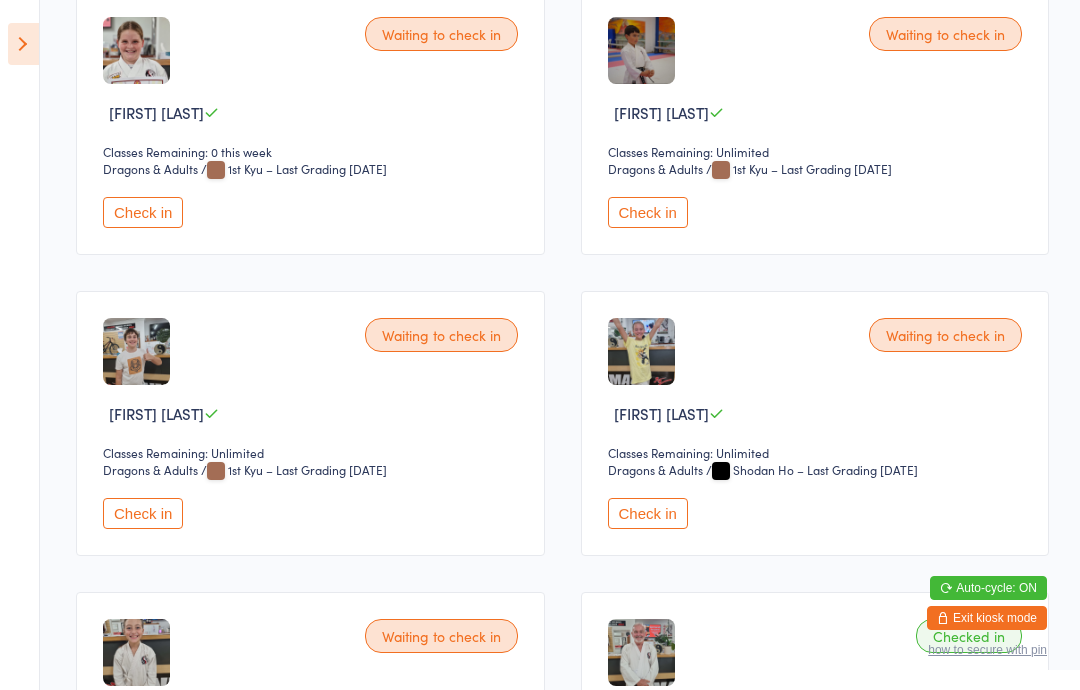 click on "Waiting to check in [FIRST] [LAST]  Classes Remaining: Unlimited Dragons & Adults  Dragons & Adults   /  1st Kyu – Last Grading [DATE]   Check in" at bounding box center (310, 423) 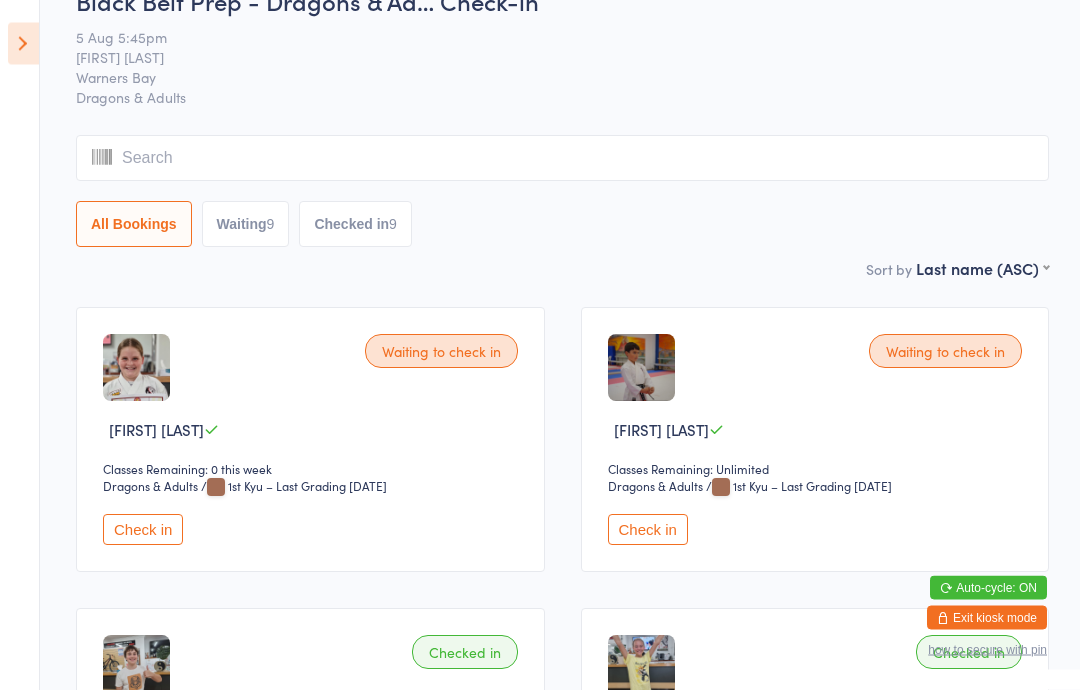 scroll, scrollTop: 0, scrollLeft: 0, axis: both 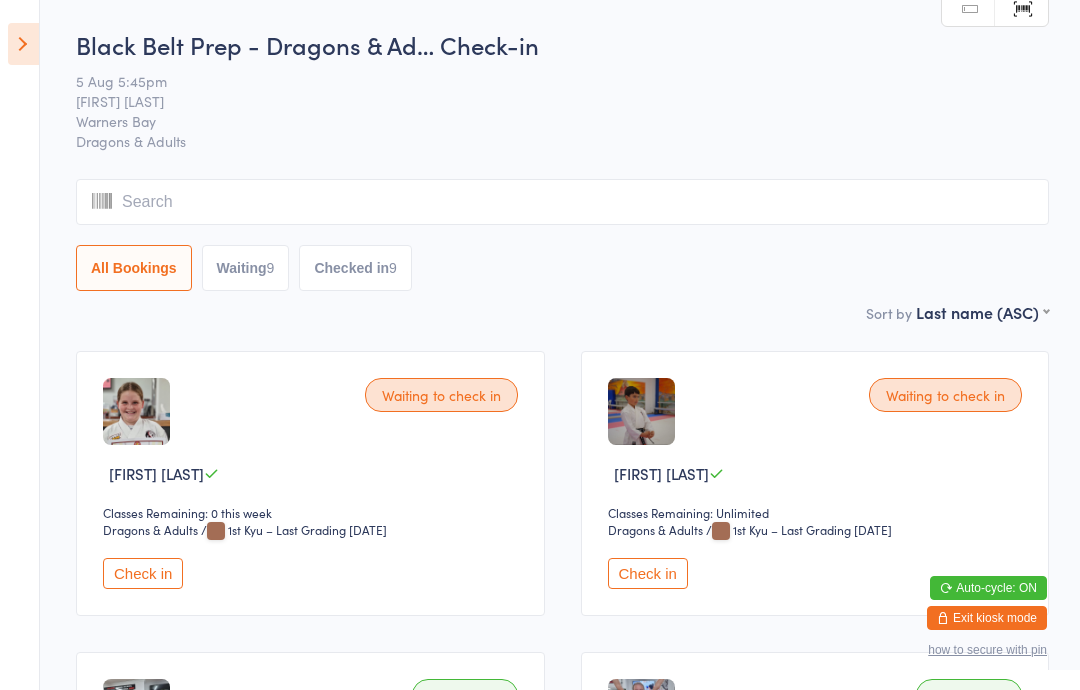 click on "Waiting  9" at bounding box center (246, 268) 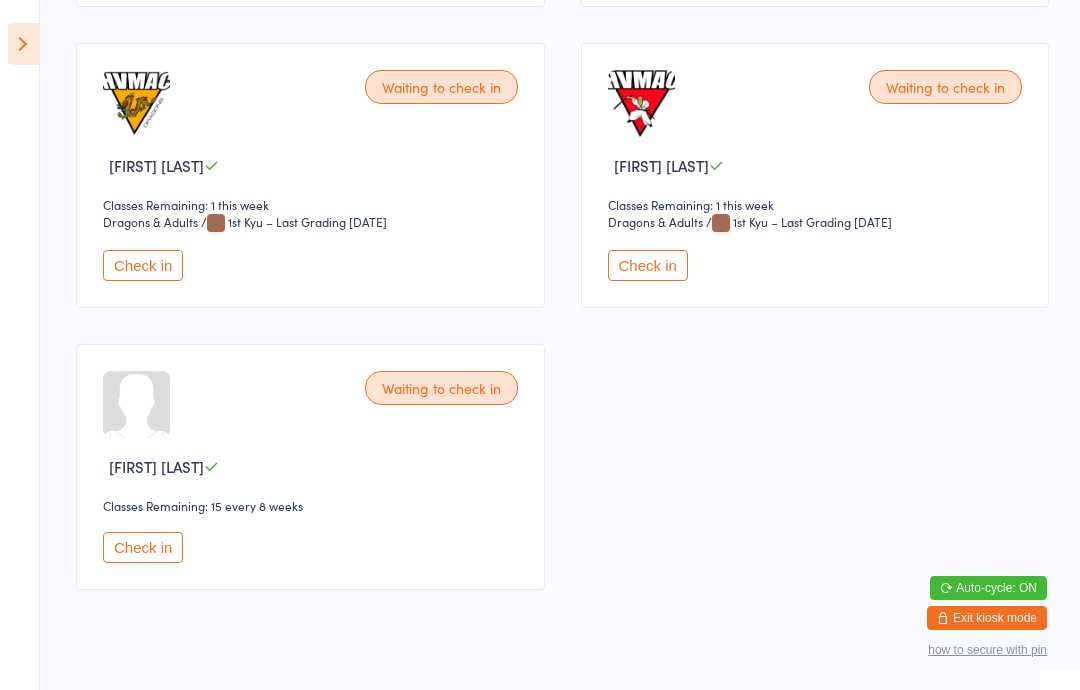 scroll, scrollTop: 1215, scrollLeft: 0, axis: vertical 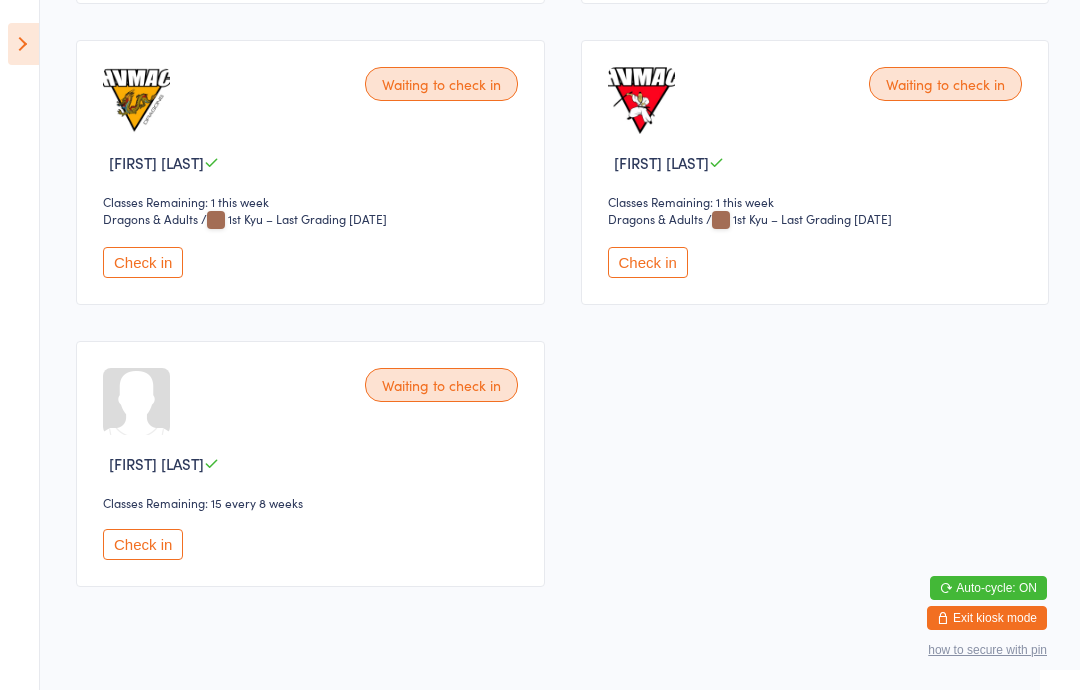 click on "Check in" at bounding box center [143, 544] 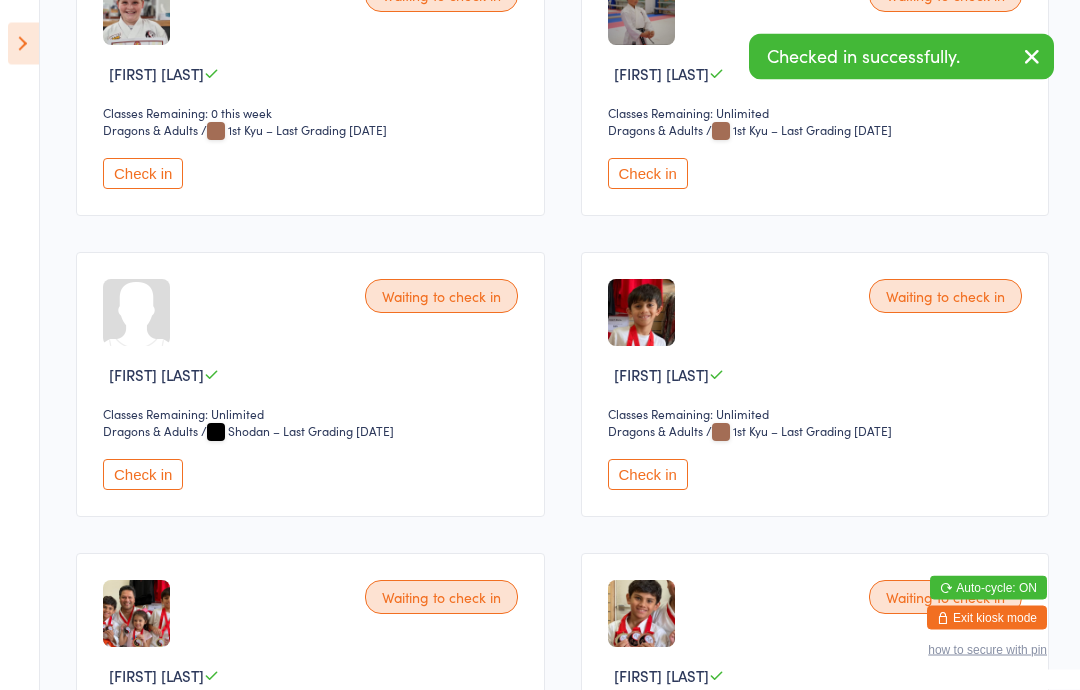 scroll, scrollTop: 0, scrollLeft: 0, axis: both 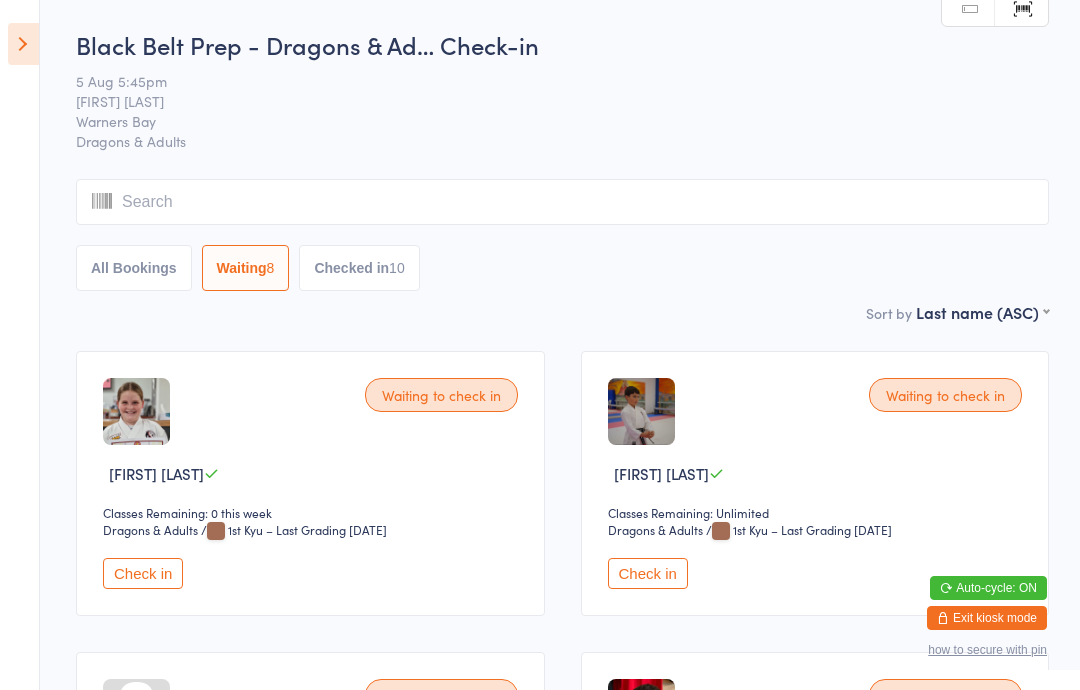 click on "Checked in  10" at bounding box center (359, 268) 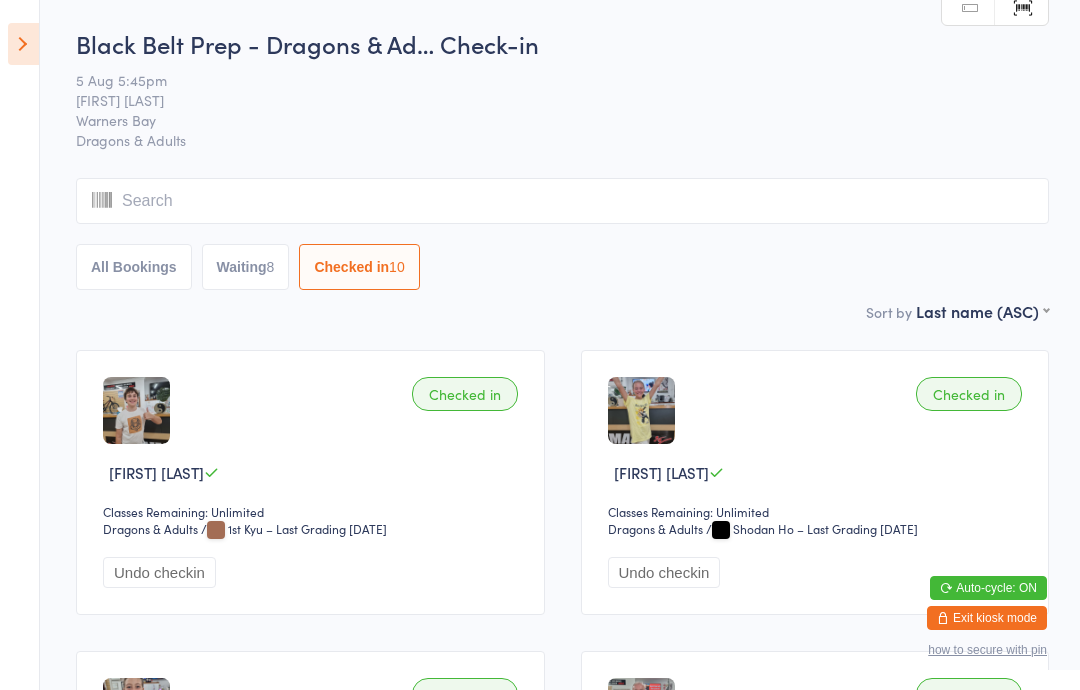 scroll, scrollTop: 34, scrollLeft: 0, axis: vertical 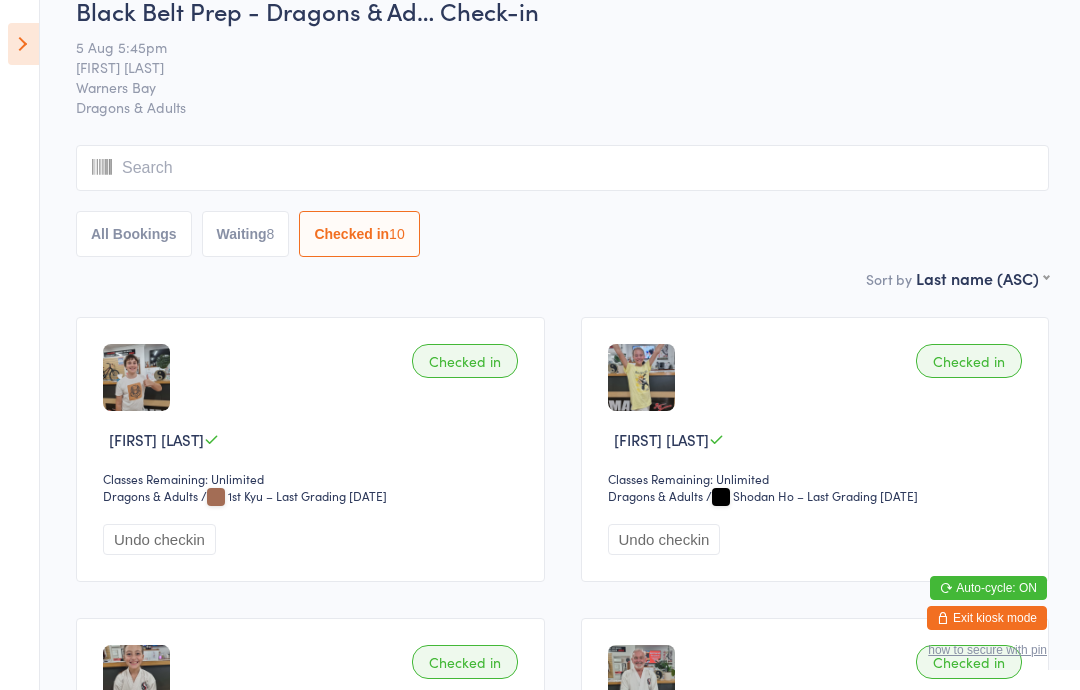 click on "Waiting  8" at bounding box center (246, 234) 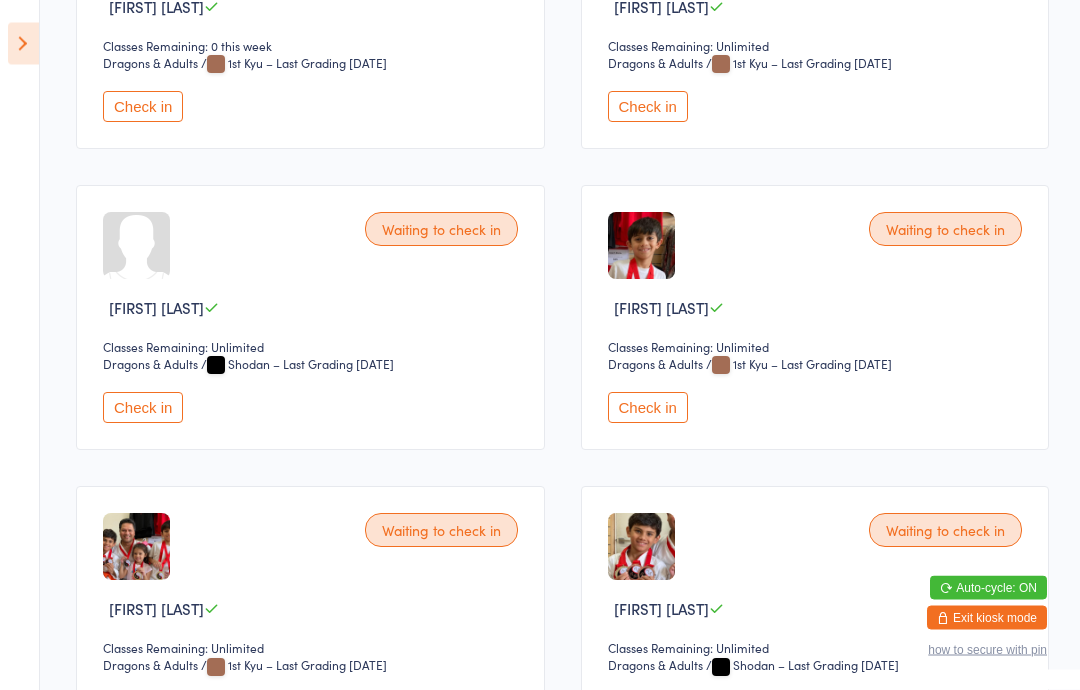 scroll, scrollTop: 468, scrollLeft: 0, axis: vertical 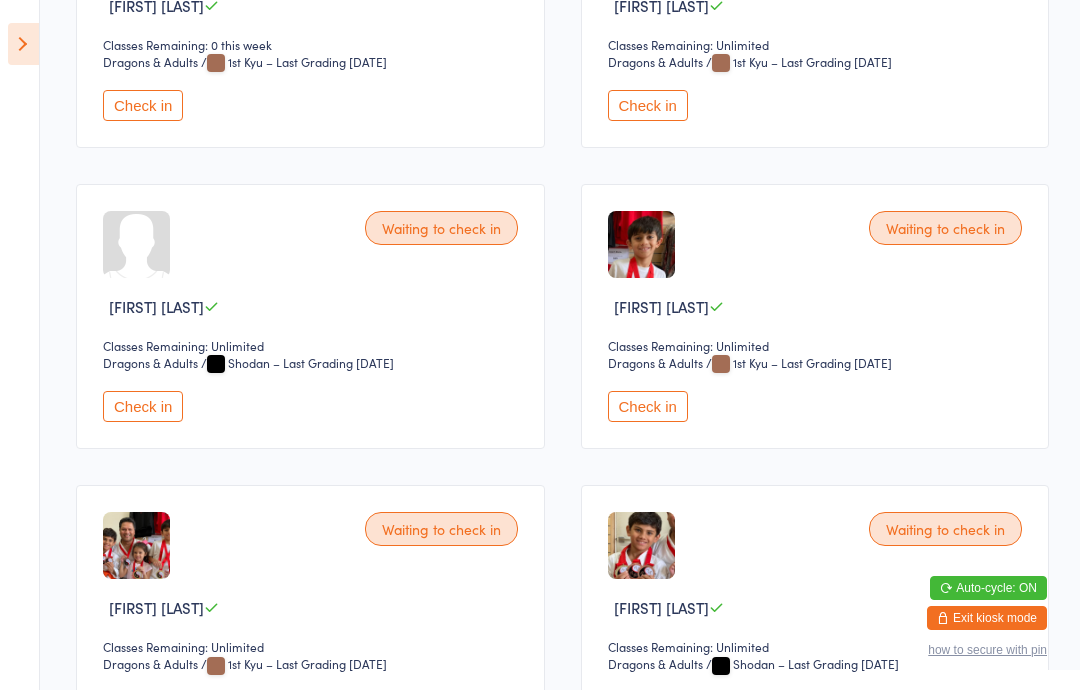 click on "Check in" at bounding box center (143, 406) 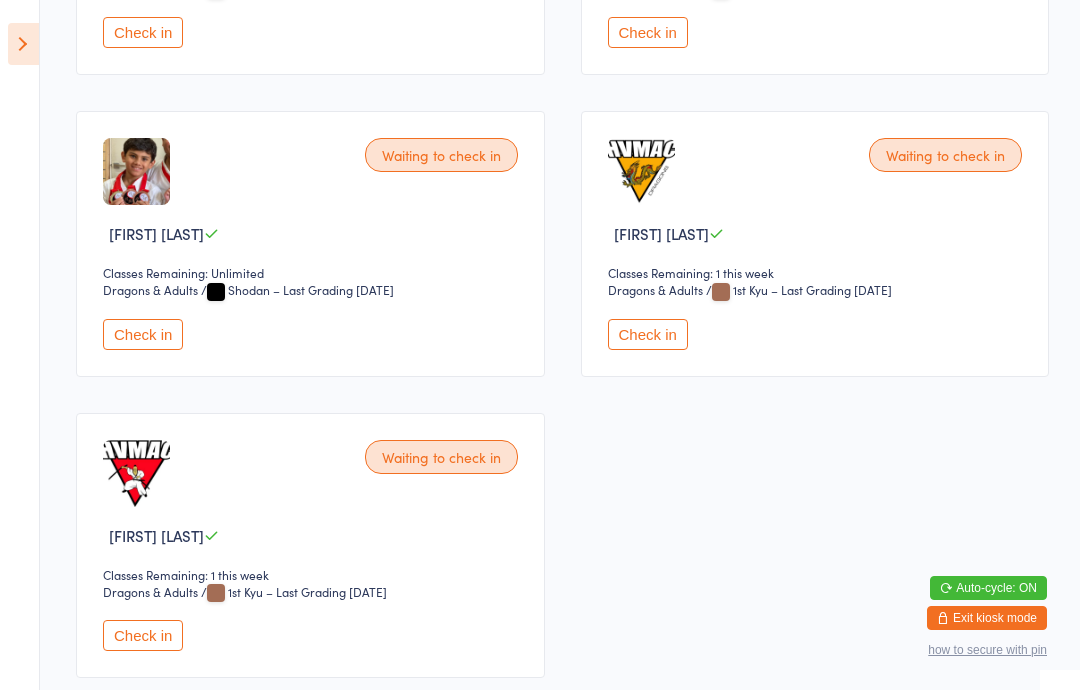 scroll, scrollTop: 841, scrollLeft: 0, axis: vertical 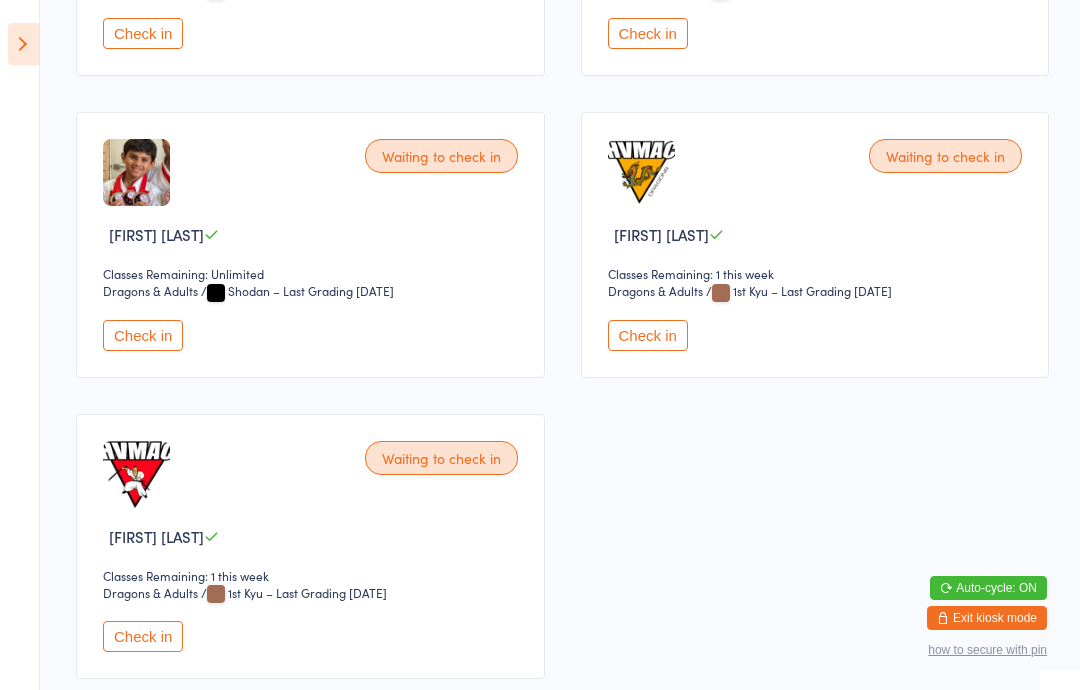 click on "Check in" at bounding box center (143, 335) 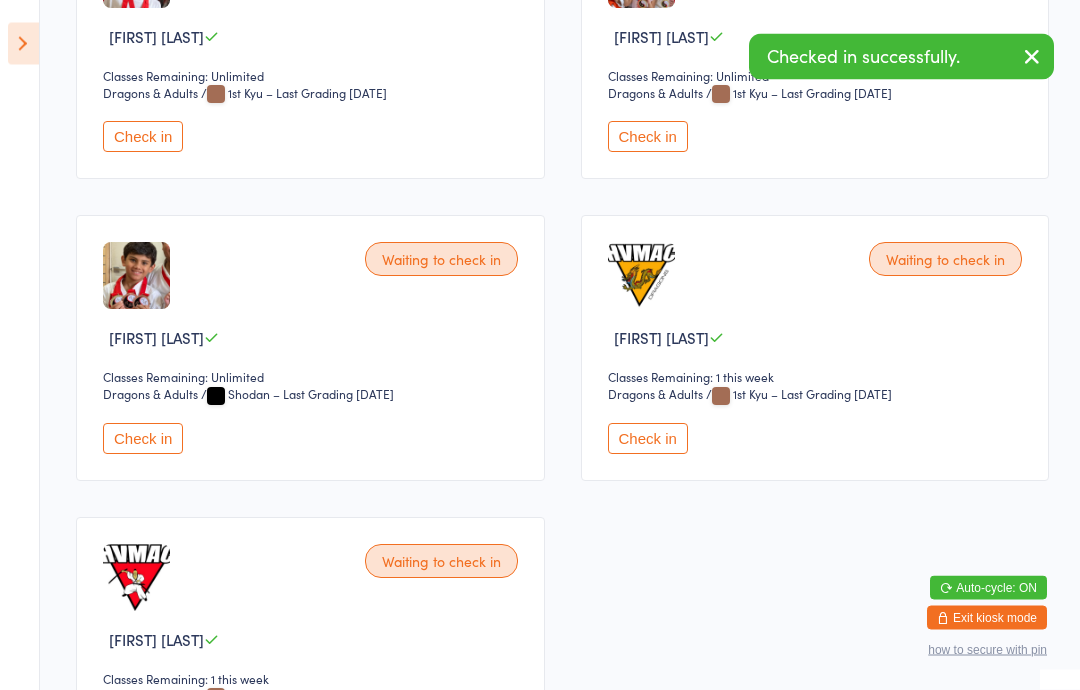 scroll, scrollTop: 626, scrollLeft: 0, axis: vertical 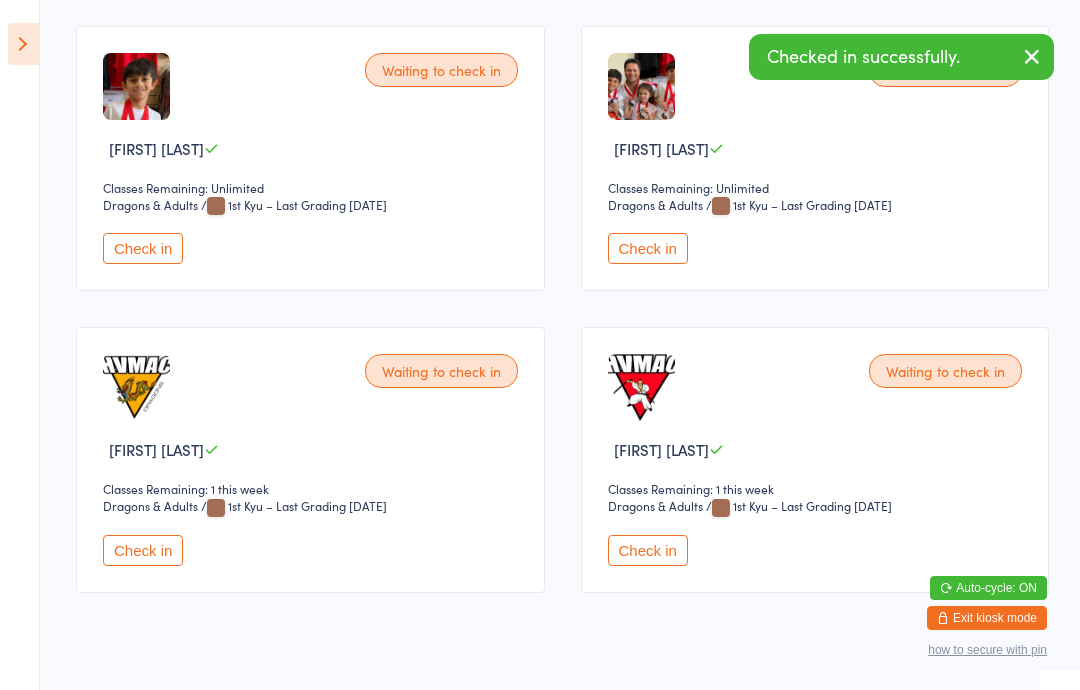 click on "Check in" at bounding box center (143, 248) 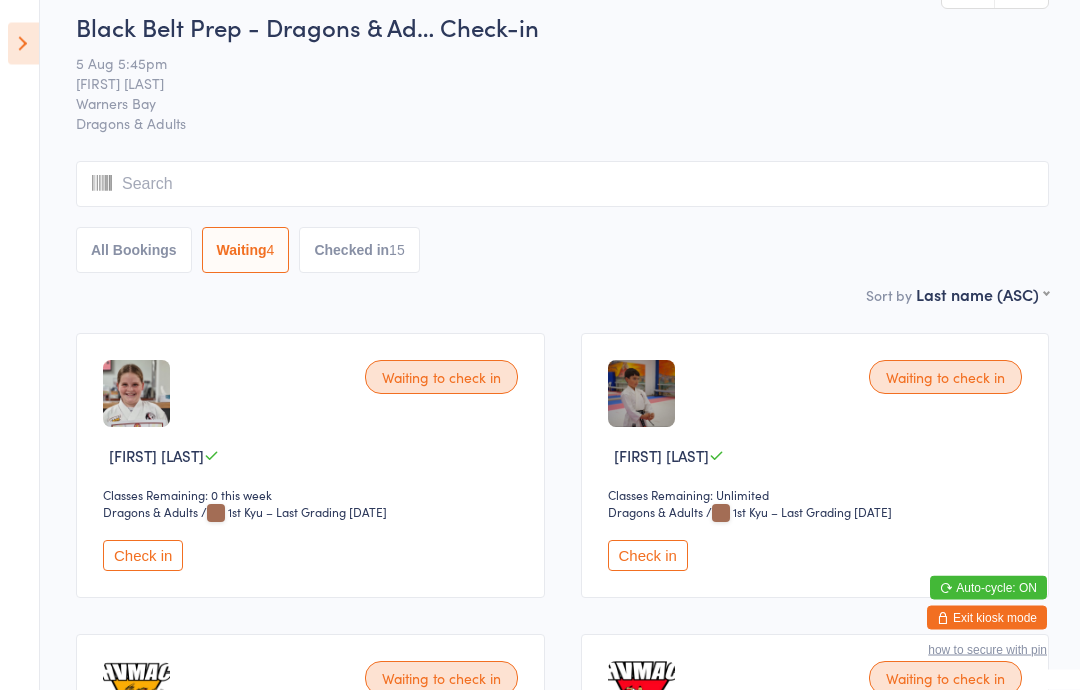 scroll, scrollTop: 0, scrollLeft: 0, axis: both 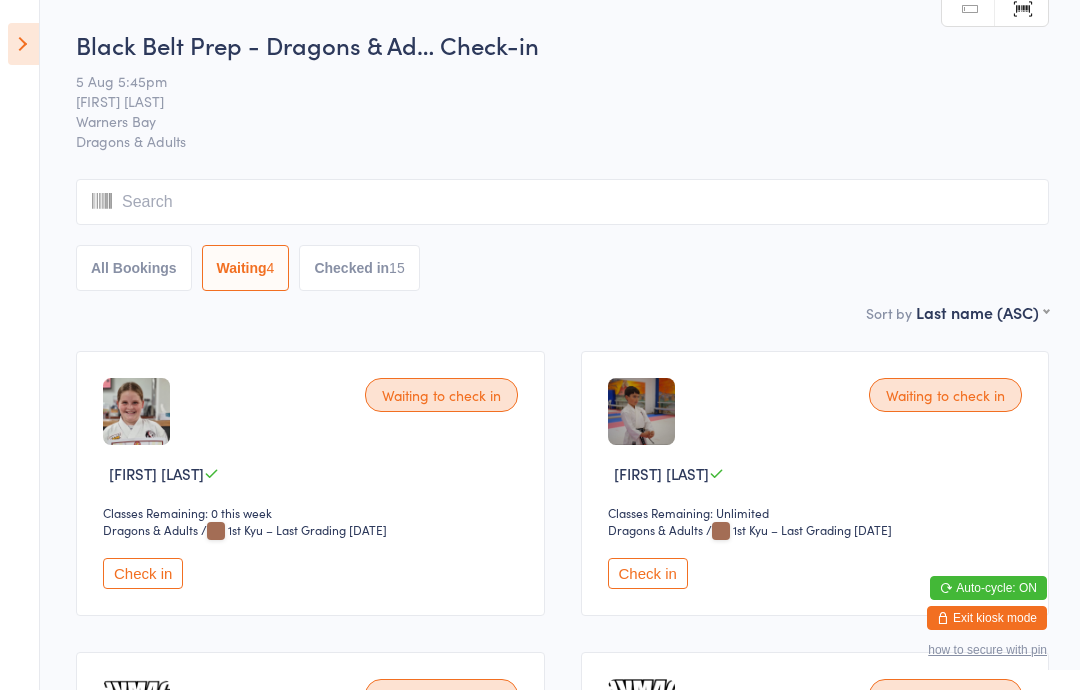 click on "Checked in  15" at bounding box center (359, 268) 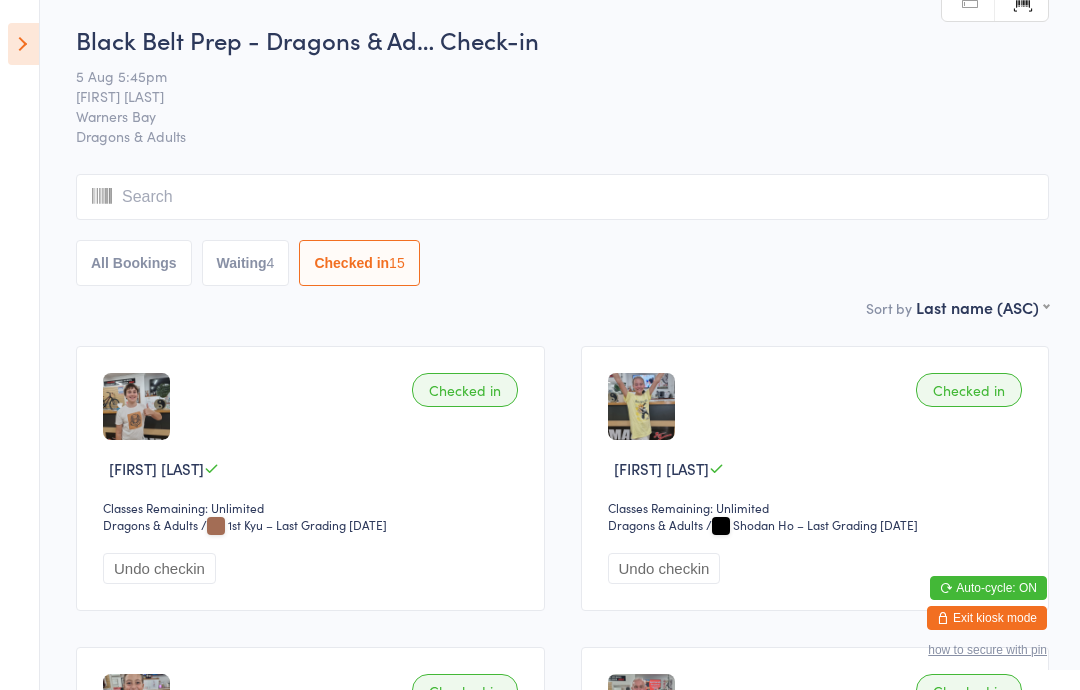 scroll, scrollTop: 0, scrollLeft: 0, axis: both 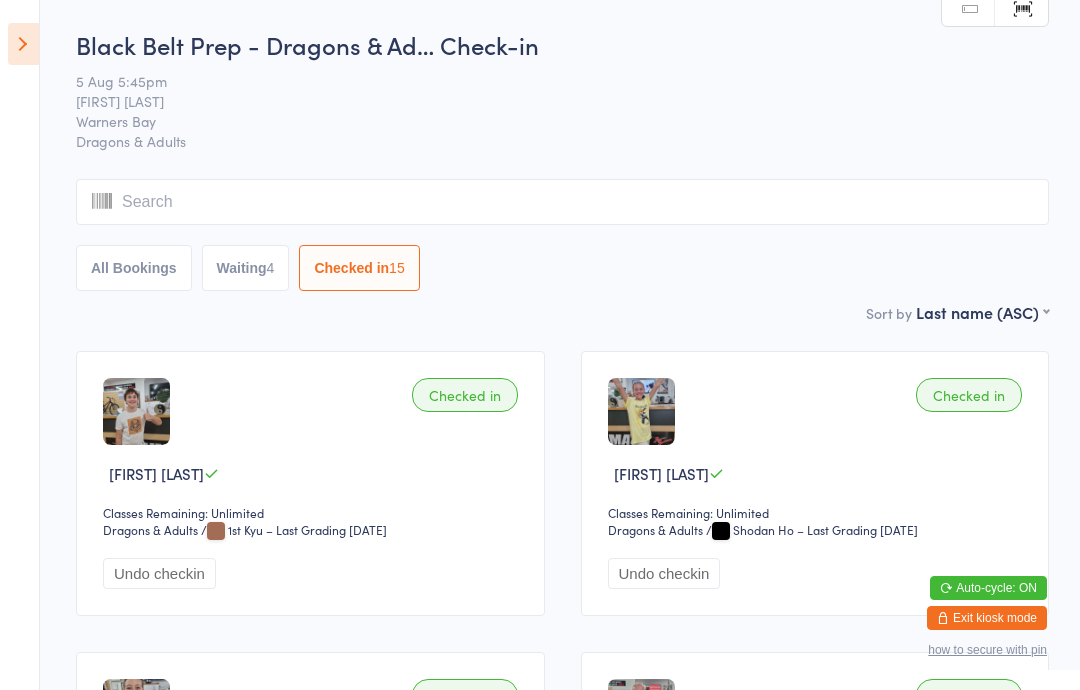 click at bounding box center [23, 44] 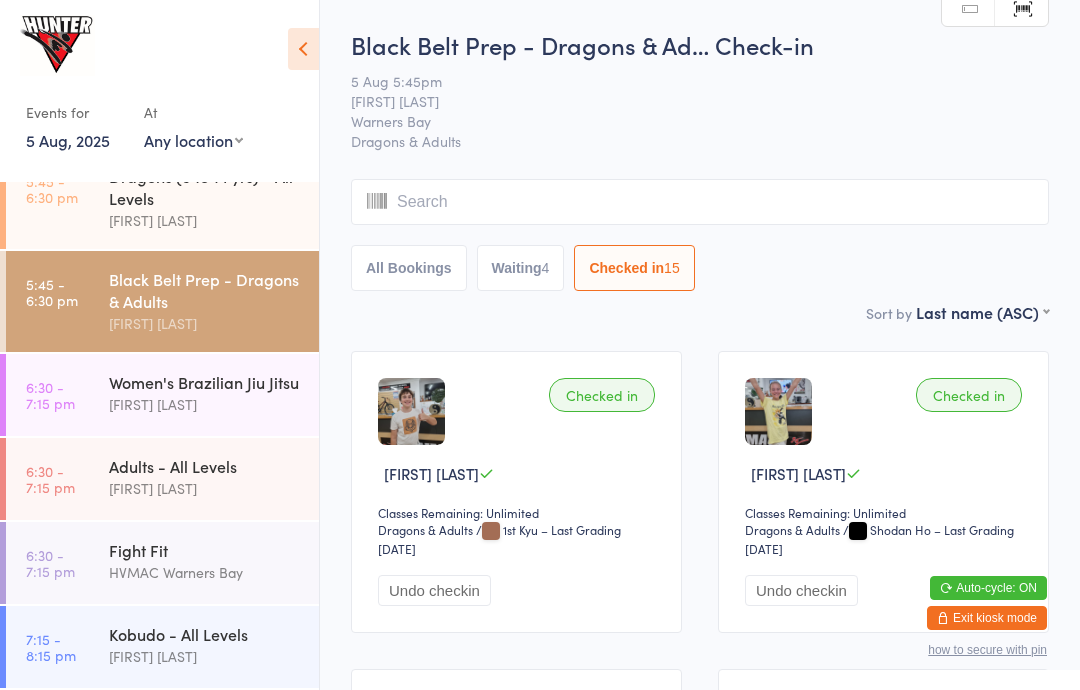 scroll, scrollTop: 699, scrollLeft: 0, axis: vertical 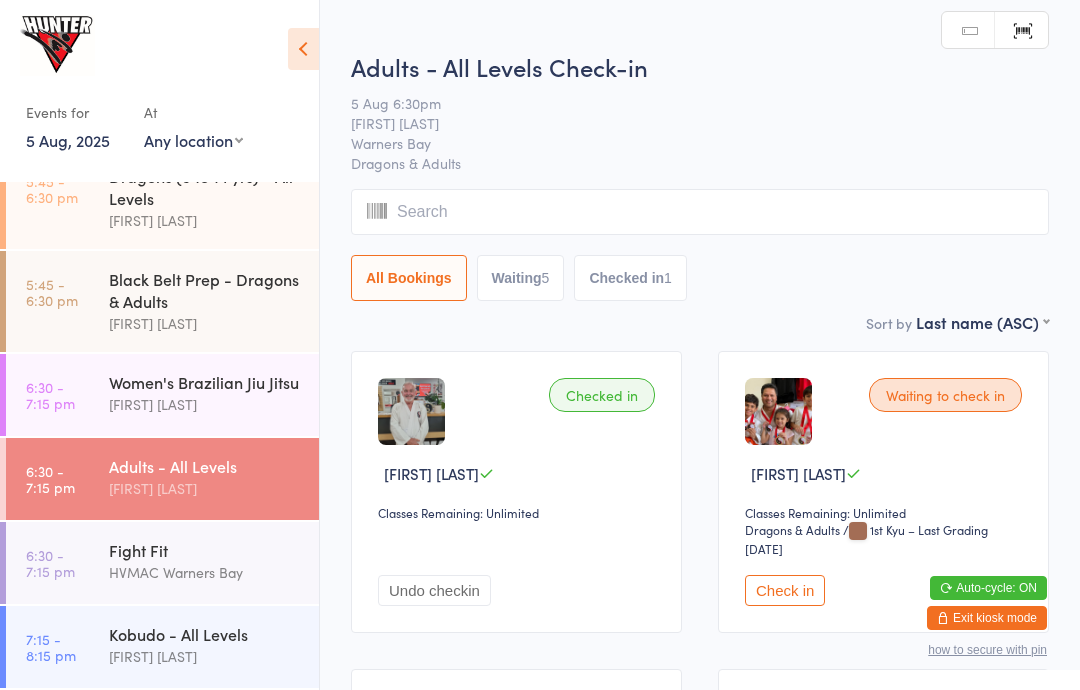 click at bounding box center (303, 49) 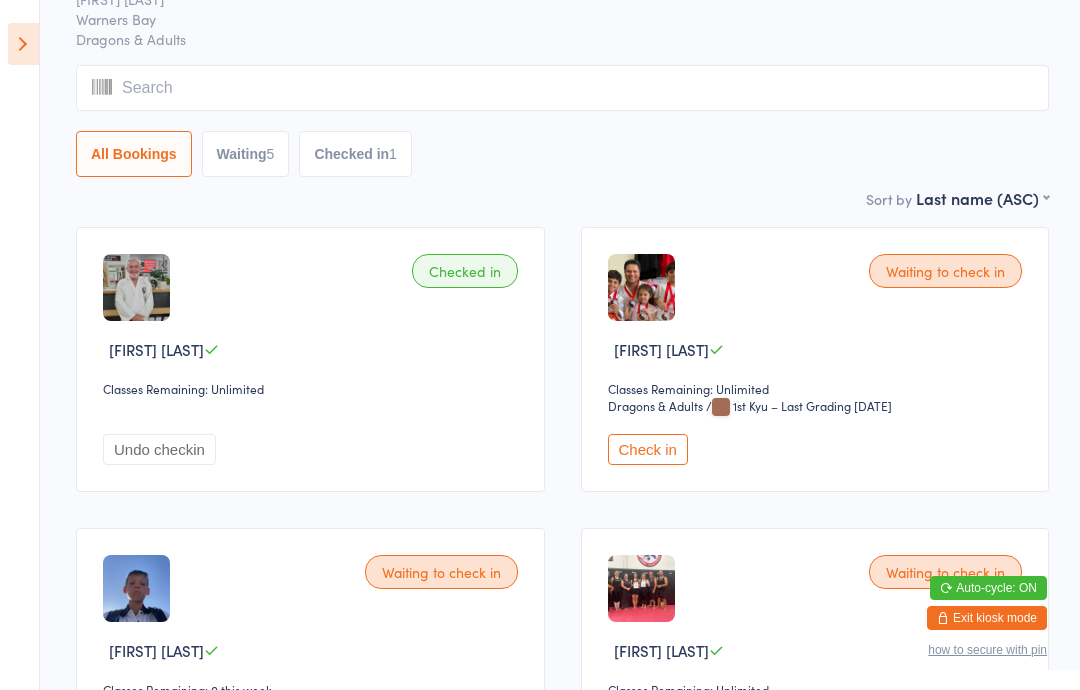 click on "Check in" at bounding box center (648, 449) 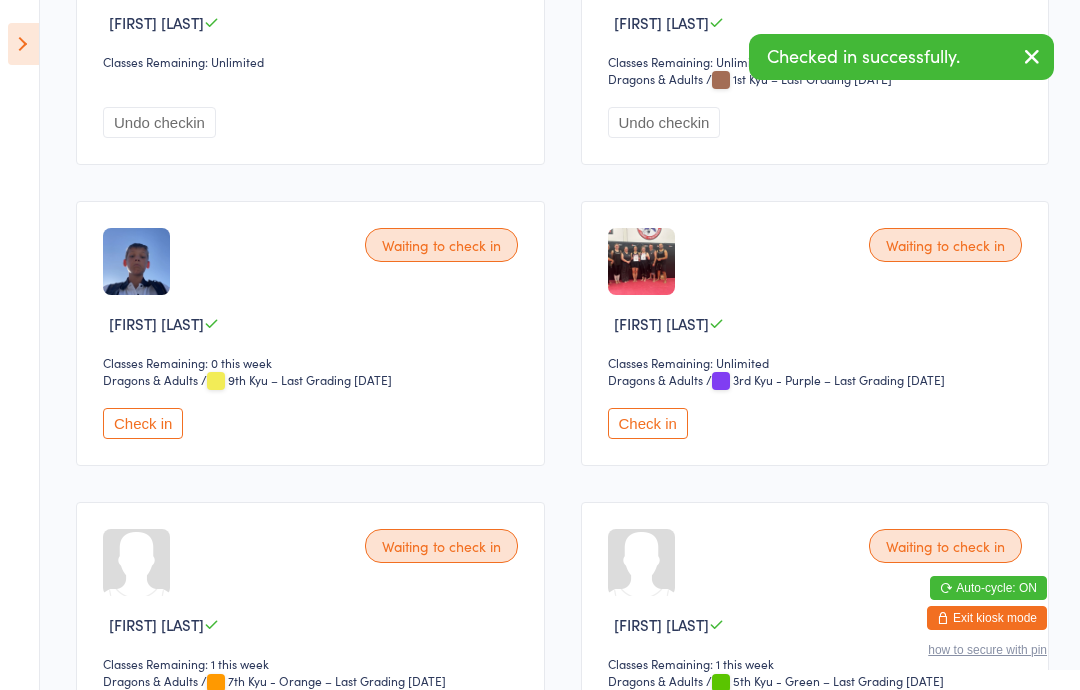scroll, scrollTop: 622, scrollLeft: 0, axis: vertical 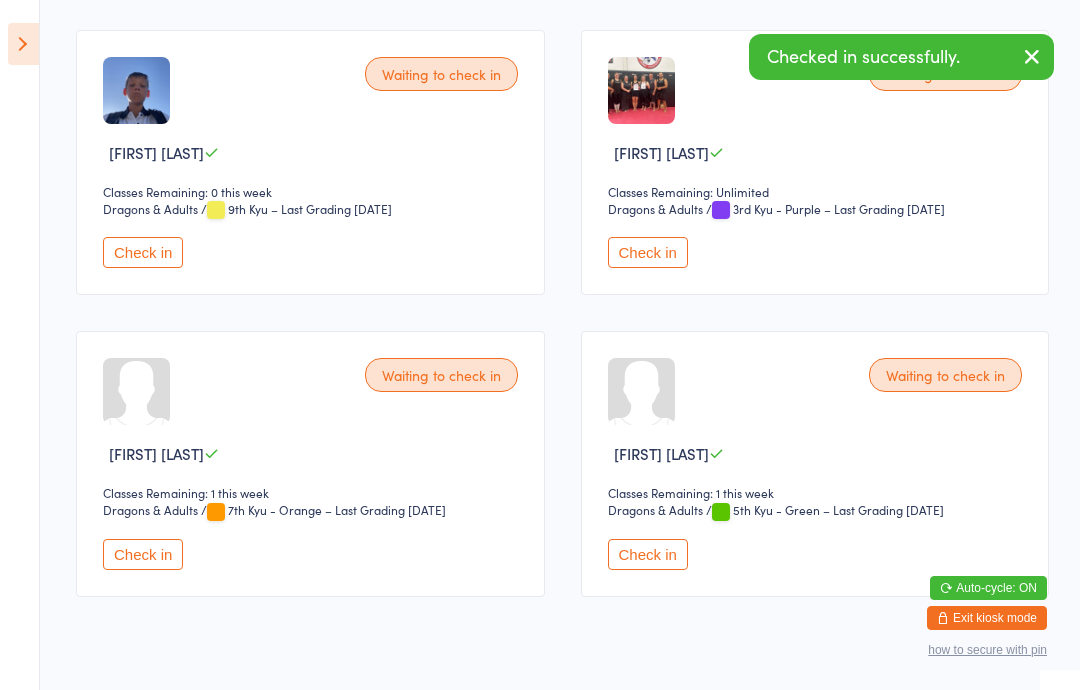 click at bounding box center (23, 44) 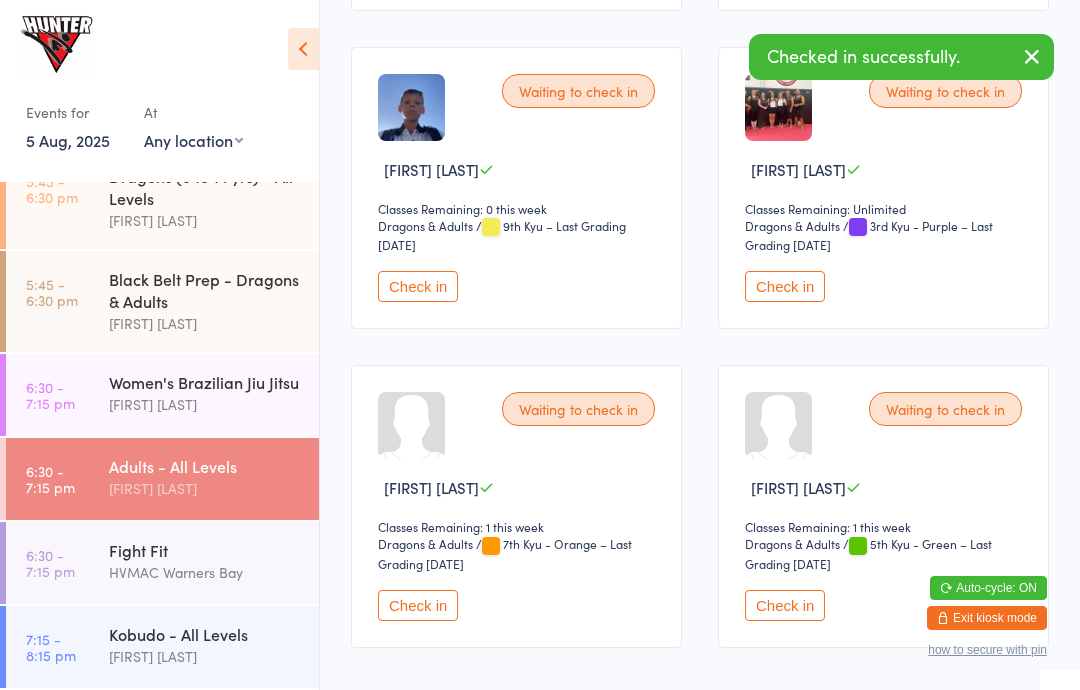 scroll, scrollTop: 619, scrollLeft: 0, axis: vertical 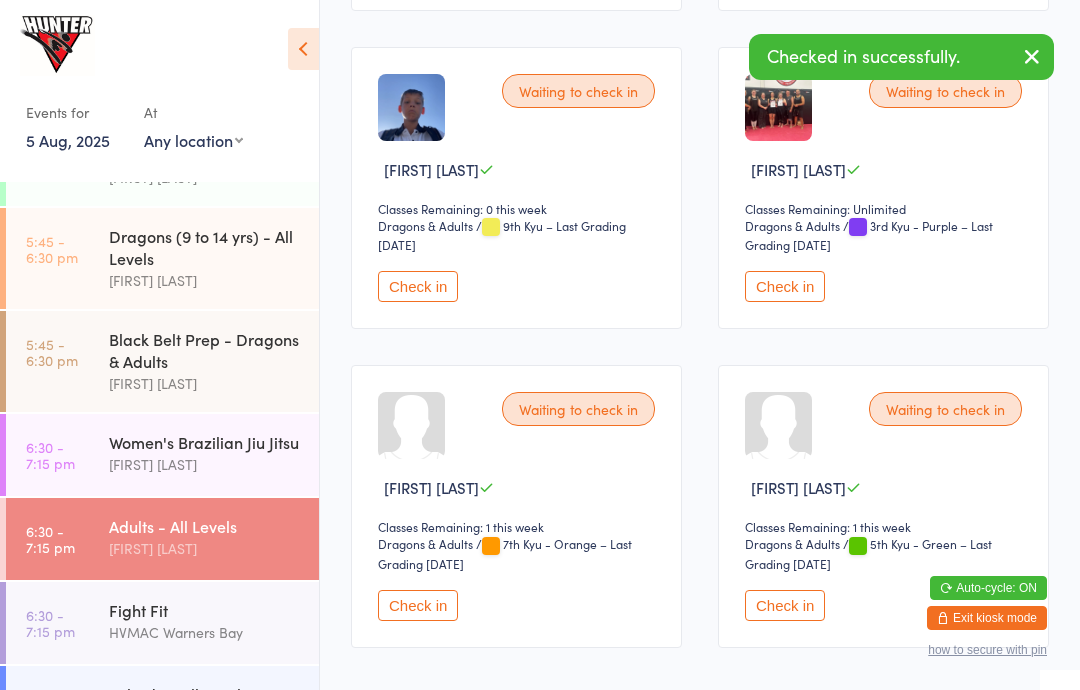 click on "HVMAC Warners Bay" at bounding box center [205, 632] 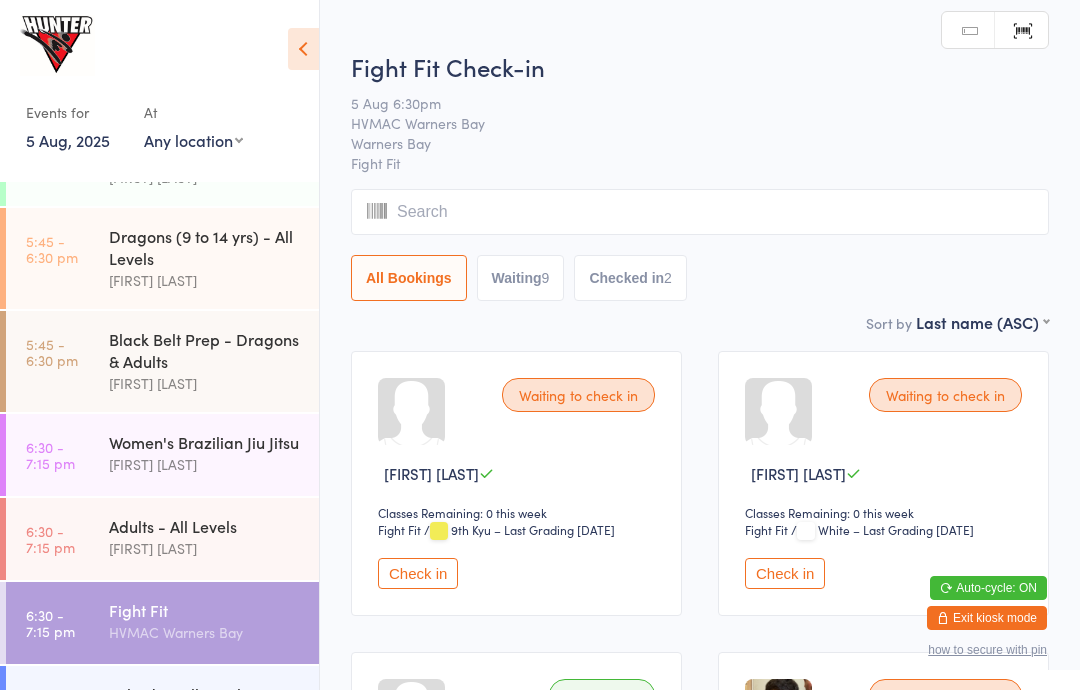 click at bounding box center [303, 49] 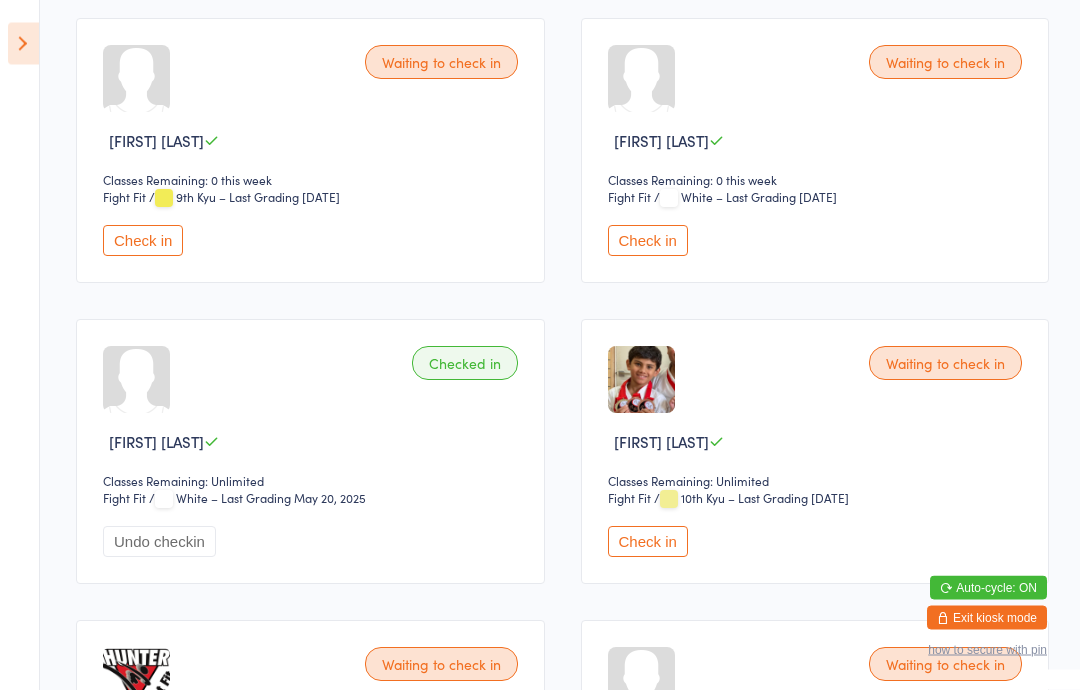 scroll, scrollTop: 350, scrollLeft: 0, axis: vertical 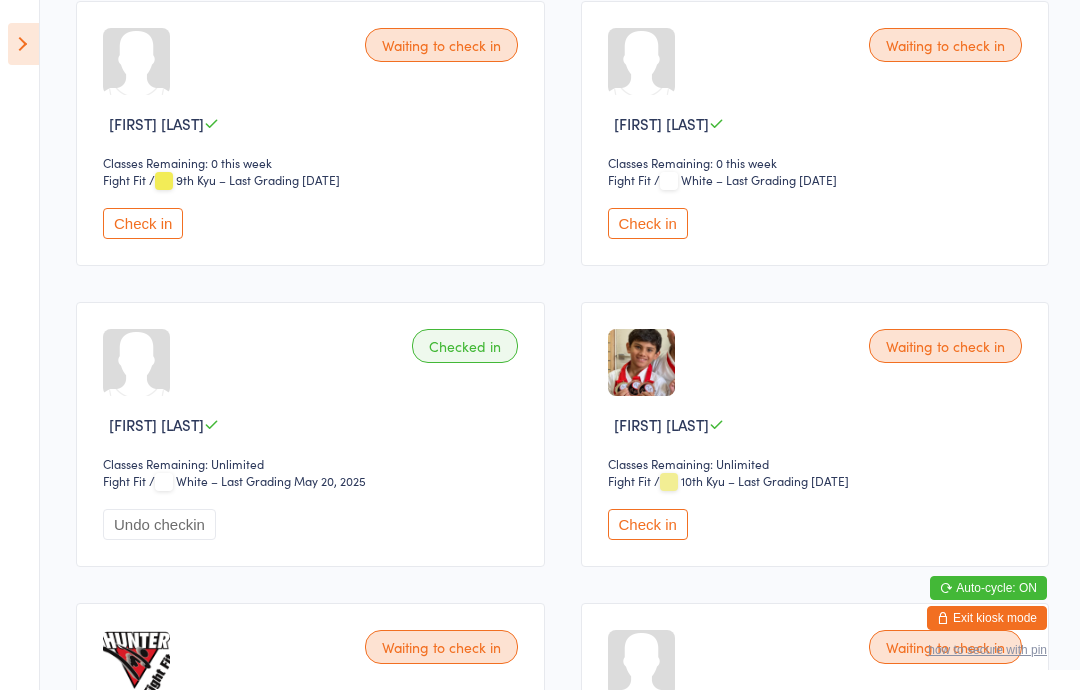 click on "Check in" at bounding box center (648, 524) 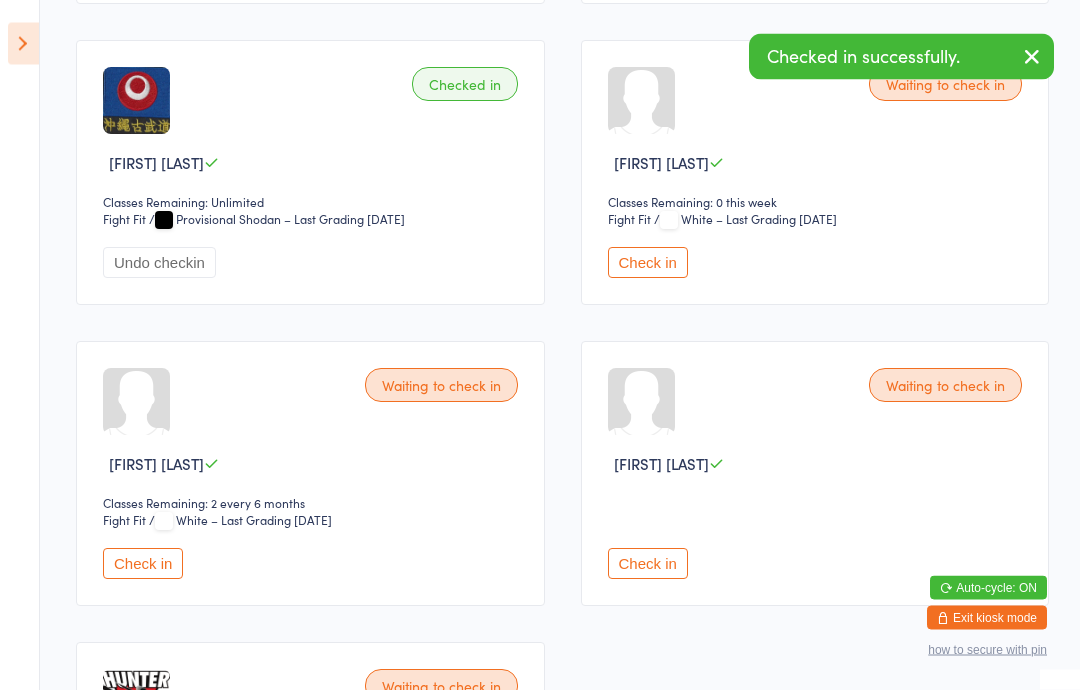 scroll, scrollTop: 1228, scrollLeft: 0, axis: vertical 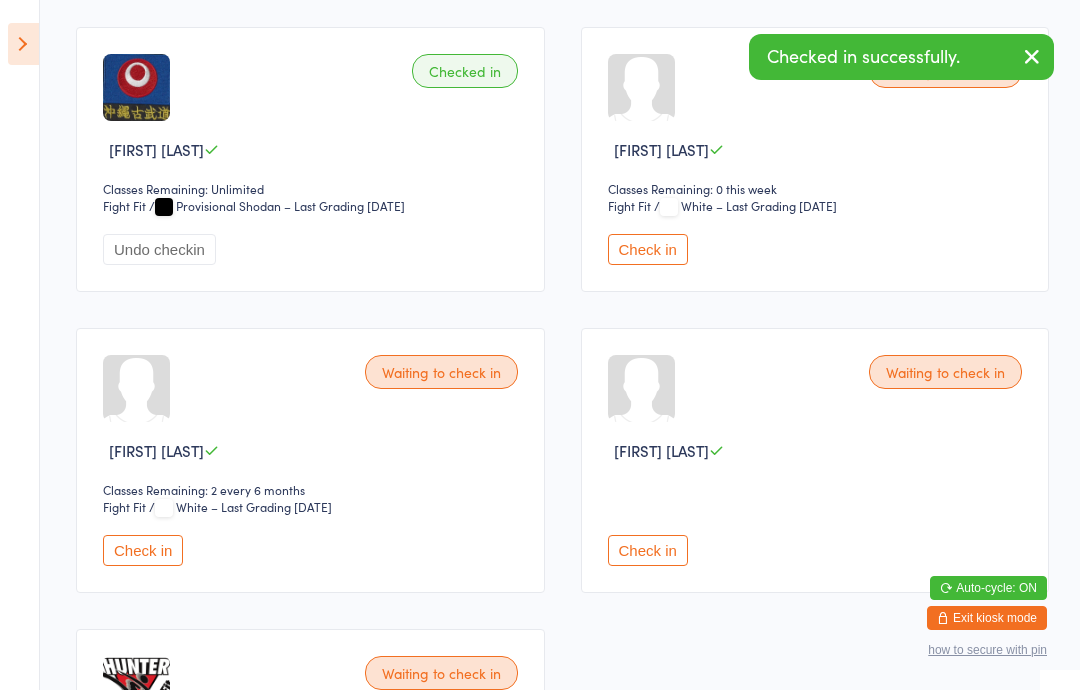 click at bounding box center (23, 44) 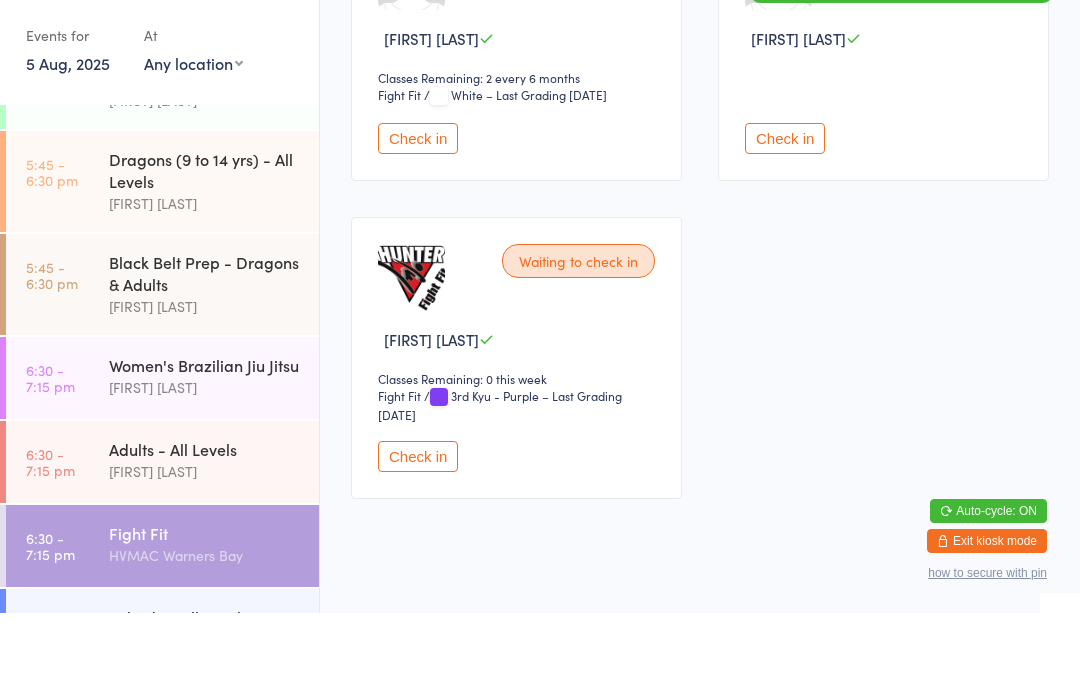 scroll, scrollTop: 1674, scrollLeft: 0, axis: vertical 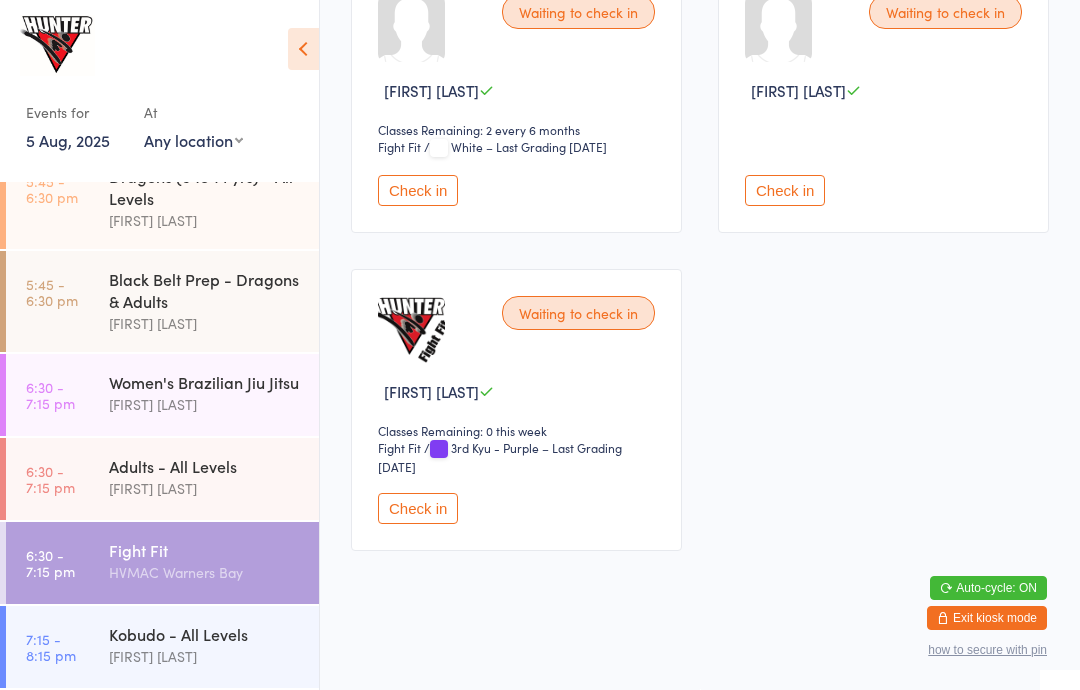 click on "Kobudo - All Levels" at bounding box center [205, 634] 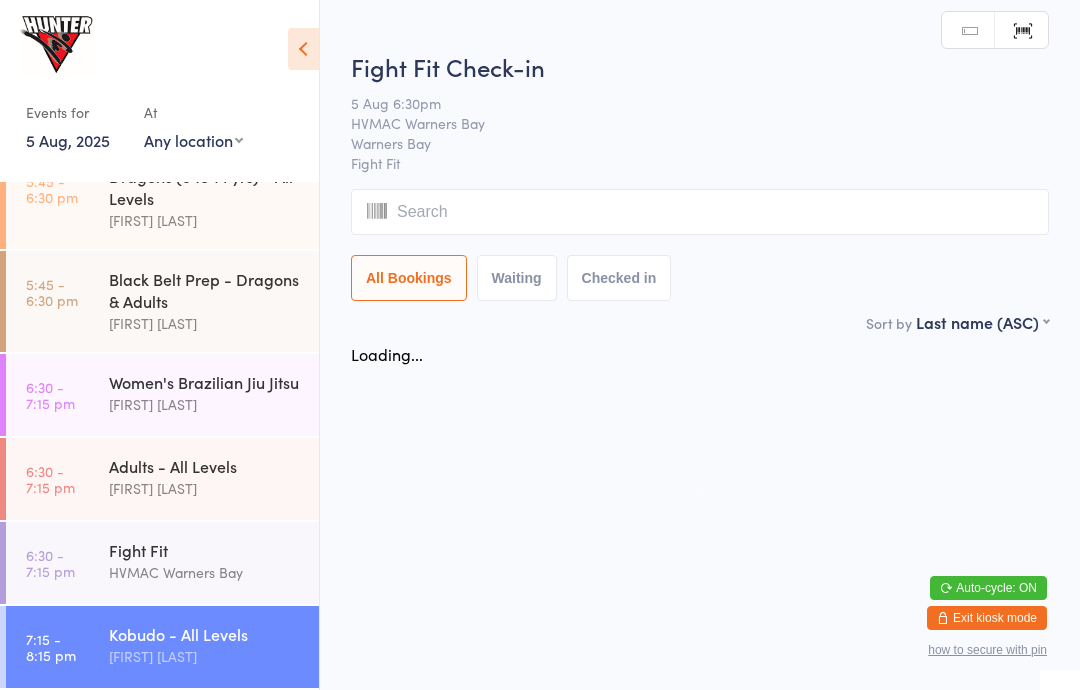 scroll, scrollTop: 0, scrollLeft: 0, axis: both 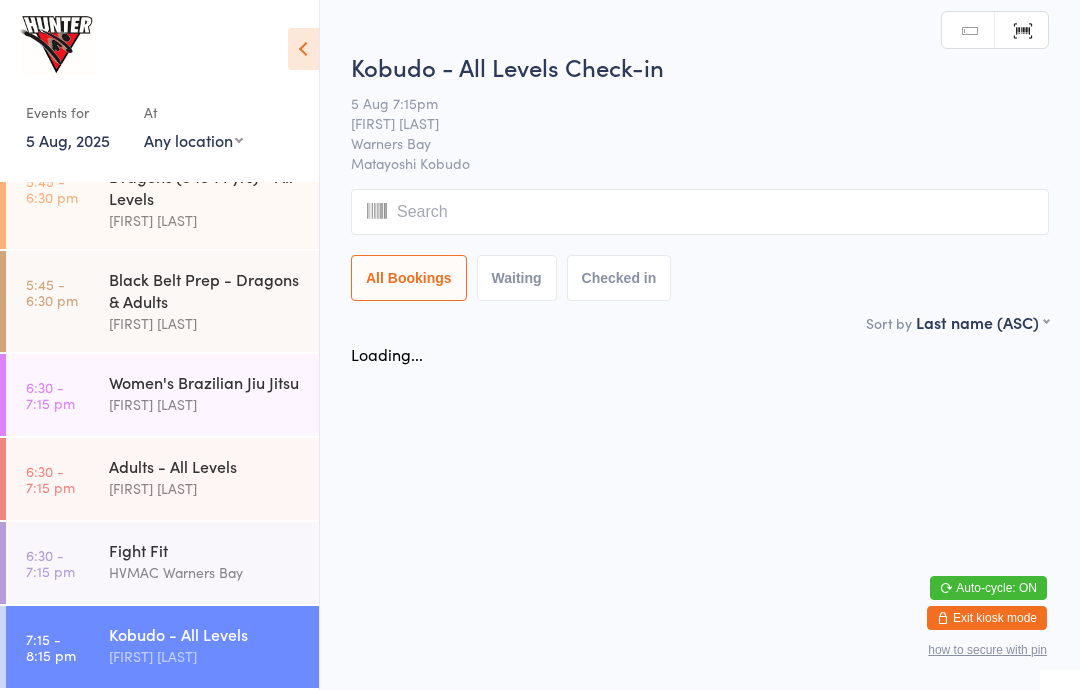 click at bounding box center (303, 49) 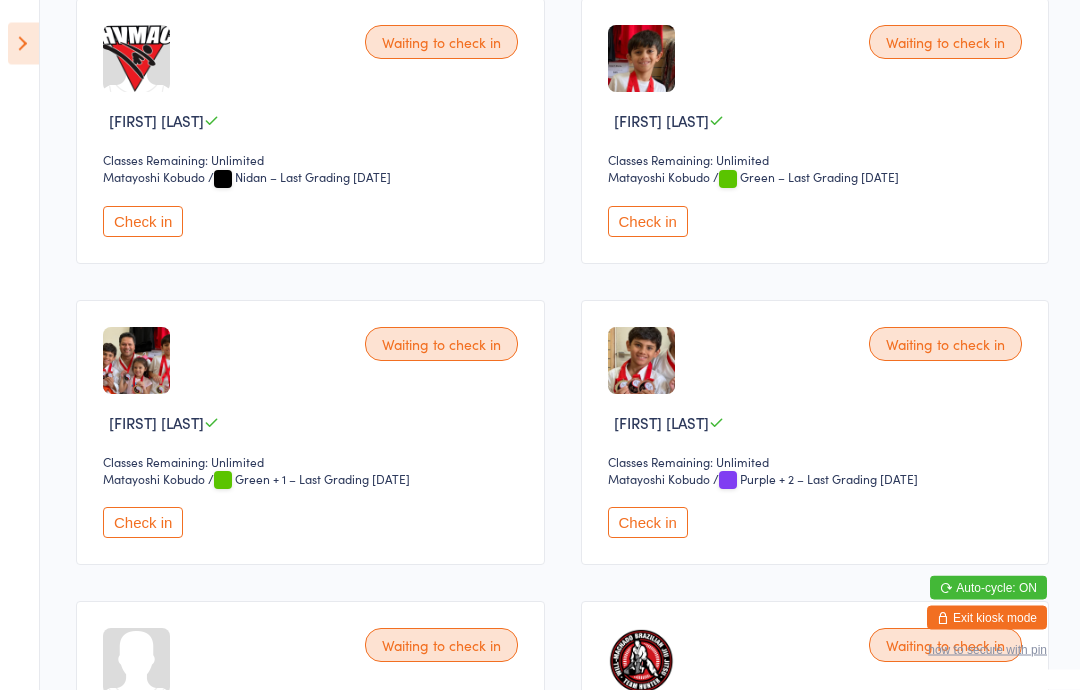scroll, scrollTop: 964, scrollLeft: 0, axis: vertical 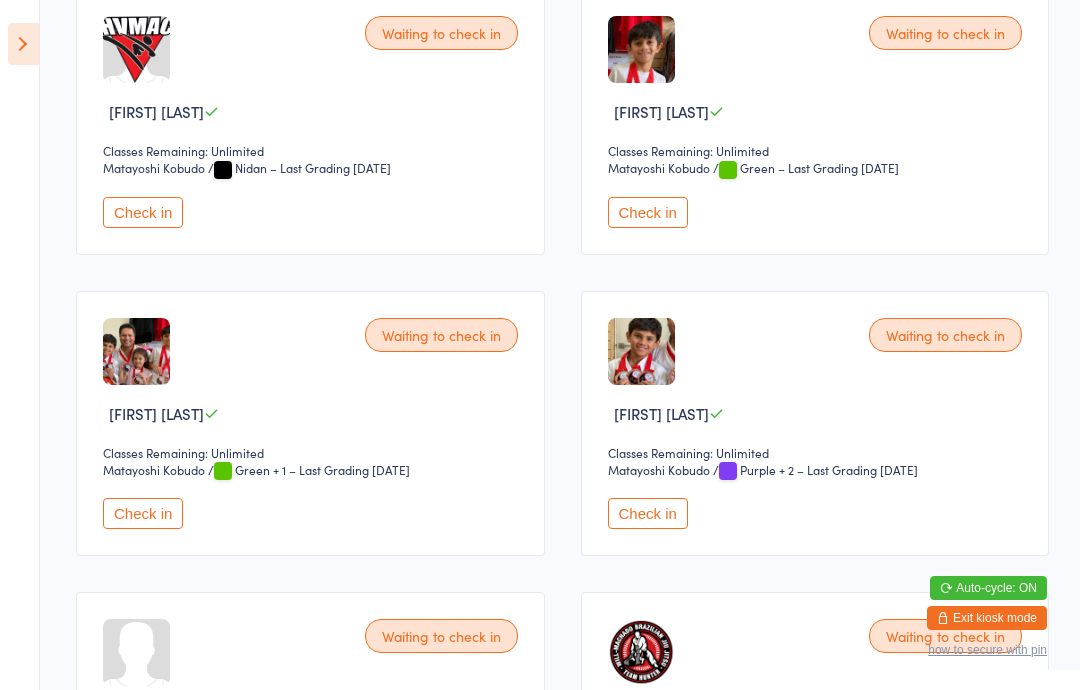 click on "Check in" at bounding box center (648, 212) 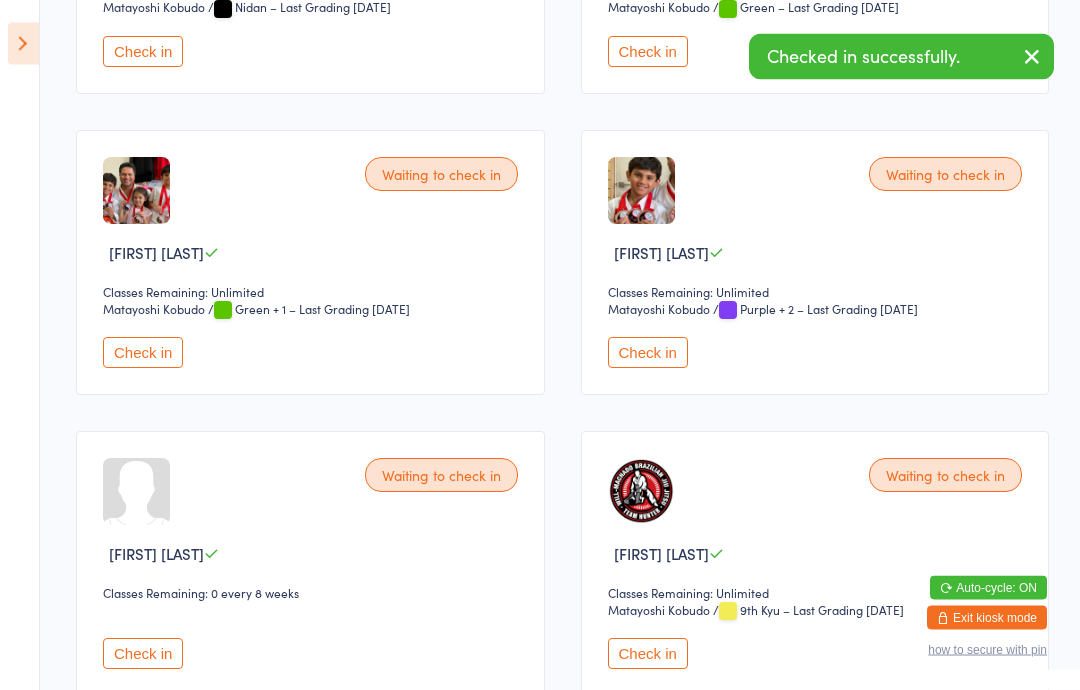 scroll, scrollTop: 1125, scrollLeft: 0, axis: vertical 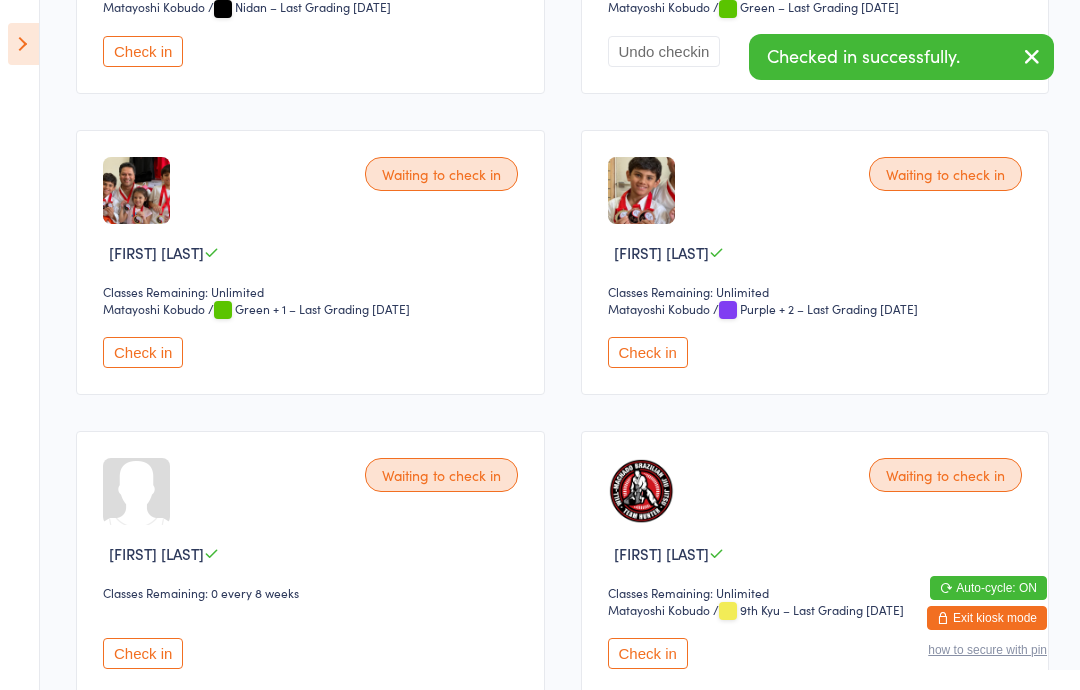 click on "Check in" at bounding box center (648, 352) 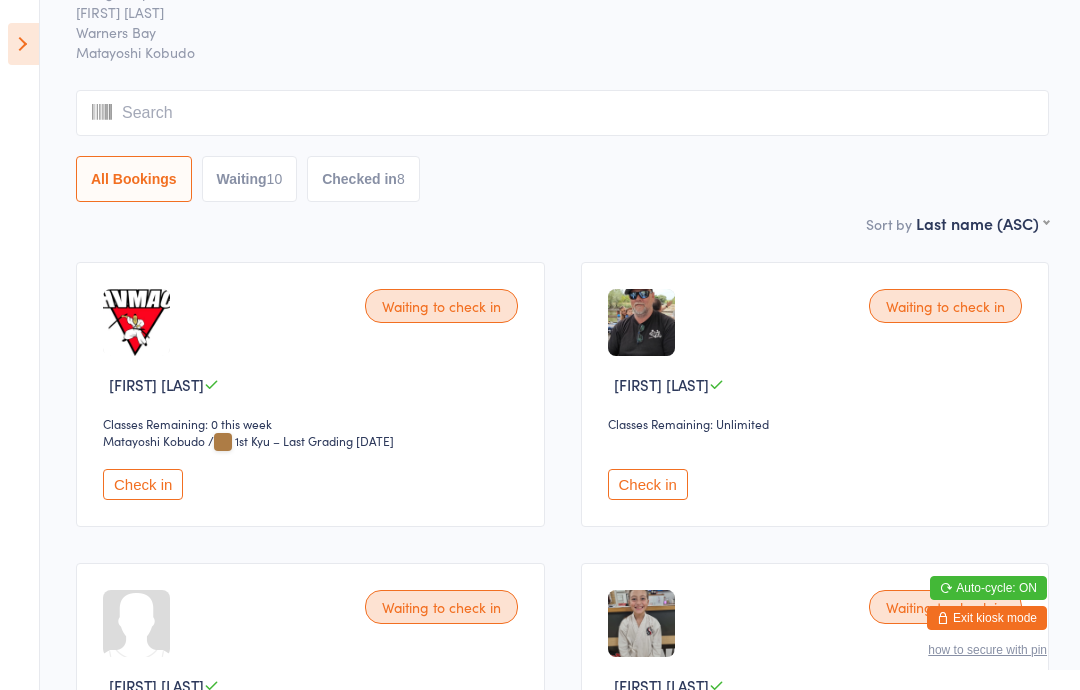 scroll, scrollTop: 0, scrollLeft: 0, axis: both 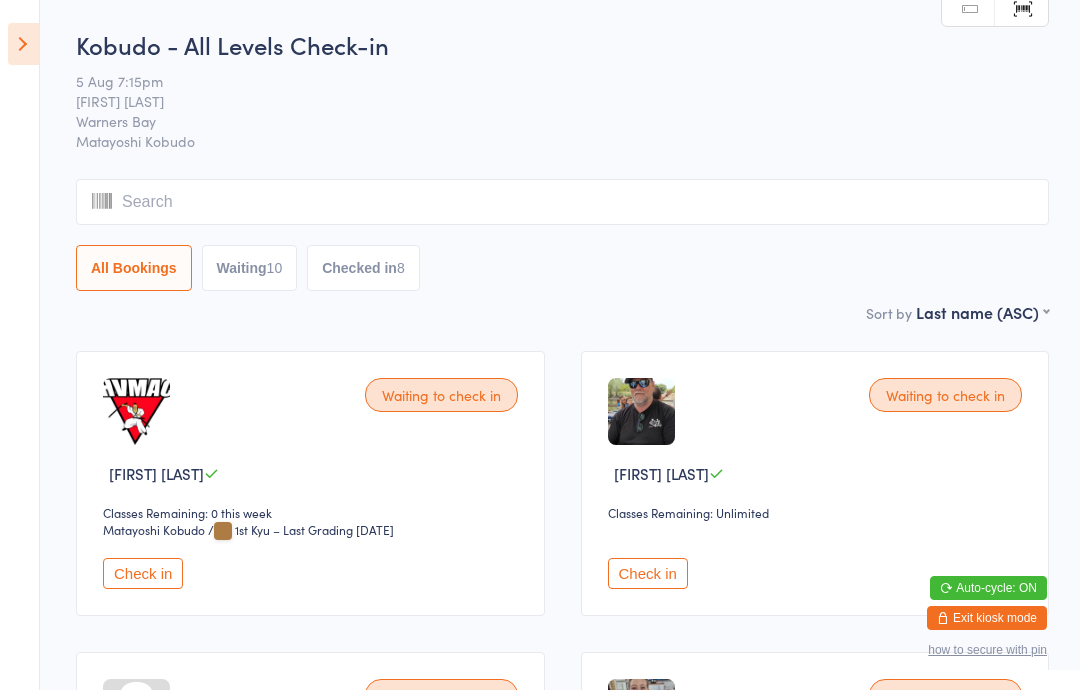 click at bounding box center (23, 44) 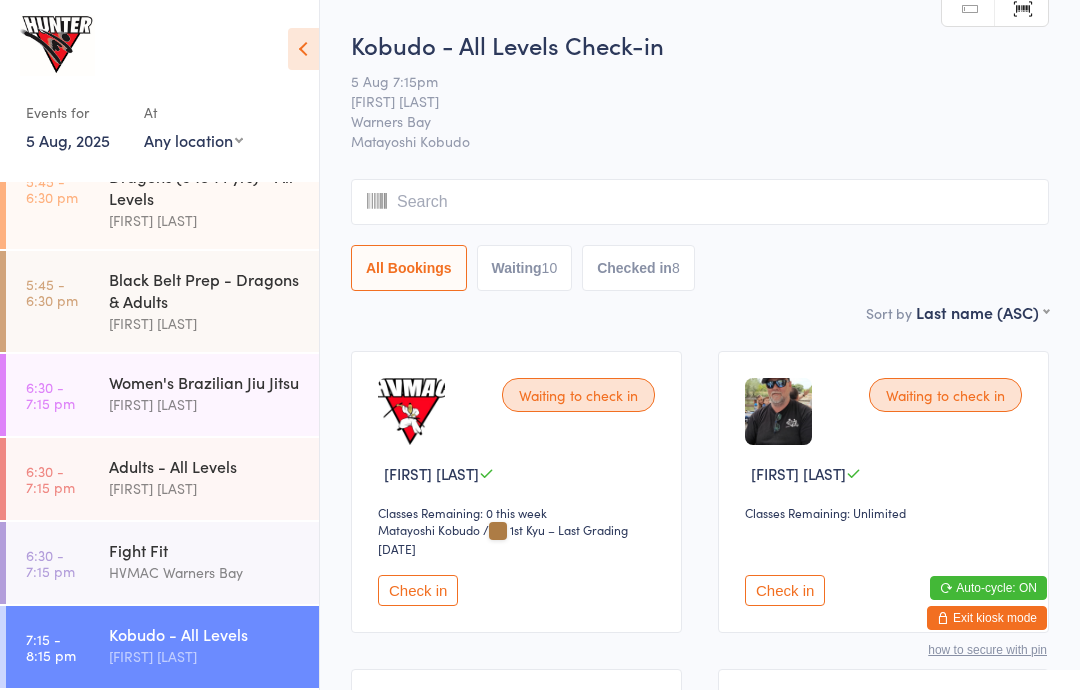 click on "6:30 - 7:15 pm Adults - All Levels [FIRST] [LAST]" at bounding box center [162, 479] 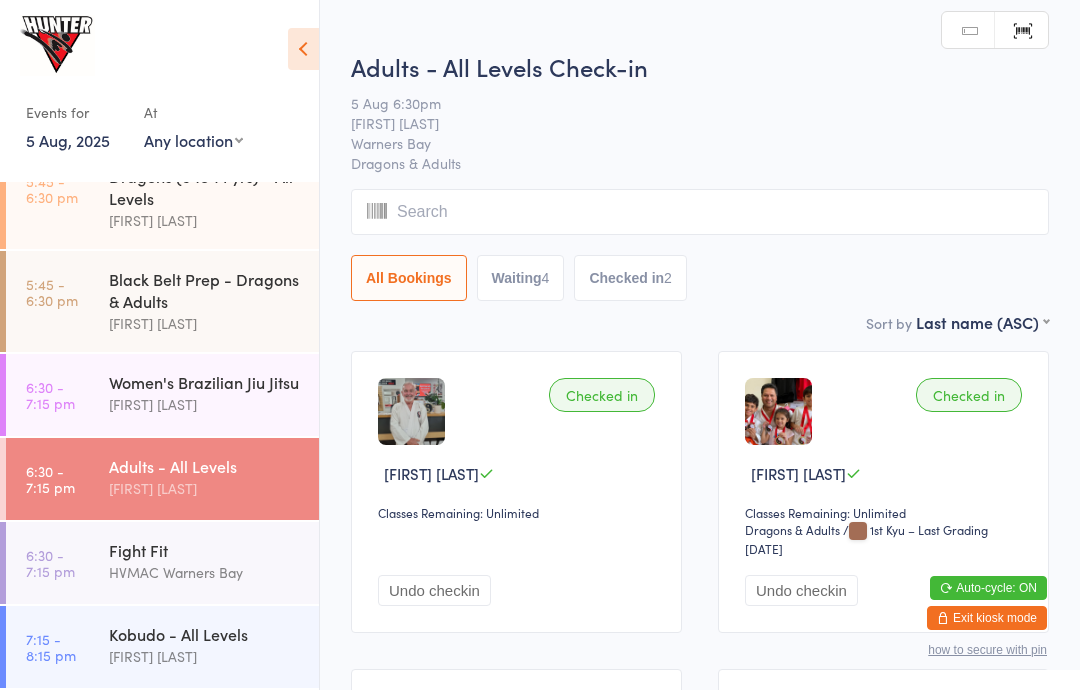 click on "5:45 - 6:30 pm Black Belt Prep - Dragons & Adults [FIRST] [LAST]" at bounding box center (162, 301) 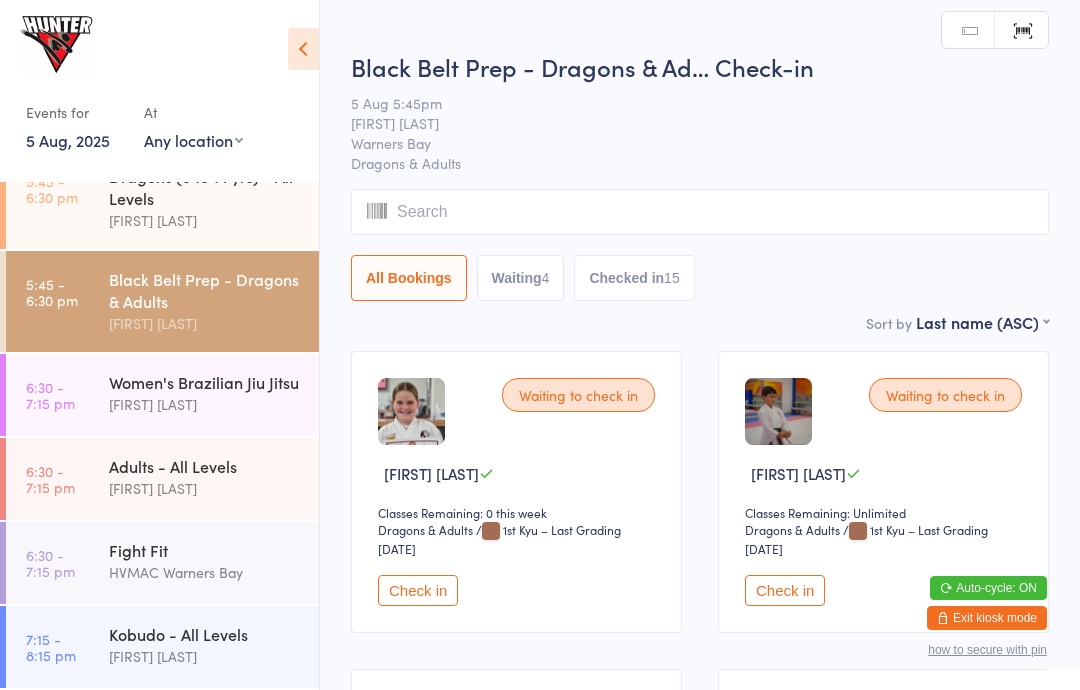 click at bounding box center (303, 49) 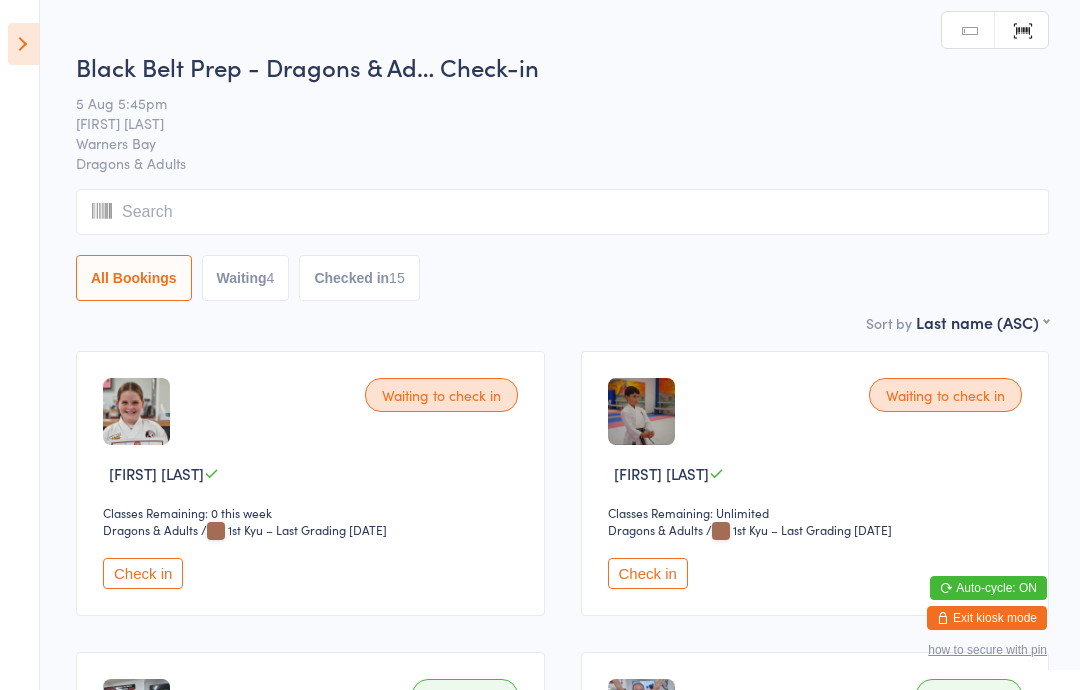 click on "Waiting to check in [FIRST] [LAST]  Classes Remaining: 0 this week Dragons & Adults  Dragons & Adults   /  1st Kyu – Last Grading [DATE]   Check in" at bounding box center (310, 483) 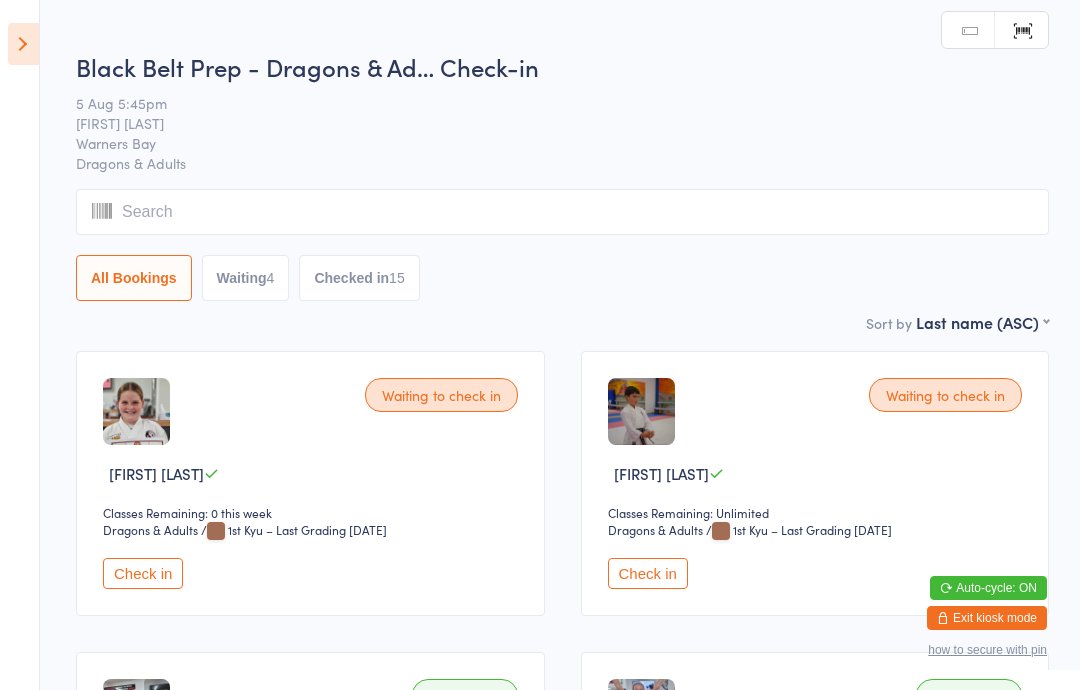 click on "Check in" at bounding box center [143, 573] 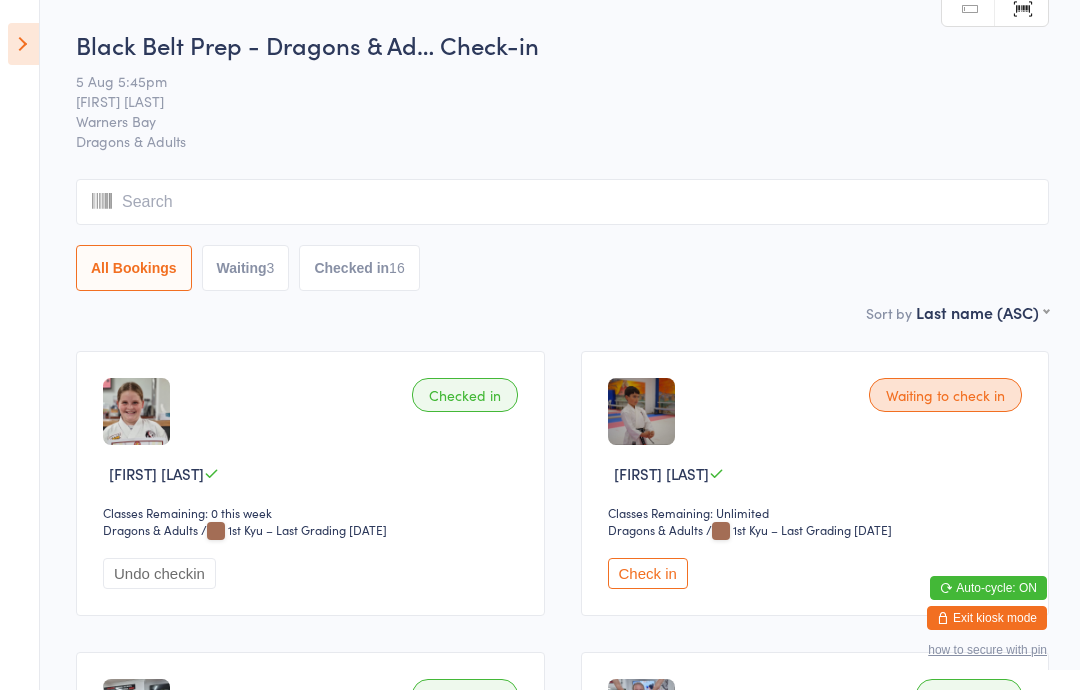 click at bounding box center [23, 44] 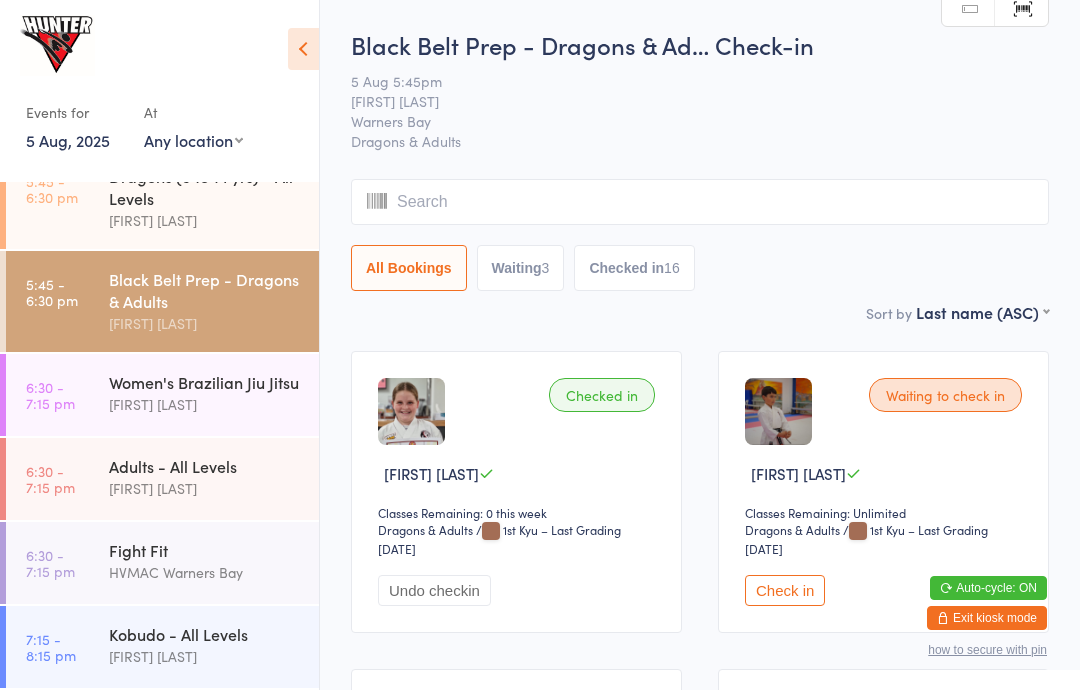click on "Fight Fit" at bounding box center (205, 550) 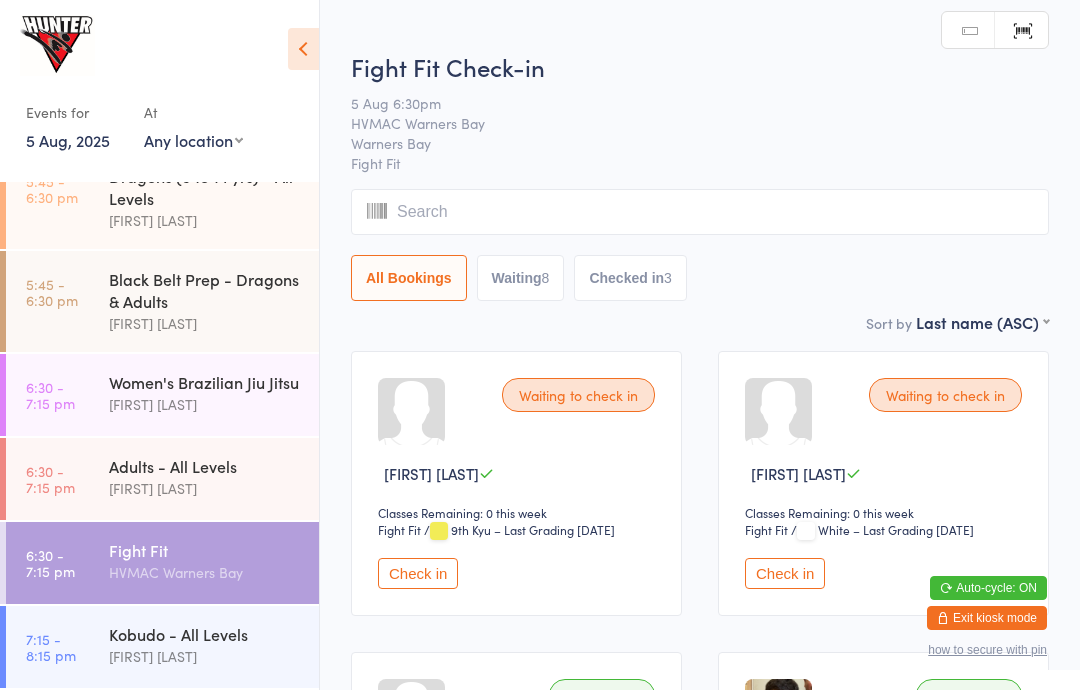 click at bounding box center (303, 49) 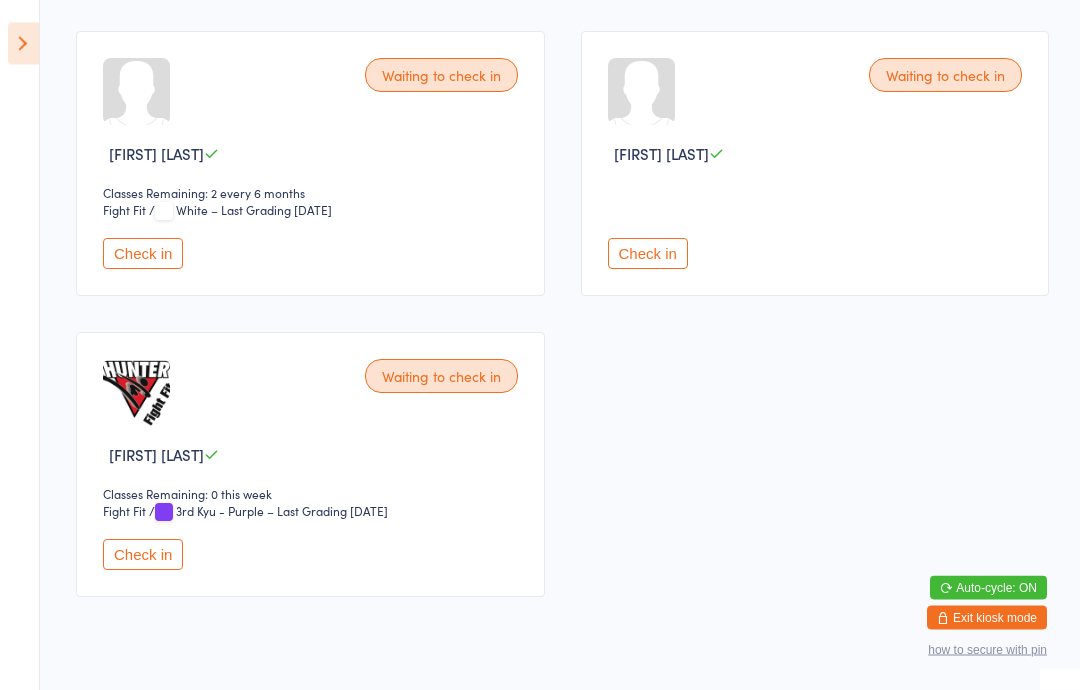 scroll, scrollTop: 1540, scrollLeft: 0, axis: vertical 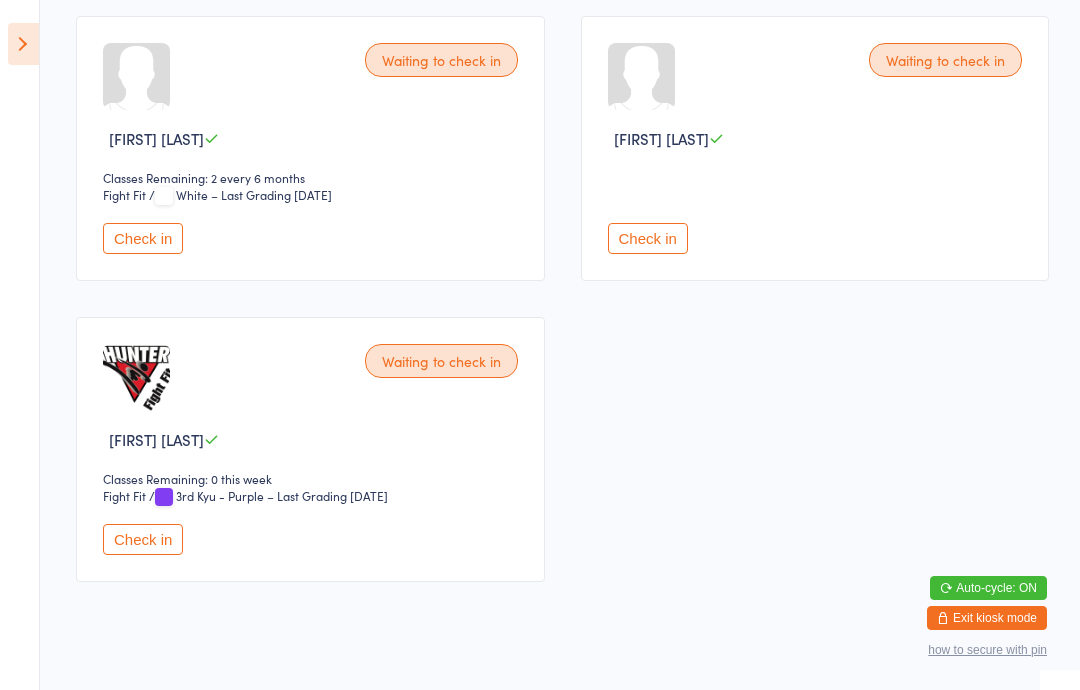 click on "Fight Fit" at bounding box center (138, 496) 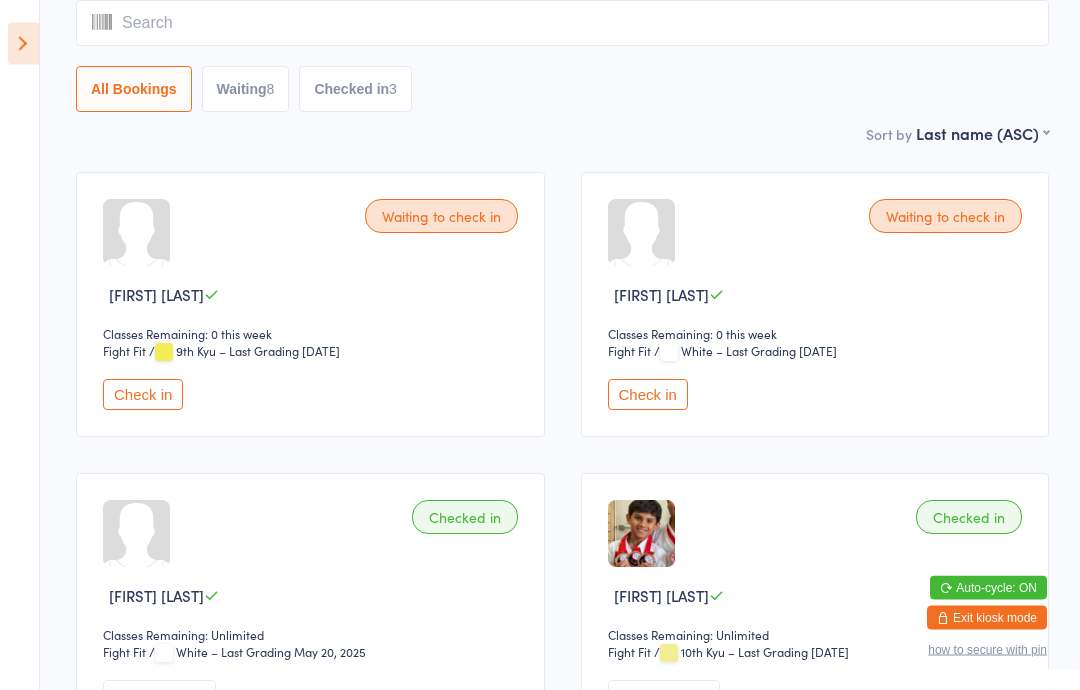 scroll, scrollTop: 0, scrollLeft: 0, axis: both 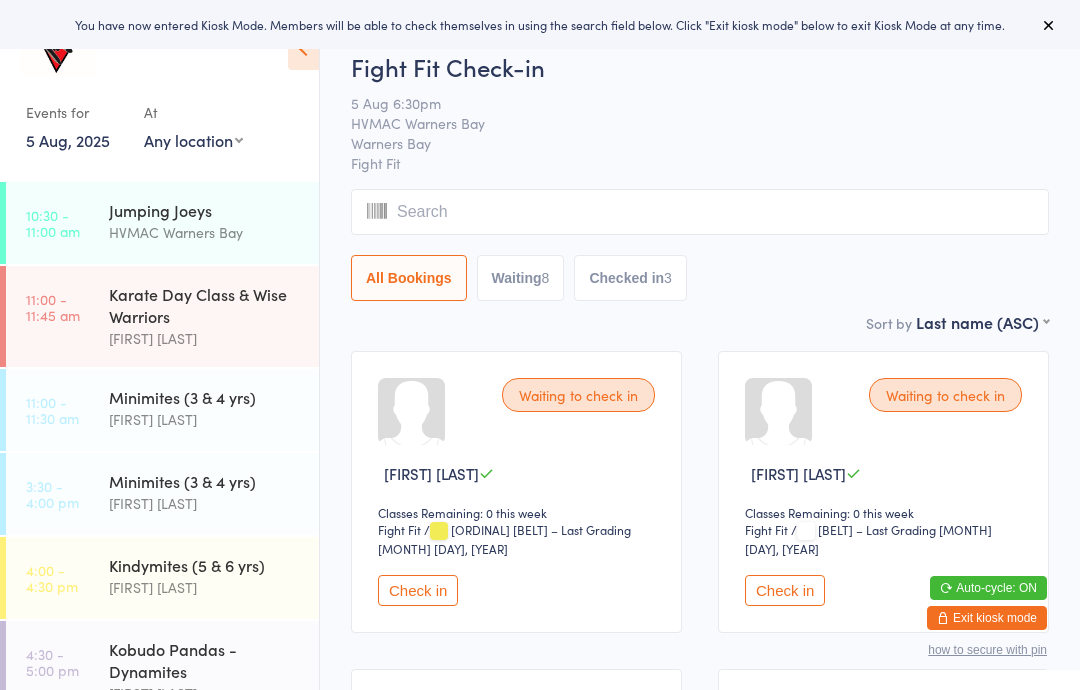 click on "You have now entered Kiosk Mode. Members will be able to check themselves in using the search field below. Click "Exit kiosk mode" below to exit Kiosk Mode at any time." at bounding box center (540, 24) 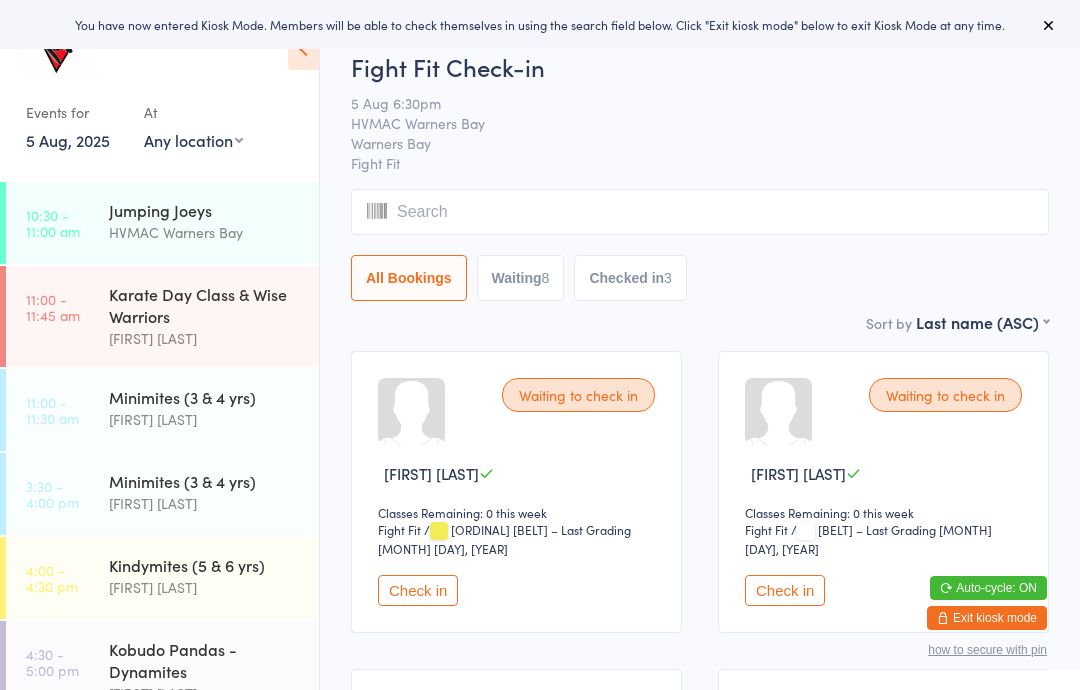 click on "You have now entered Kiosk Mode. Members will be able to check themselves in using the search field below. Click "Exit kiosk mode" below to exit Kiosk Mode at any time." at bounding box center (540, 24) 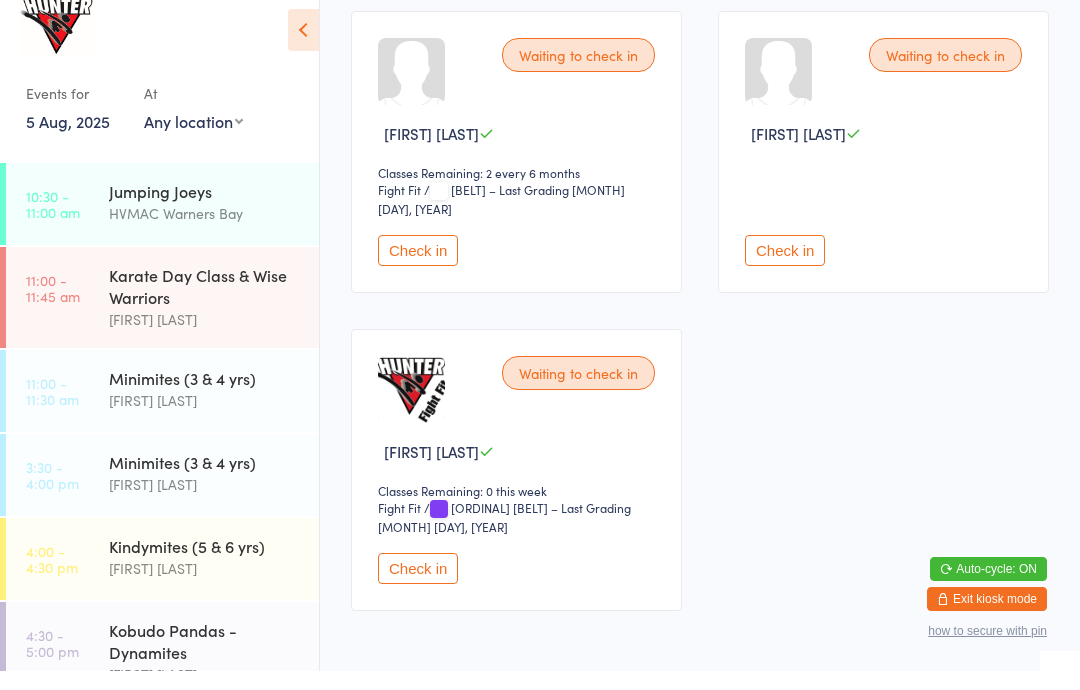 scroll, scrollTop: 1594, scrollLeft: 0, axis: vertical 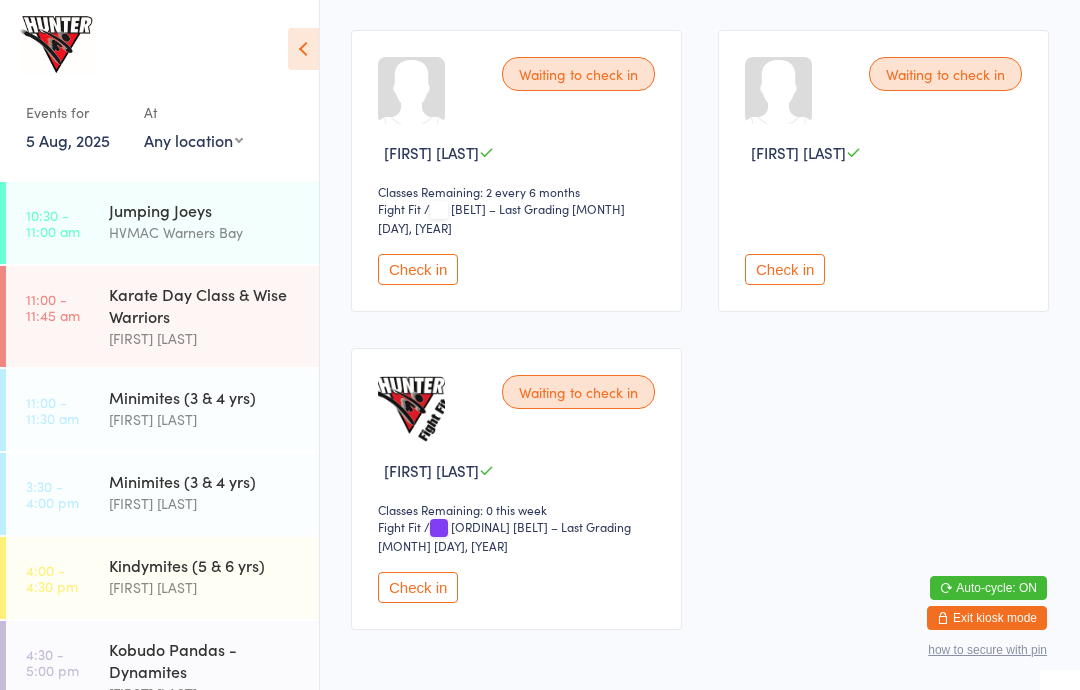 click on "Check in" at bounding box center [418, 587] 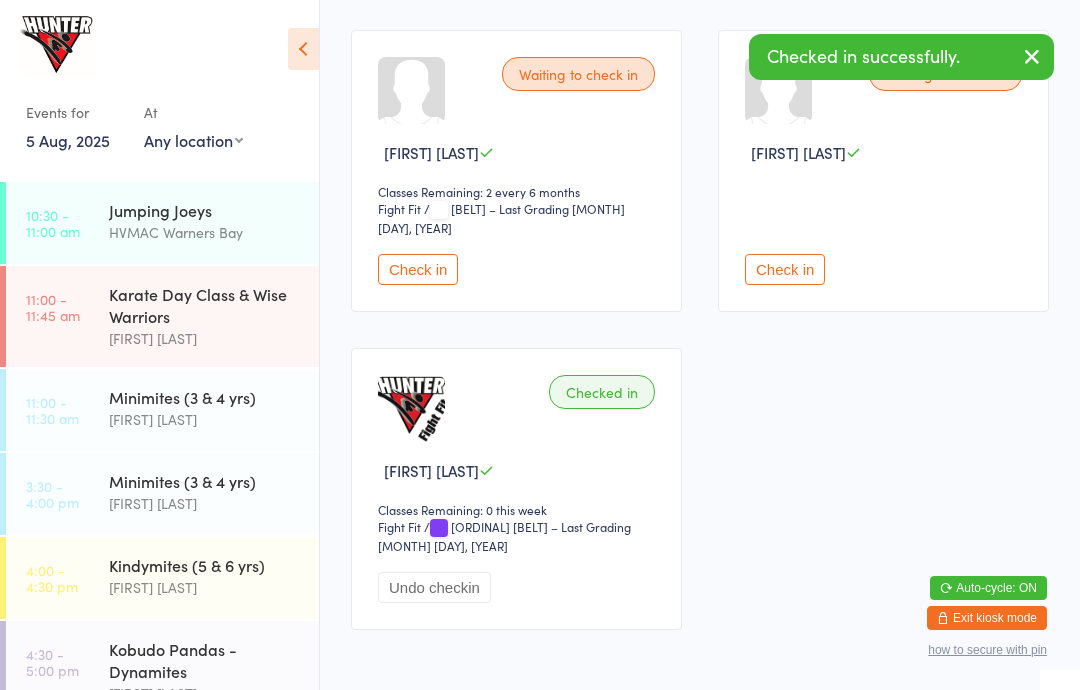 click at bounding box center [303, 49] 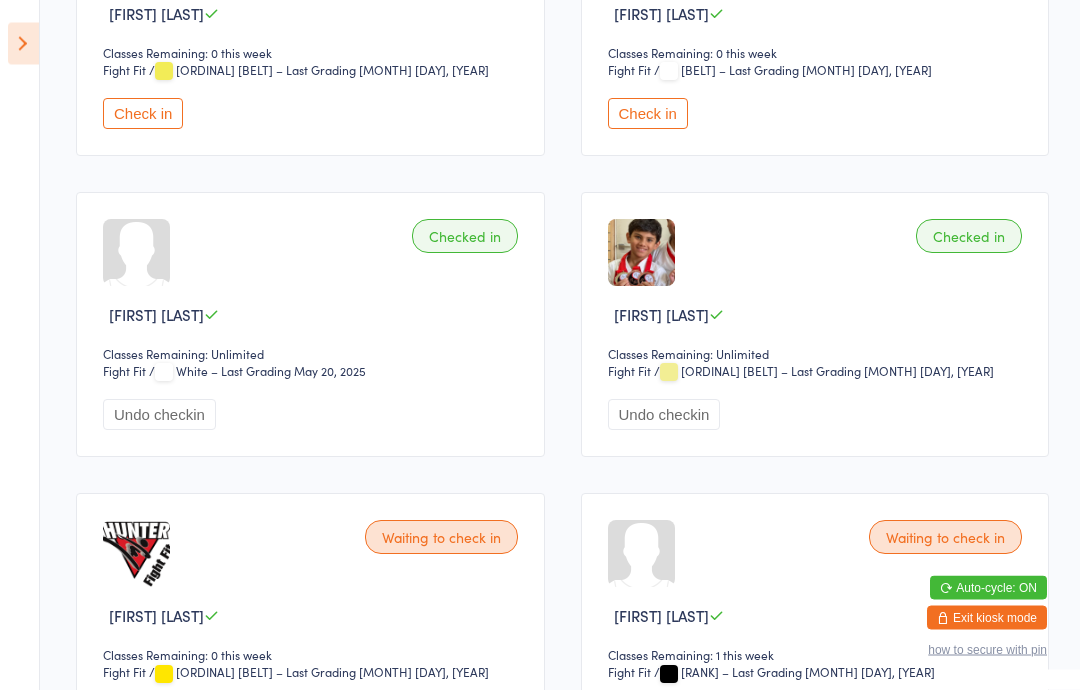 scroll, scrollTop: 451, scrollLeft: 0, axis: vertical 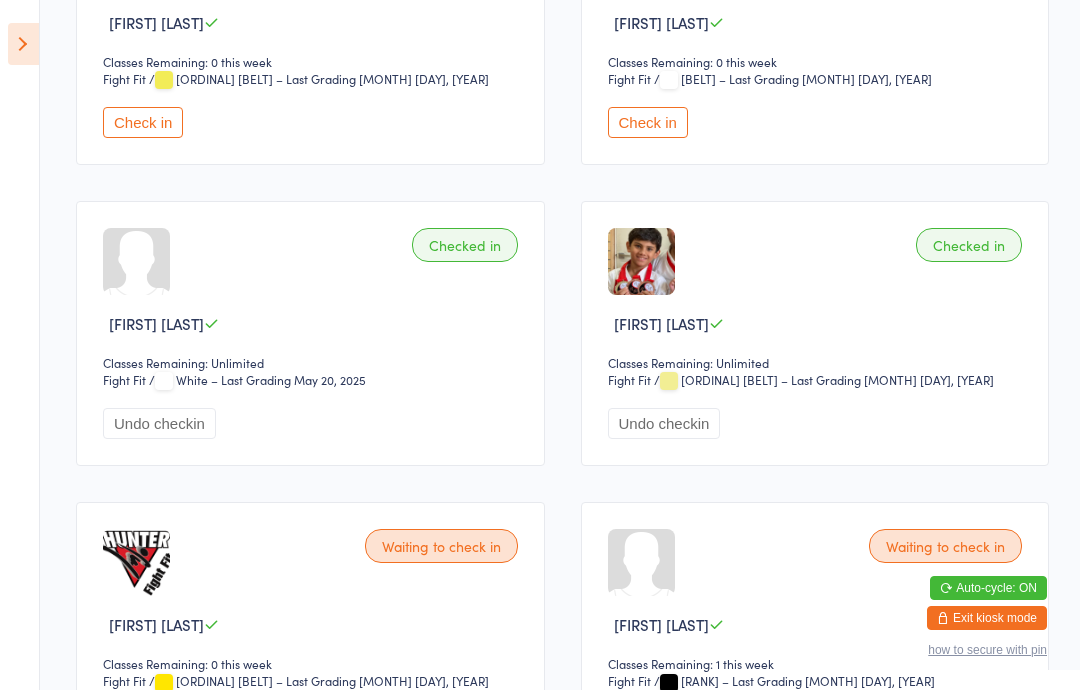 click on "Check in" at bounding box center [143, 725] 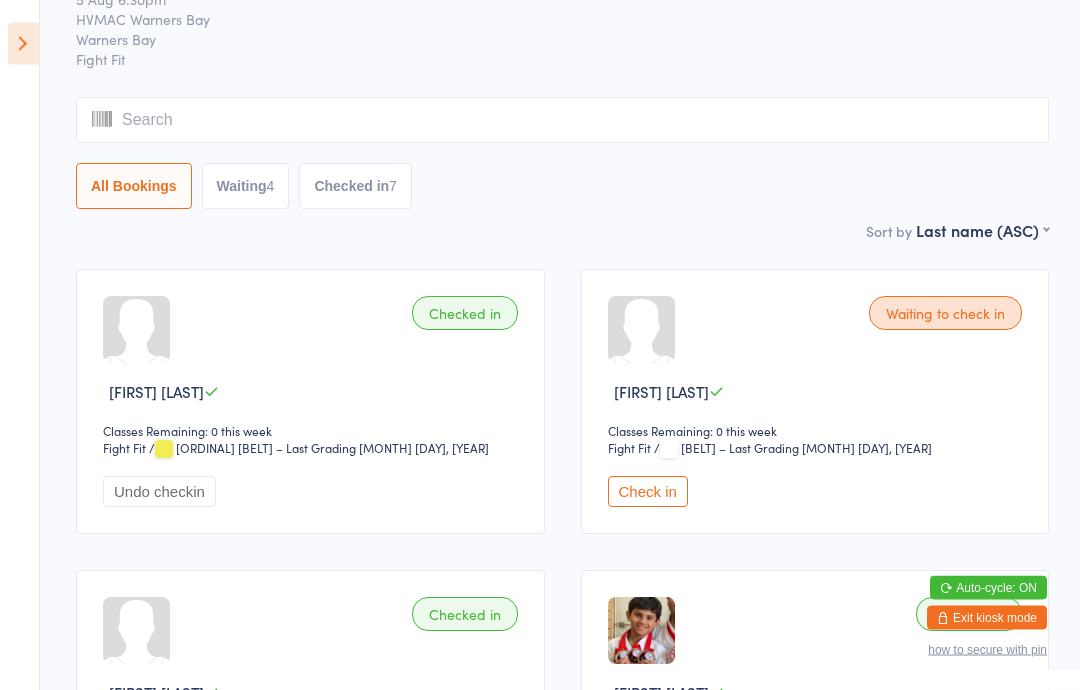 scroll, scrollTop: 0, scrollLeft: 0, axis: both 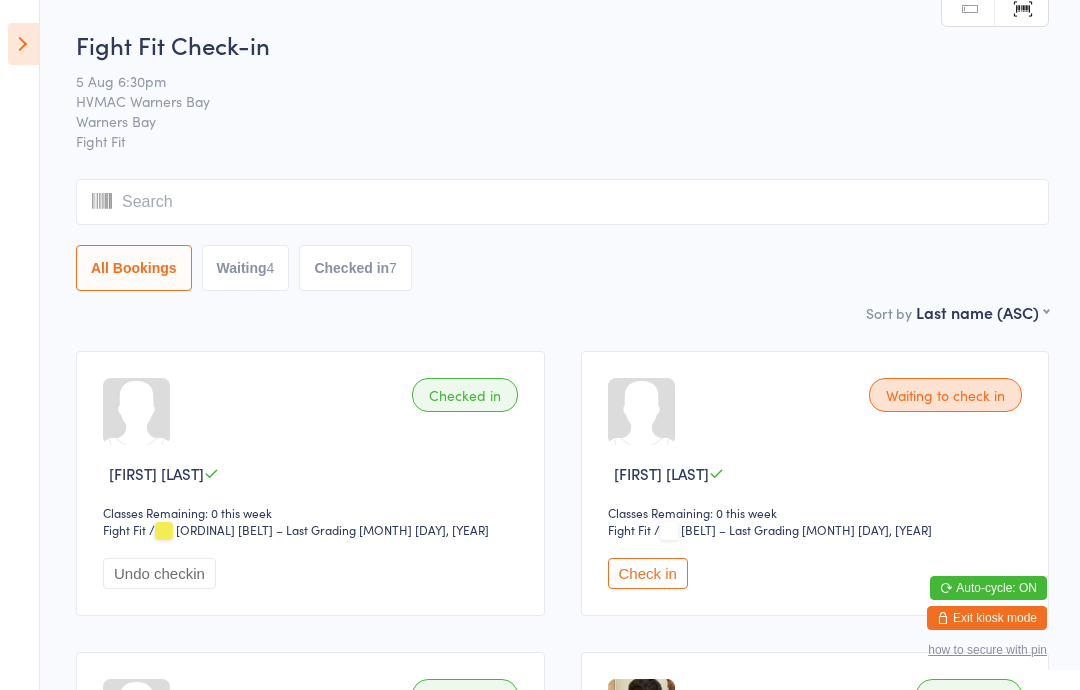 click at bounding box center (23, 44) 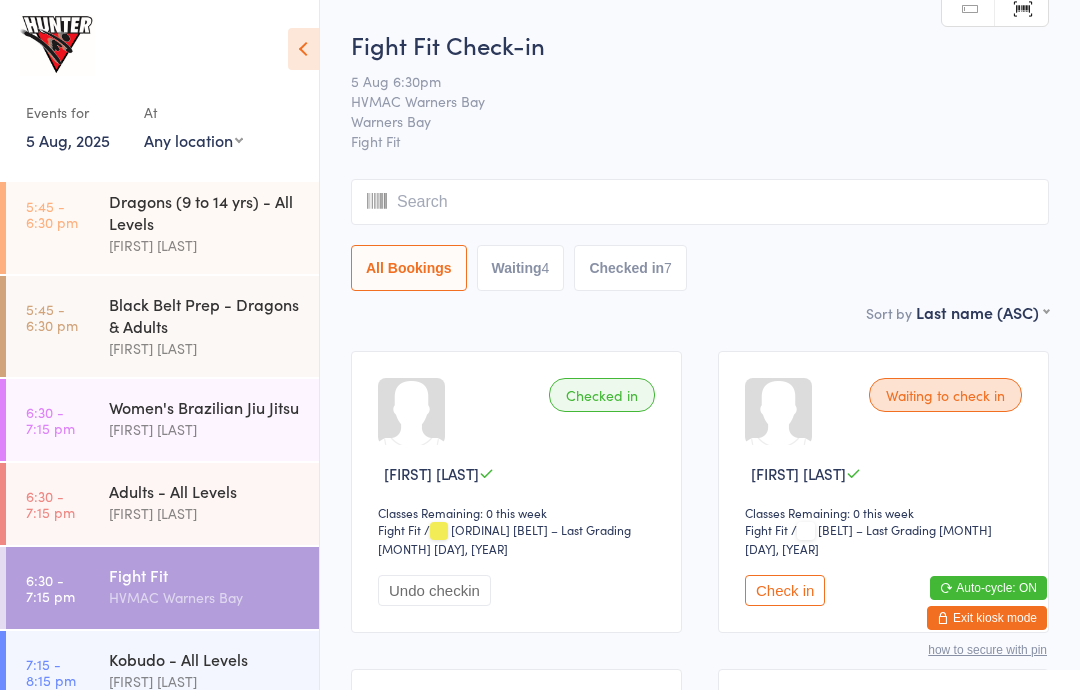 scroll, scrollTop: 658, scrollLeft: 0, axis: vertical 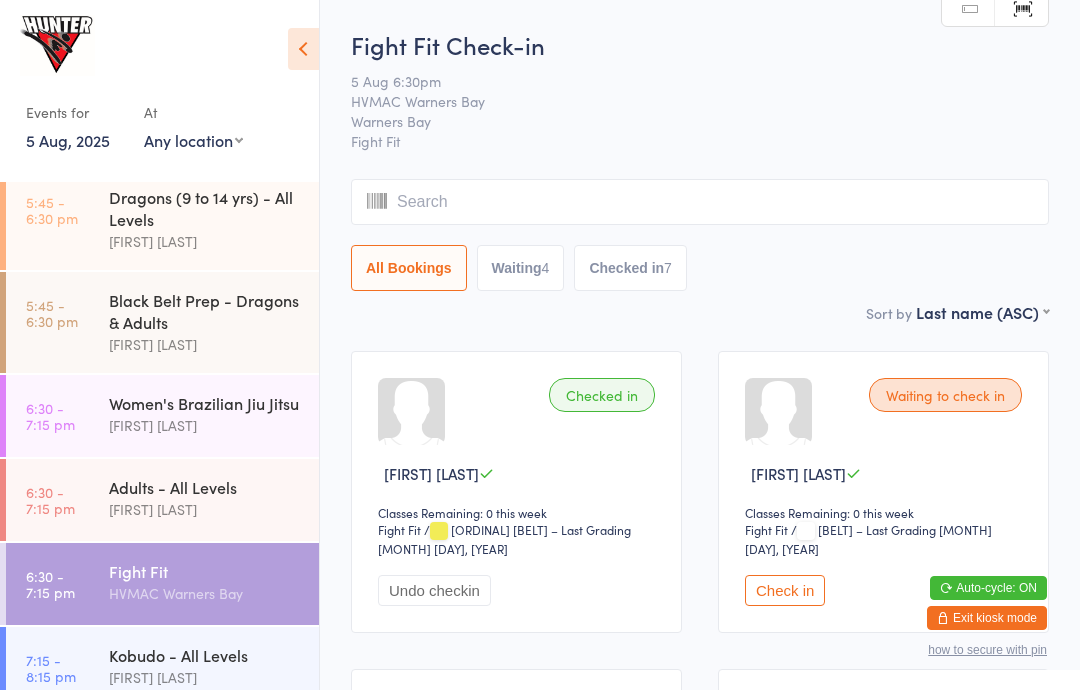 click on "[FIRST] [LAST]" at bounding box center [205, 425] 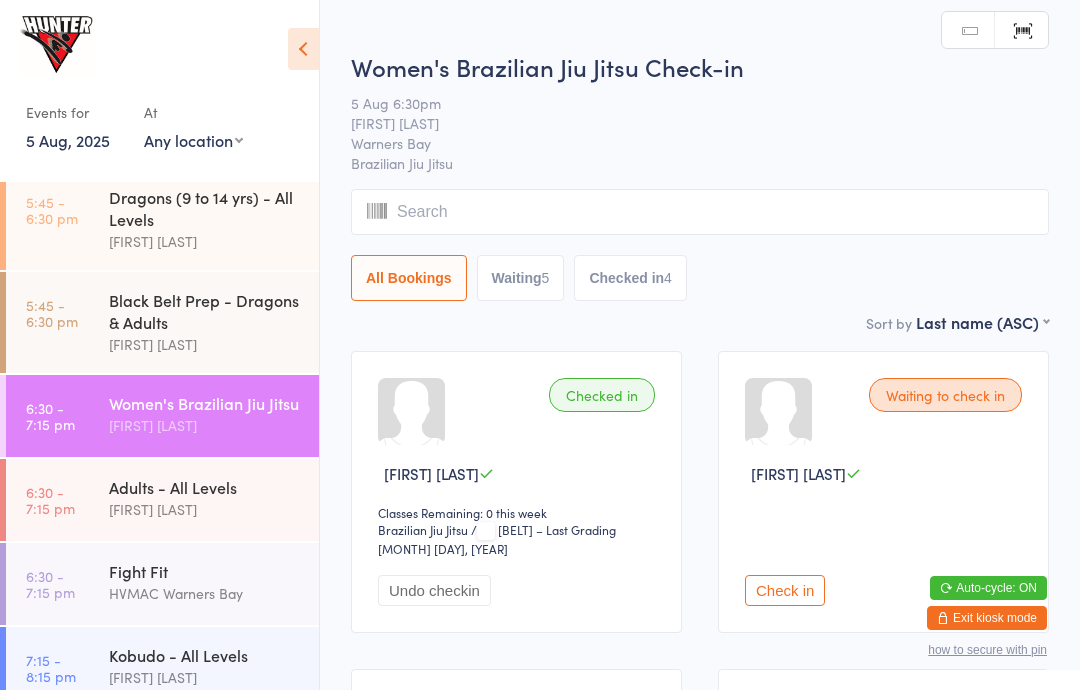 scroll, scrollTop: 50, scrollLeft: 0, axis: vertical 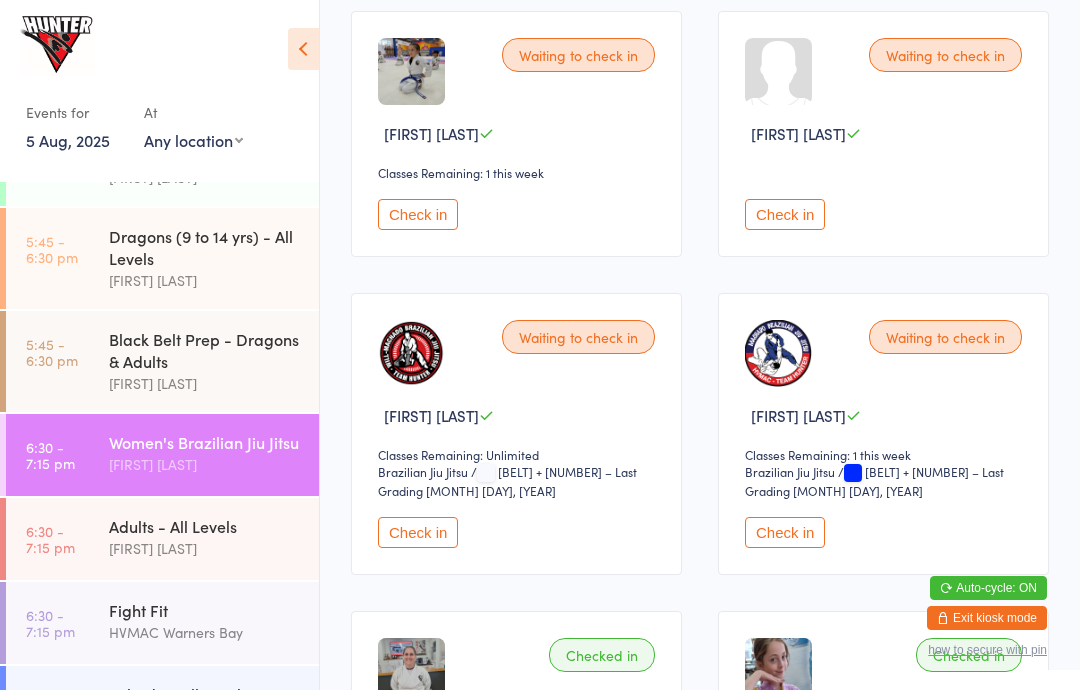 click on "Check in" at bounding box center [418, 214] 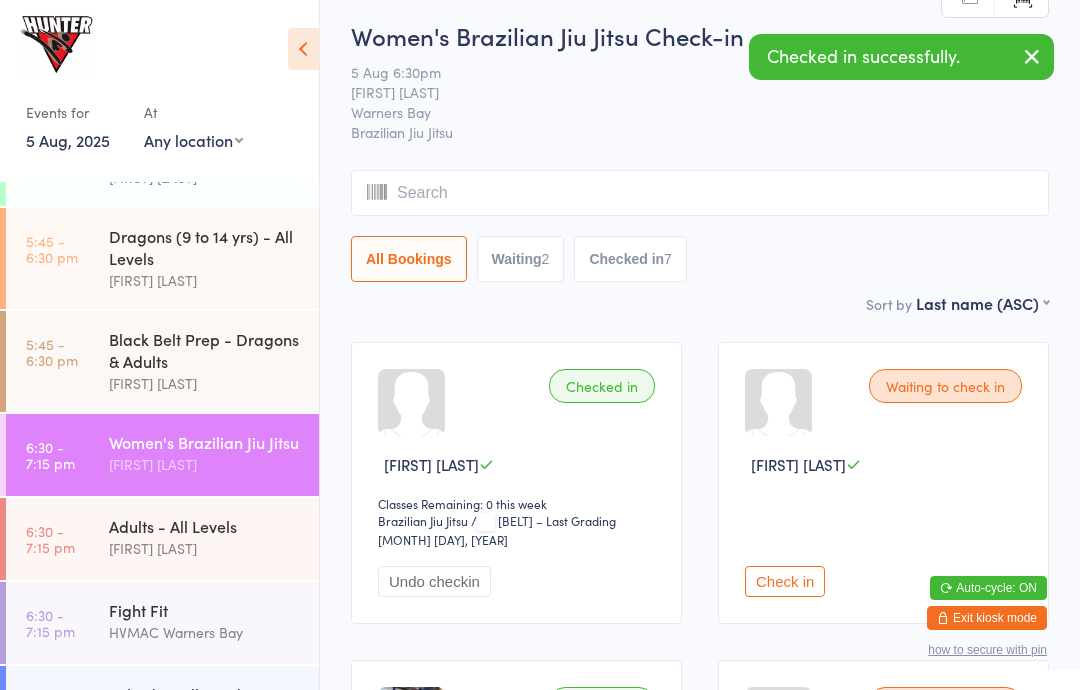 scroll, scrollTop: 0, scrollLeft: 0, axis: both 